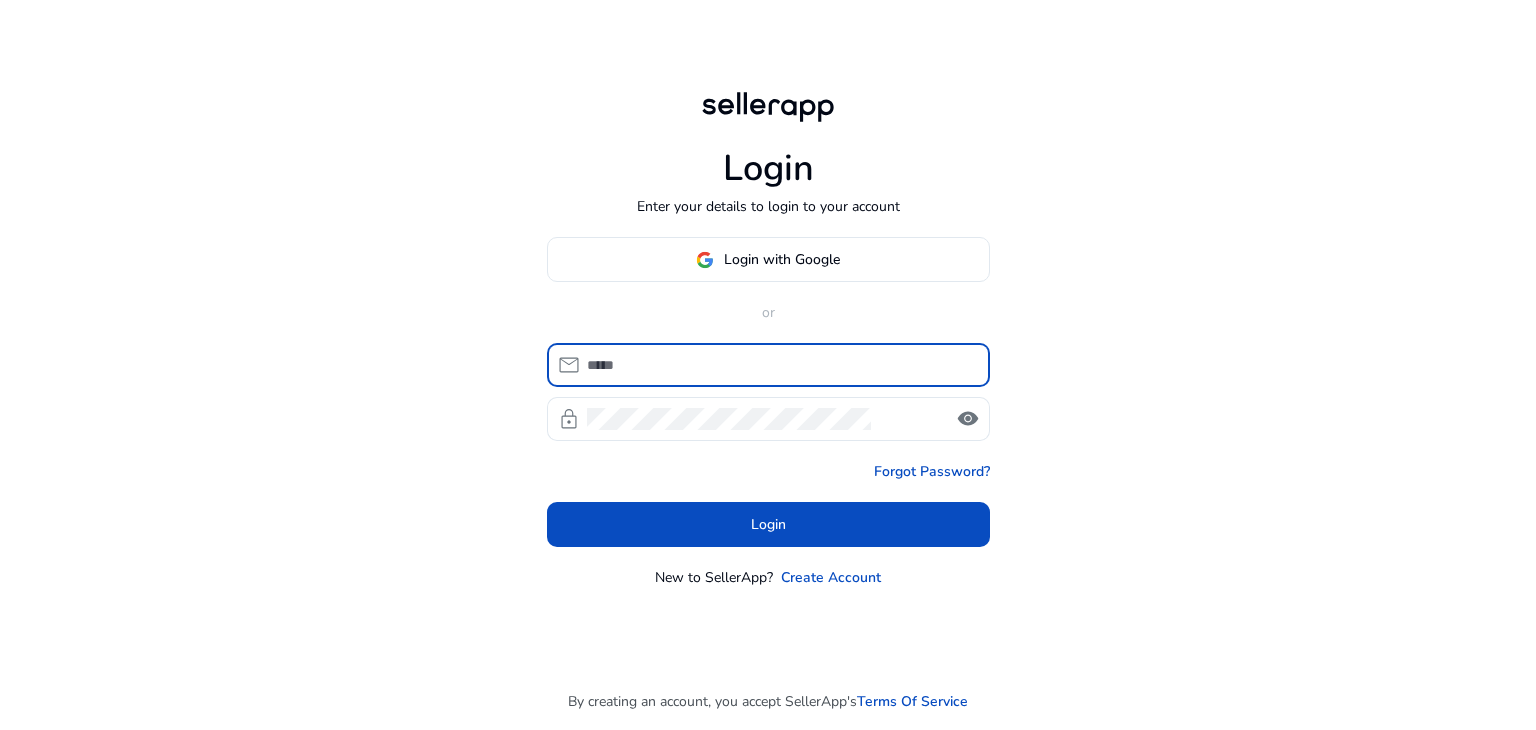 scroll, scrollTop: 0, scrollLeft: 0, axis: both 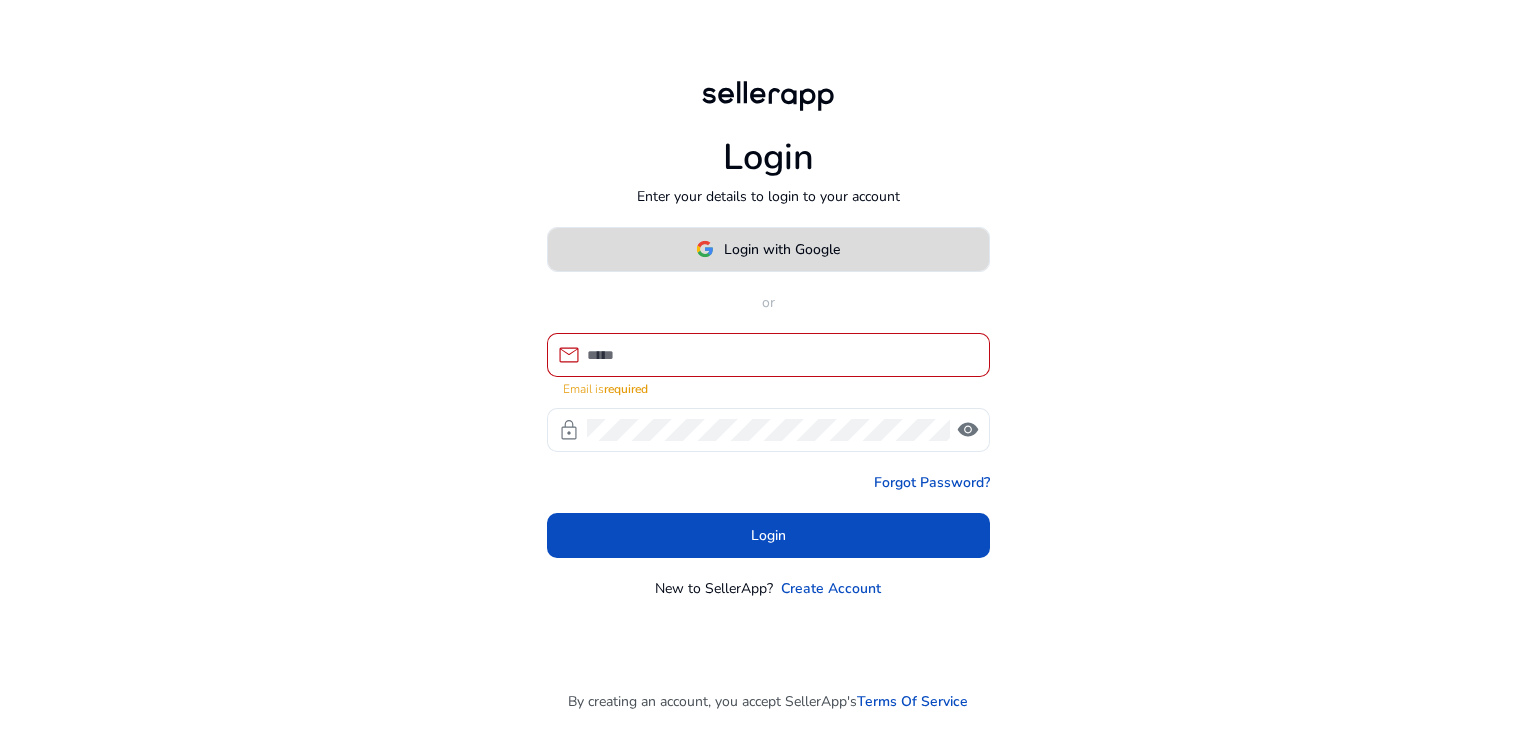 click on "Login with Google" 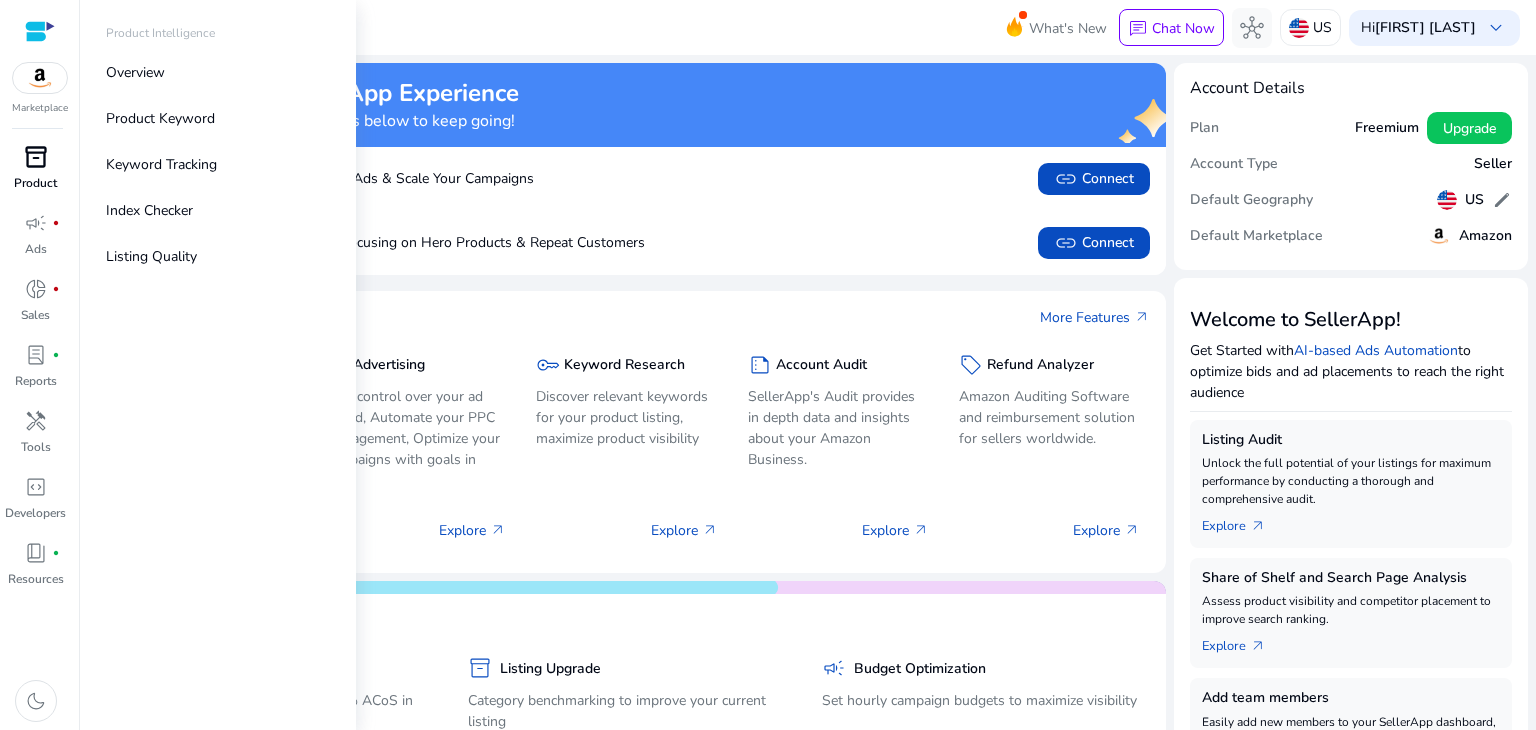 click on "Product" at bounding box center (35, 183) 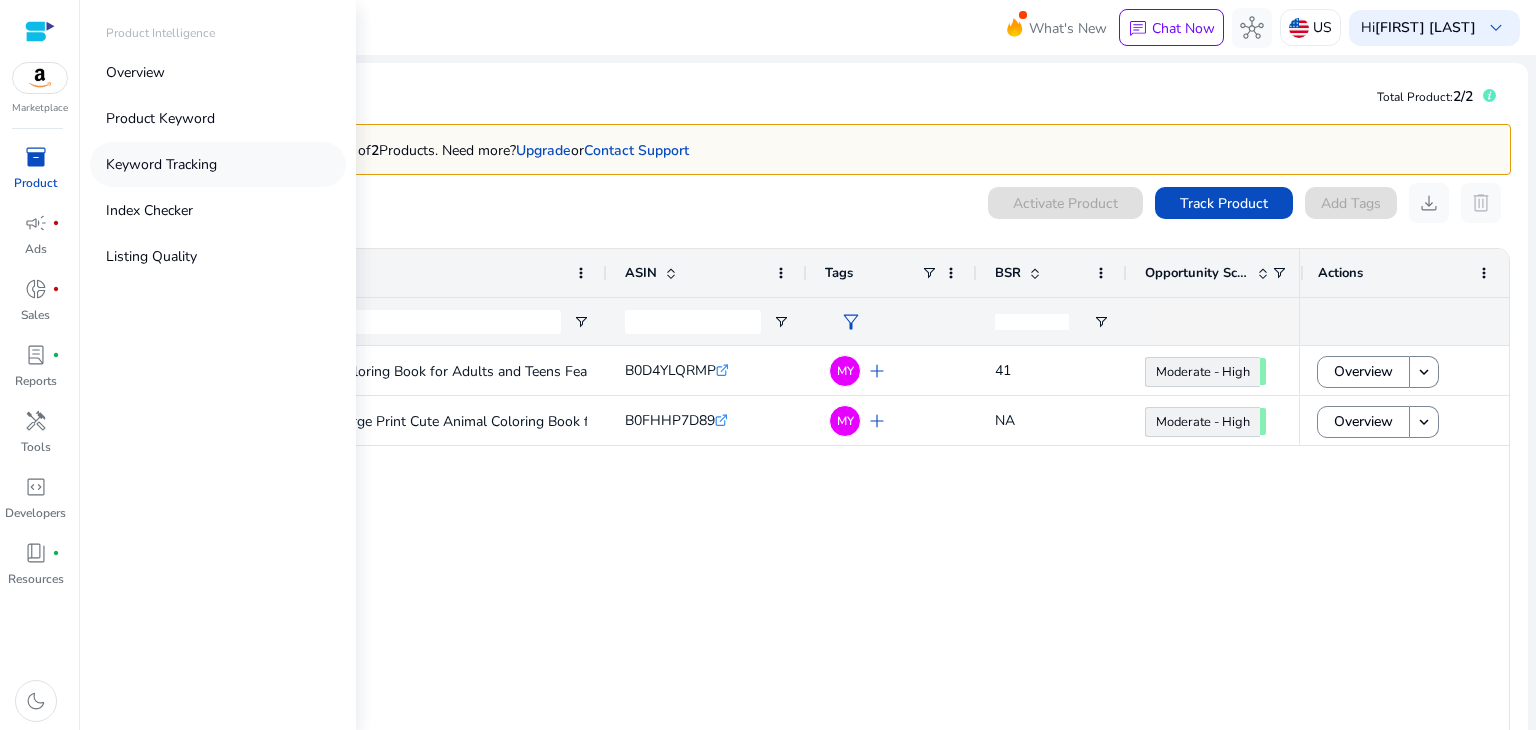 click on "Keyword Tracking" at bounding box center (161, 164) 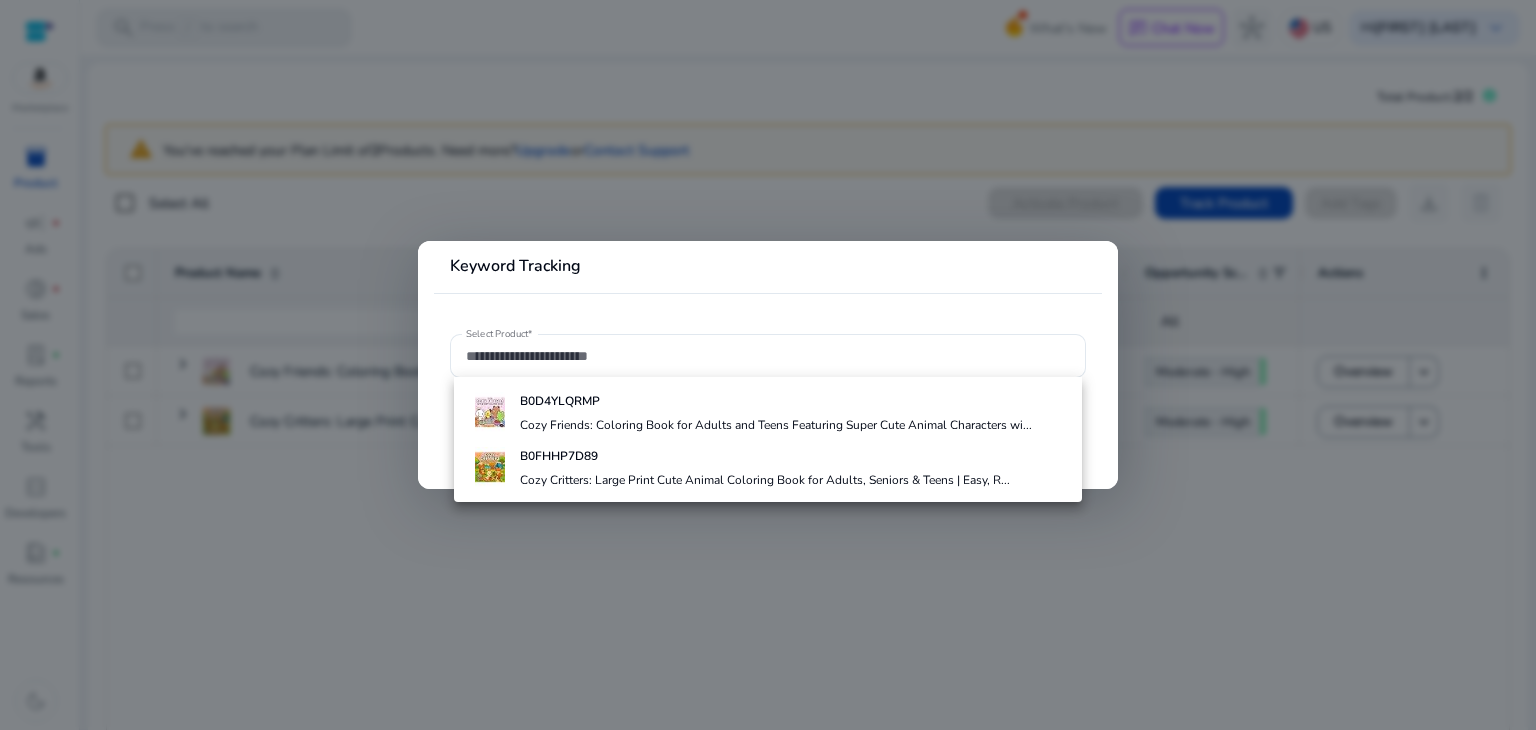 click at bounding box center (768, 365) 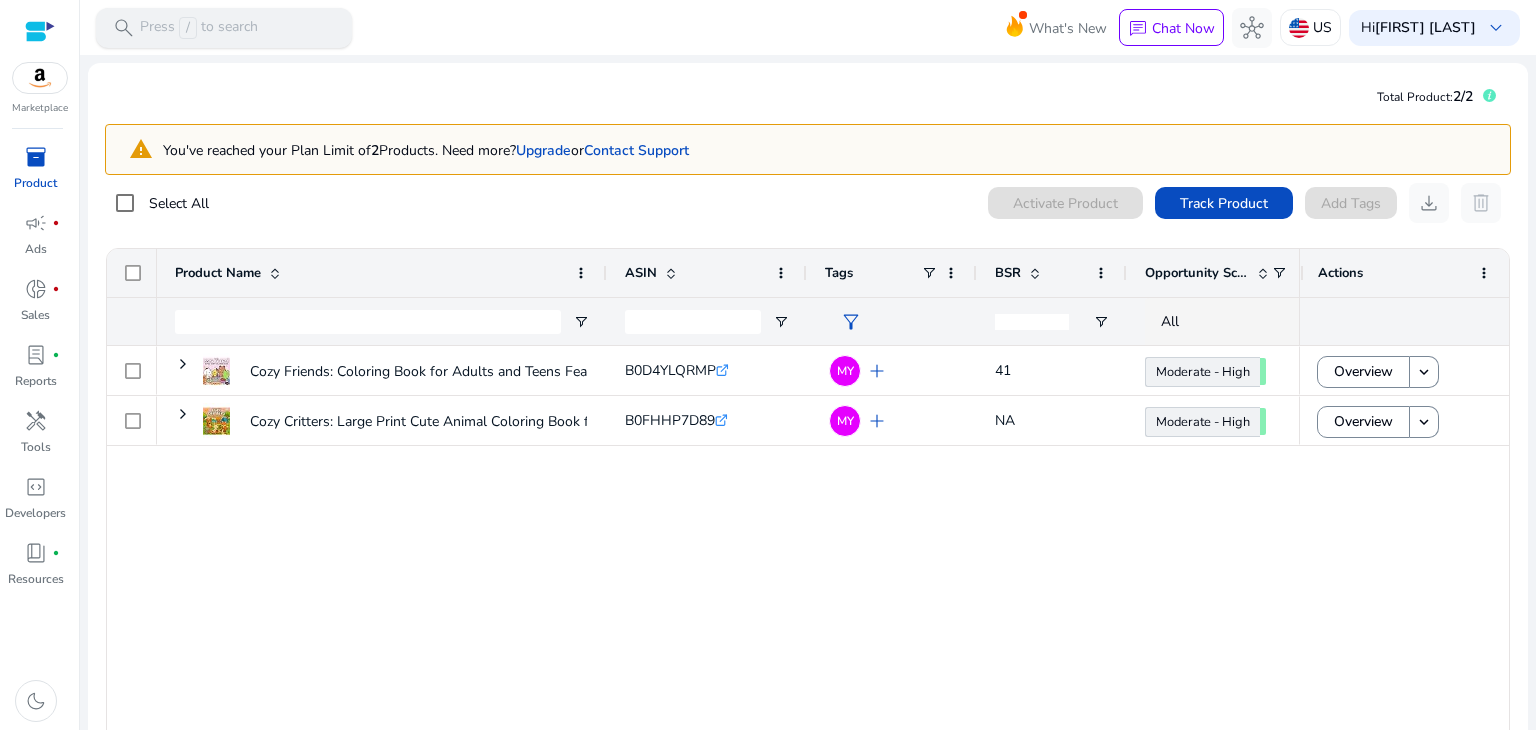 click on "Press  /  to search" at bounding box center [199, 28] 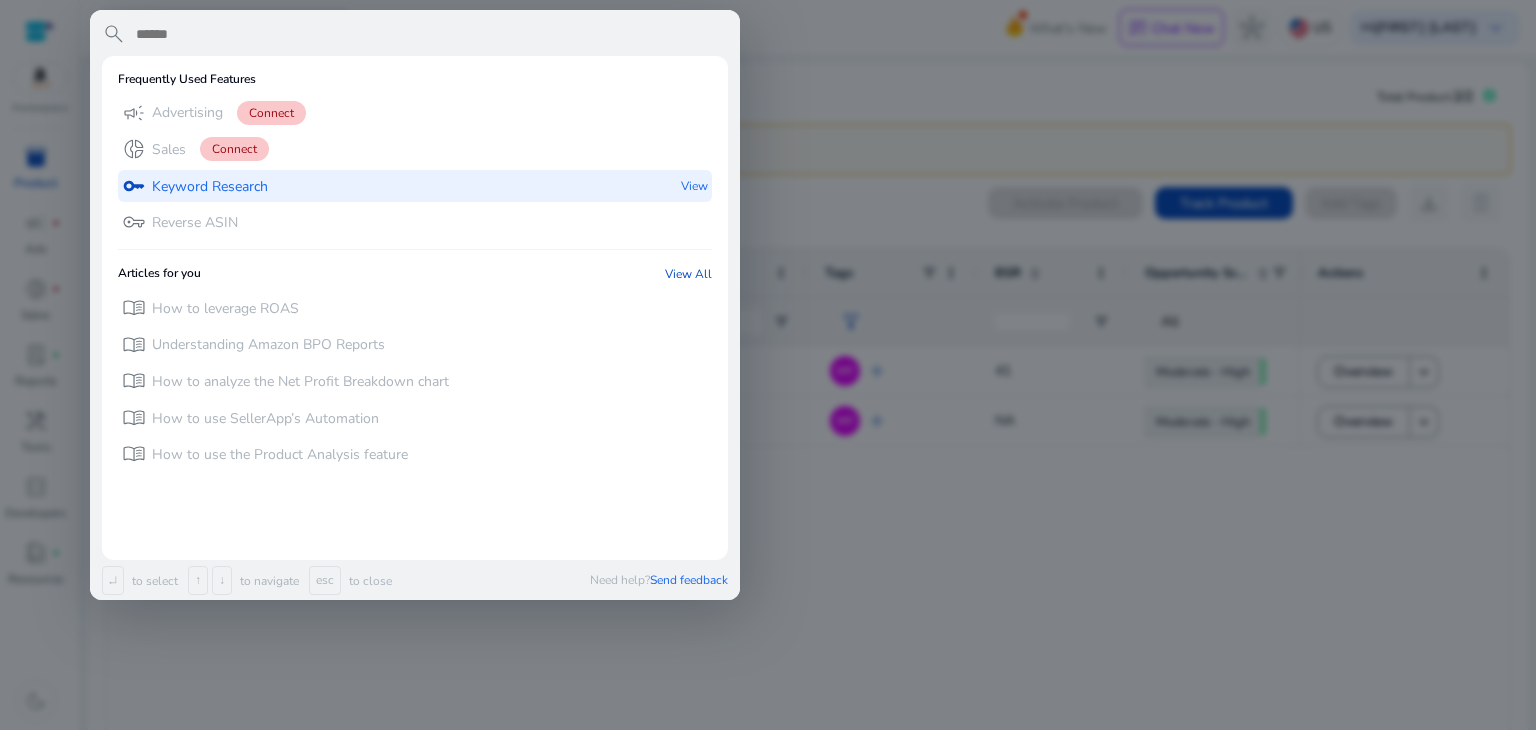 click on "Keyword Research" at bounding box center (210, 187) 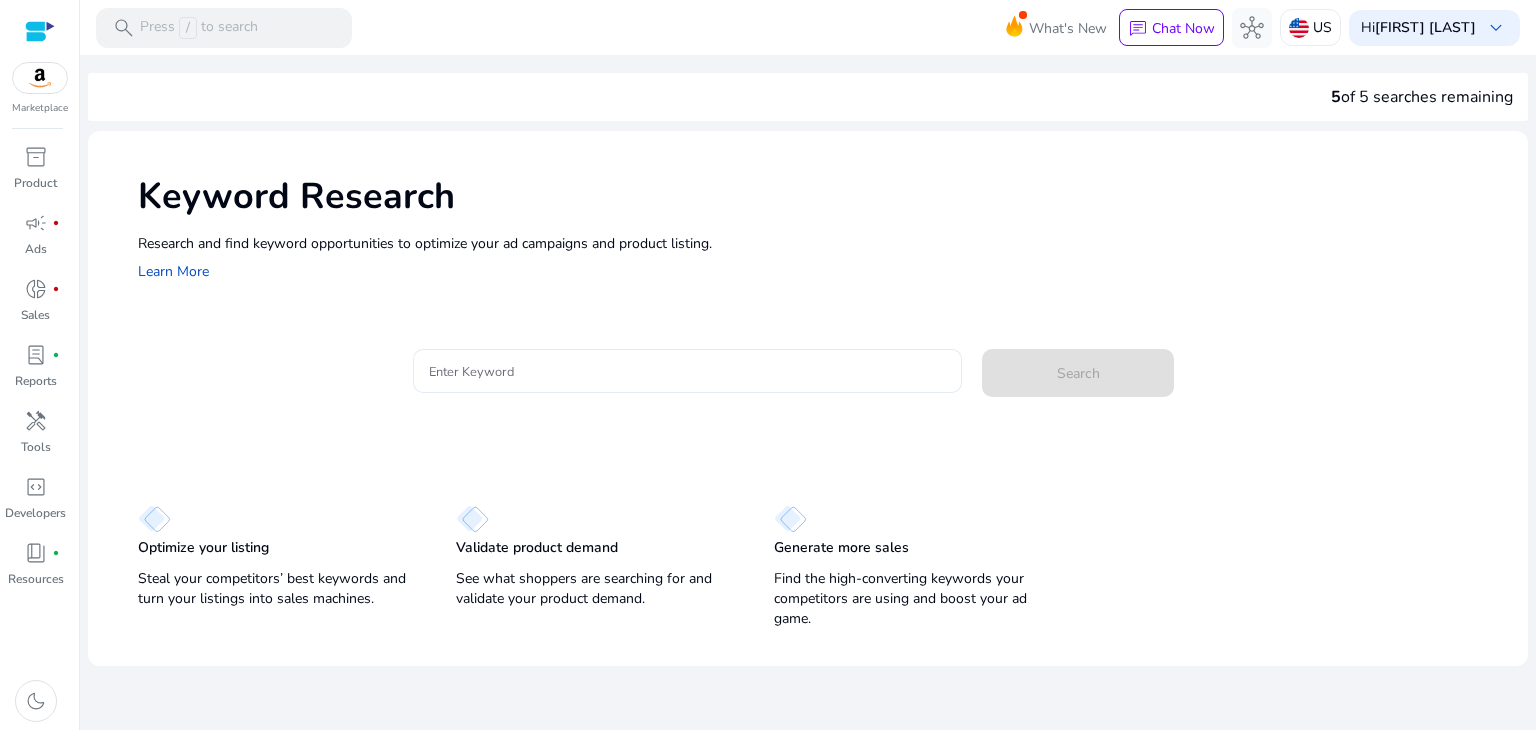 click on "Enter Keyword" at bounding box center [688, 371] 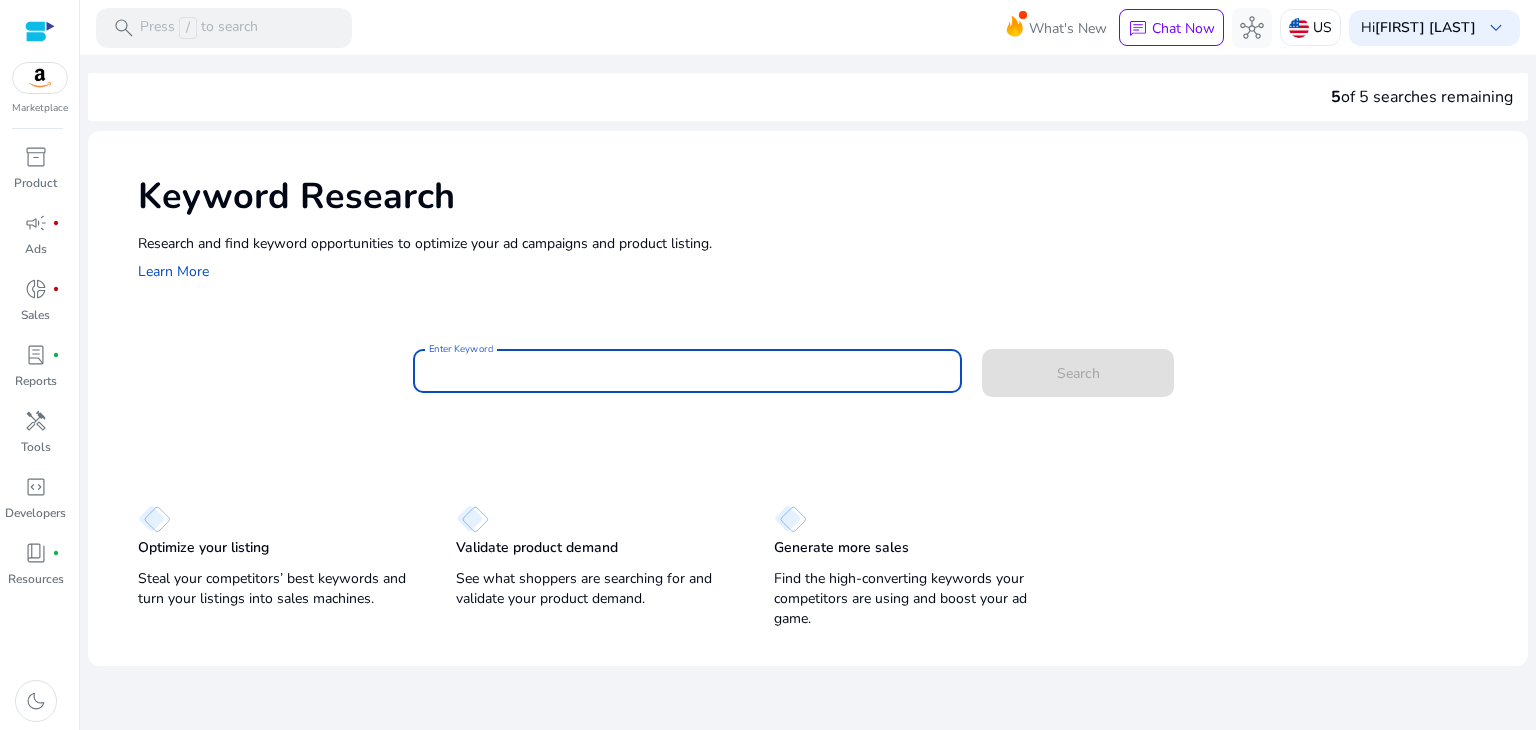 click on "Enter Keyword" at bounding box center [688, 371] 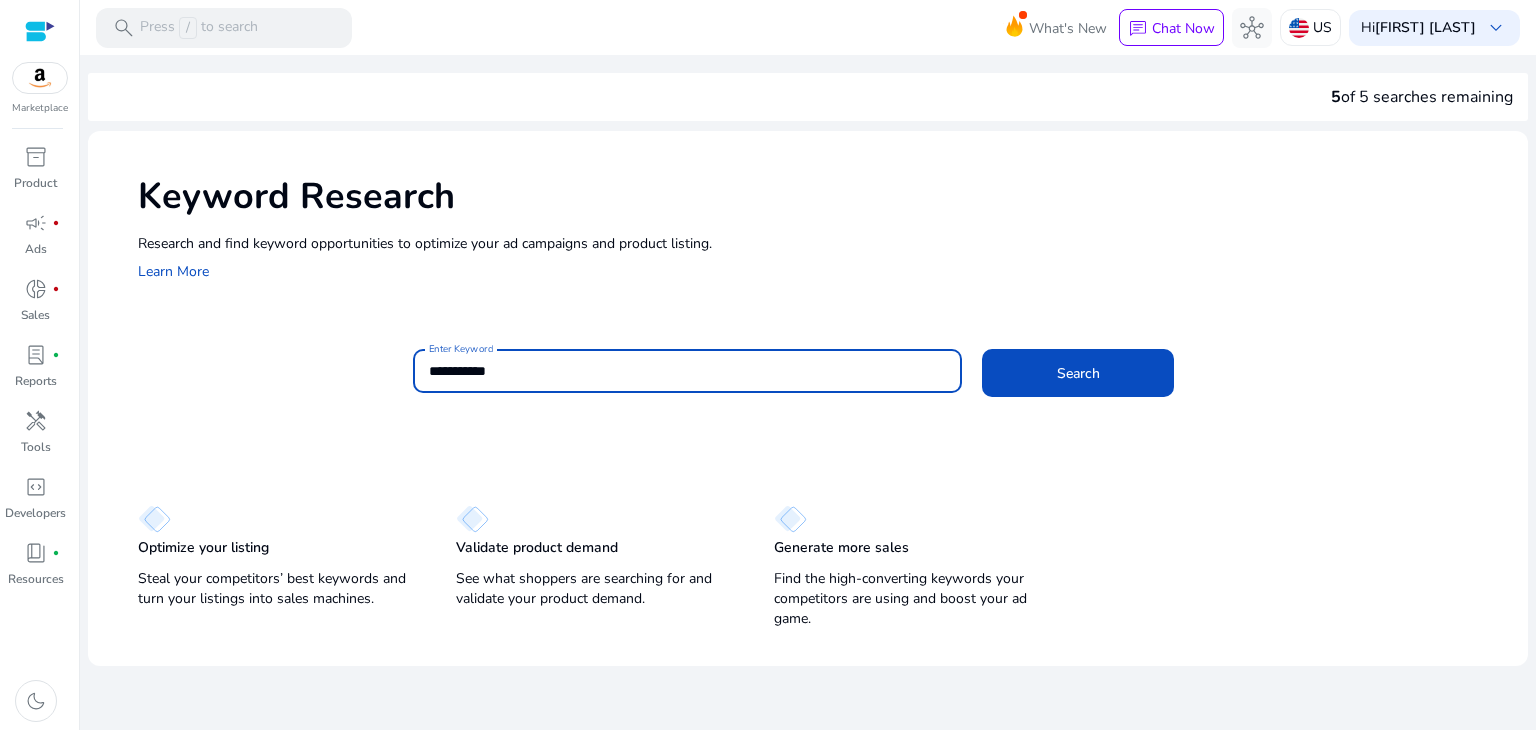 scroll, scrollTop: 0, scrollLeft: 0, axis: both 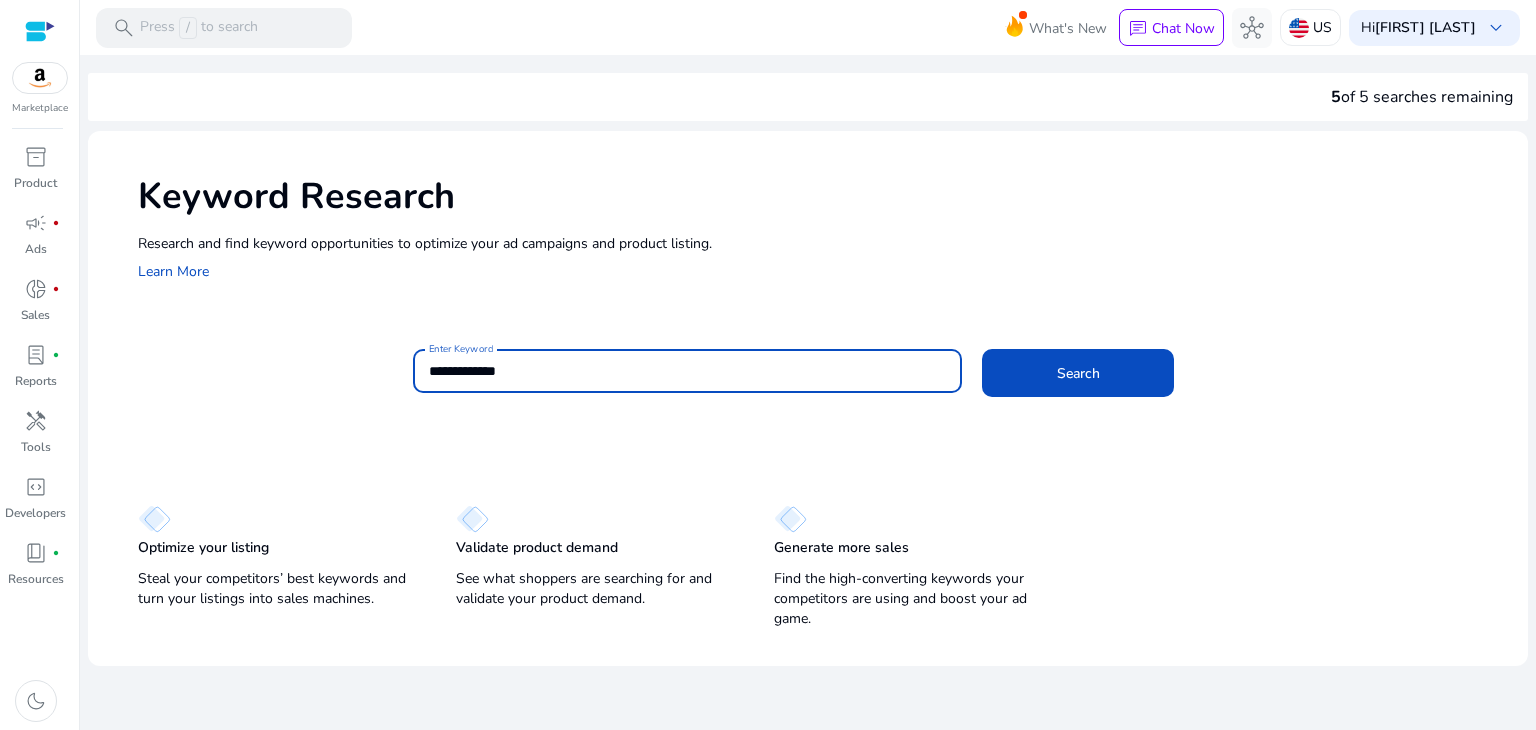 type on "**********" 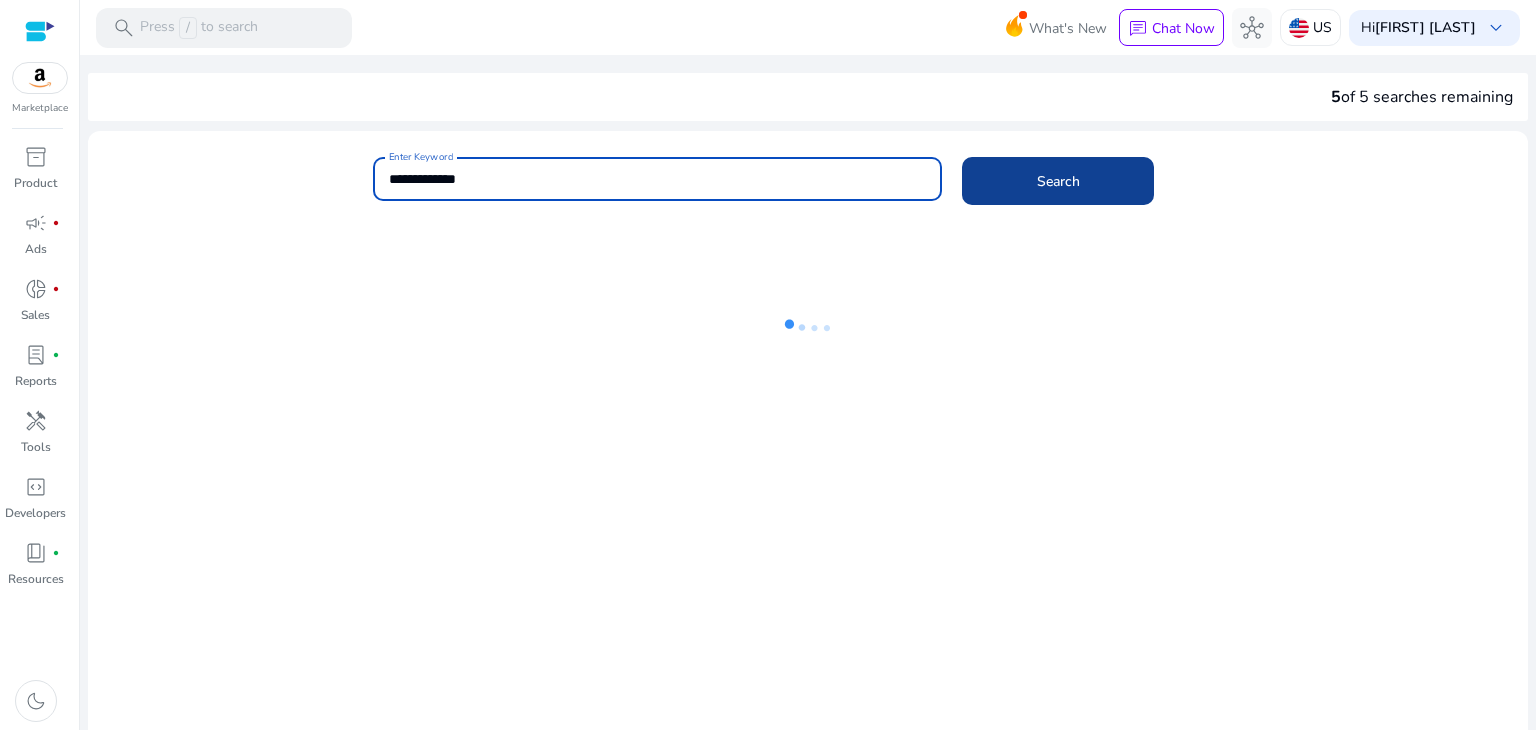 click on "Search" 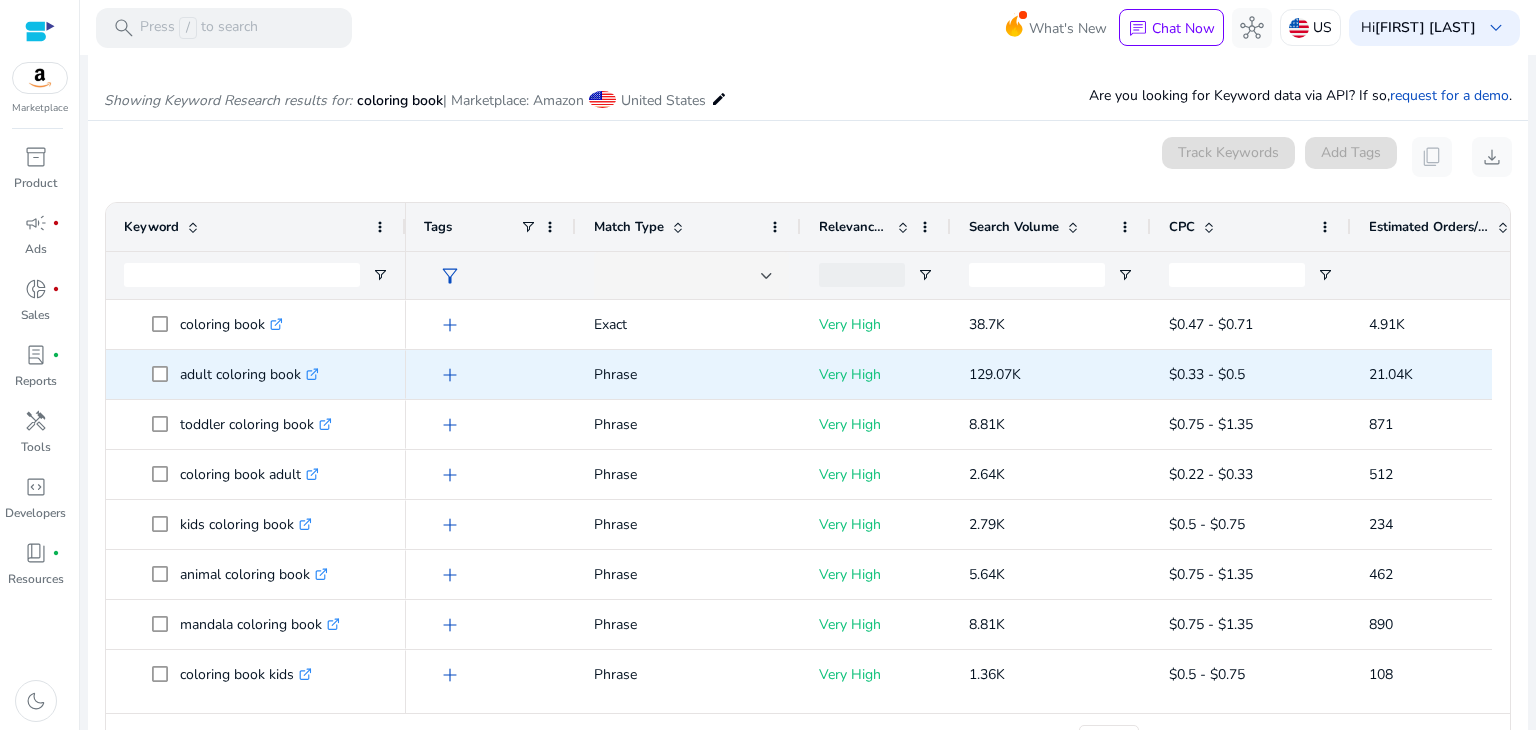 scroll, scrollTop: 238, scrollLeft: 0, axis: vertical 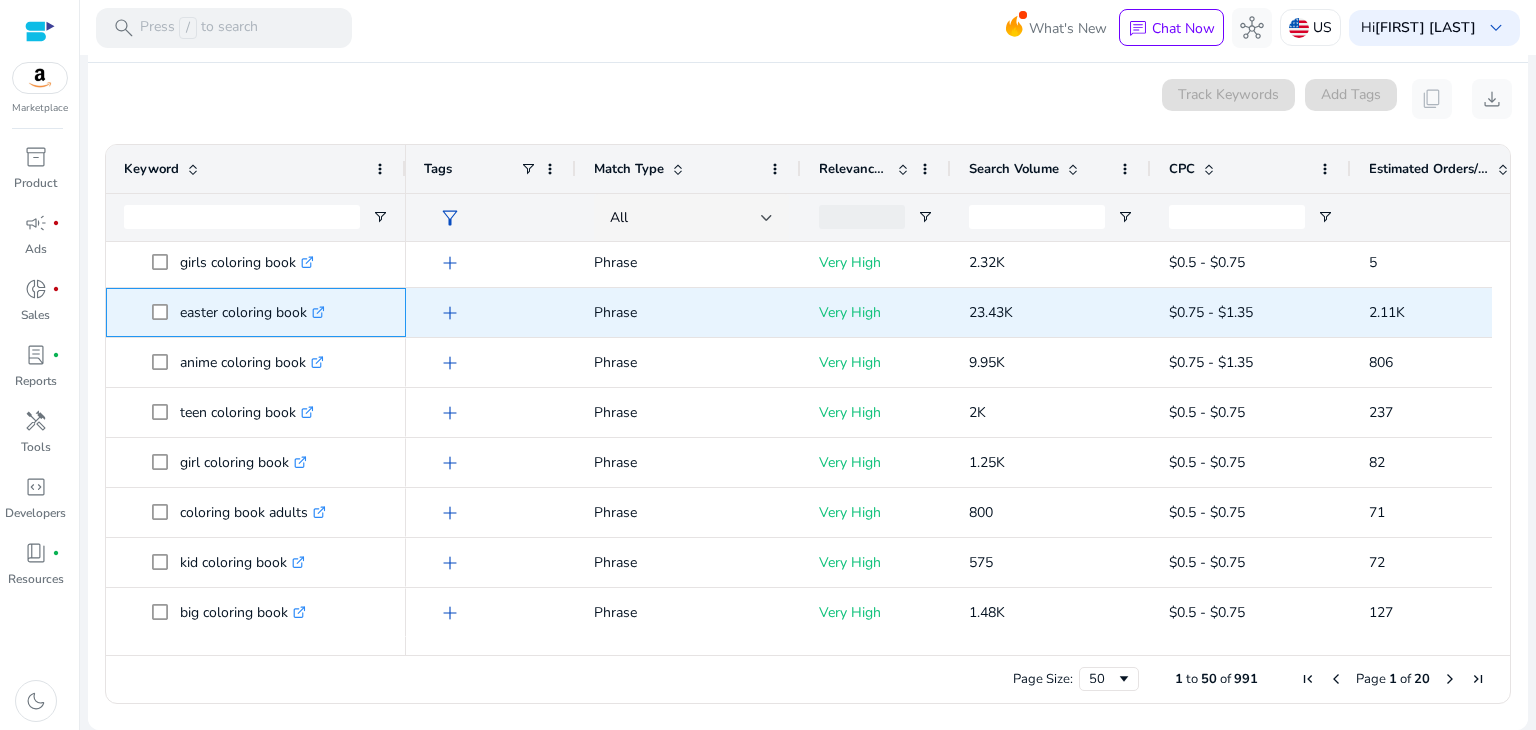 drag, startPoint x: 172, startPoint y: 308, endPoint x: 304, endPoint y: 313, distance: 132.09467 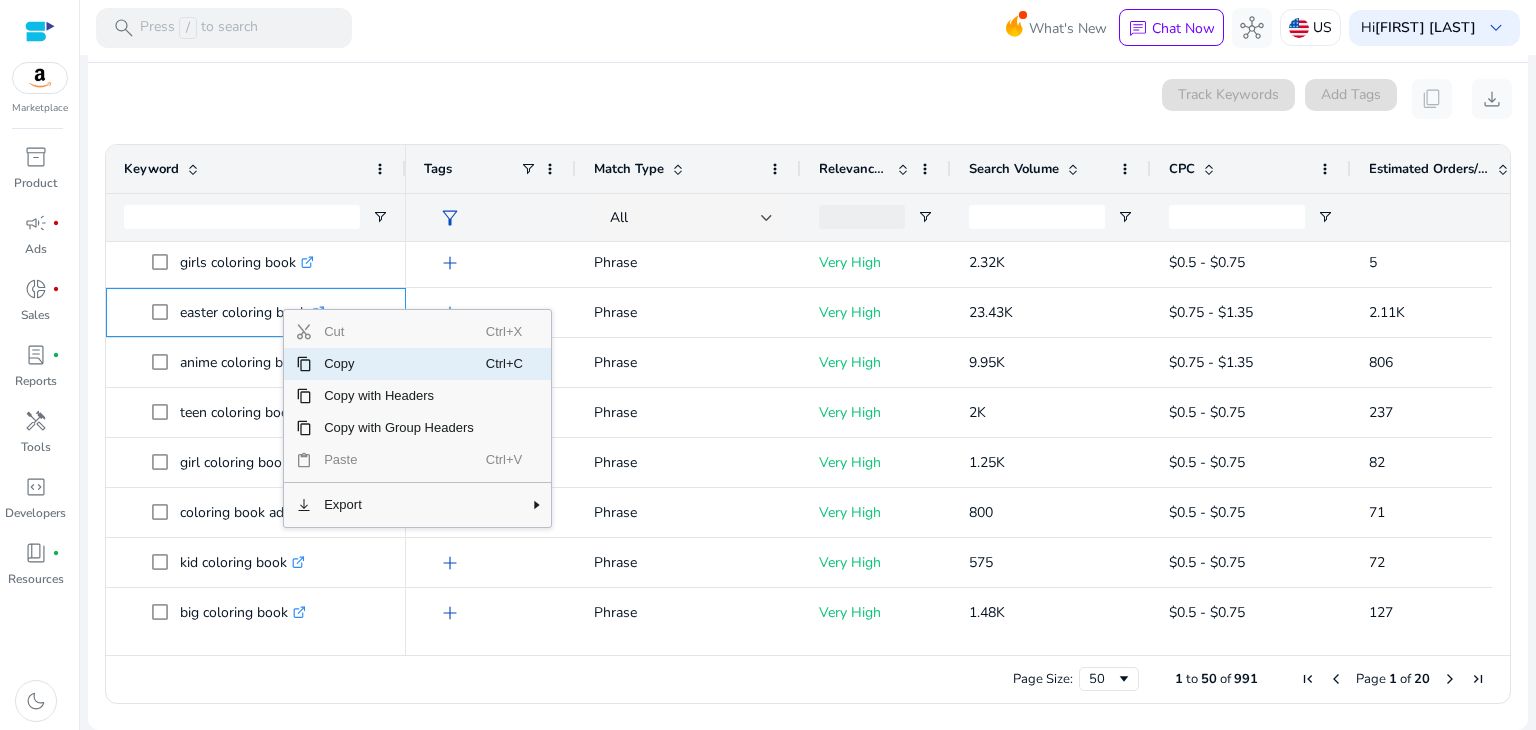 click on "Copy" at bounding box center (399, 364) 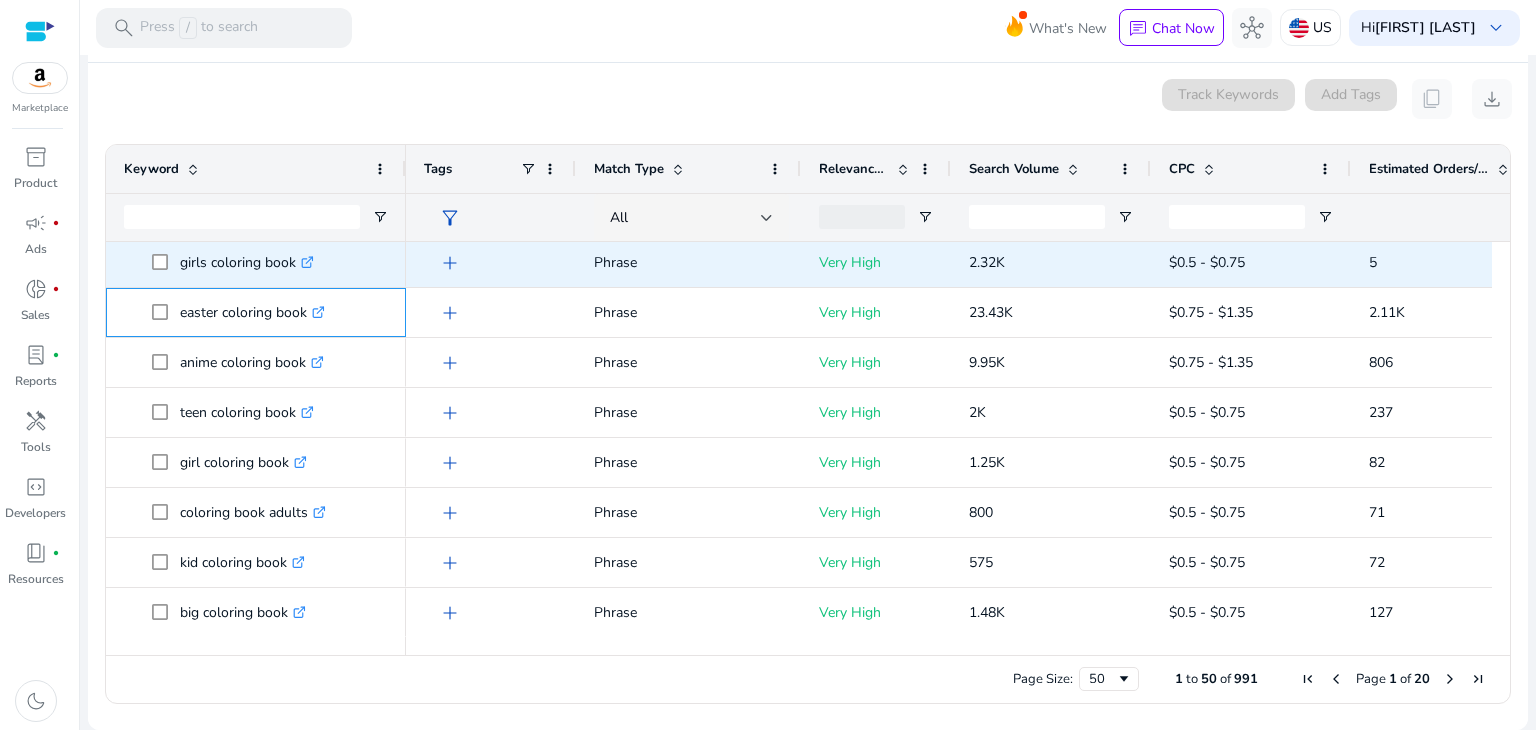 scroll, scrollTop: 304, scrollLeft: 0, axis: vertical 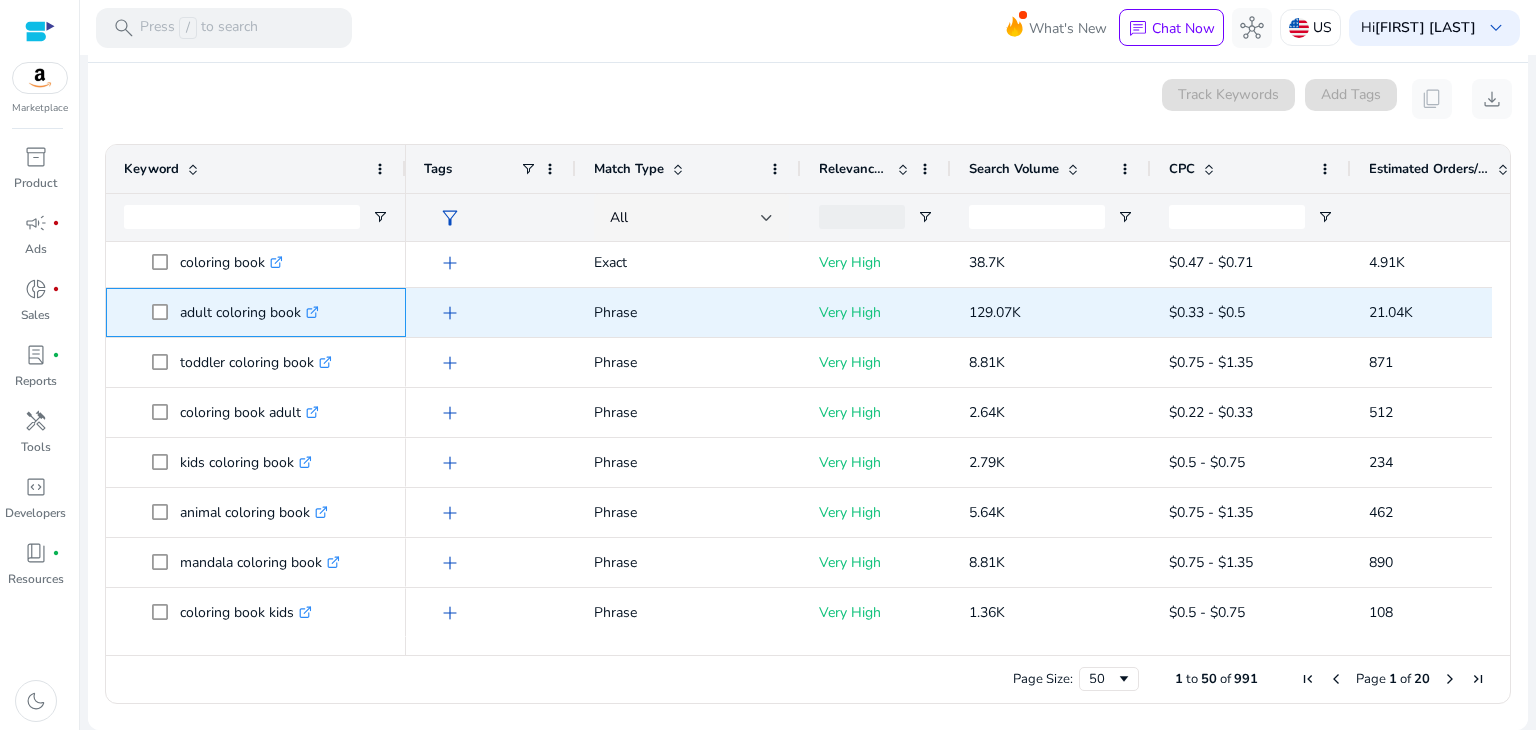 drag, startPoint x: 181, startPoint y: 308, endPoint x: 309, endPoint y: 308, distance: 128 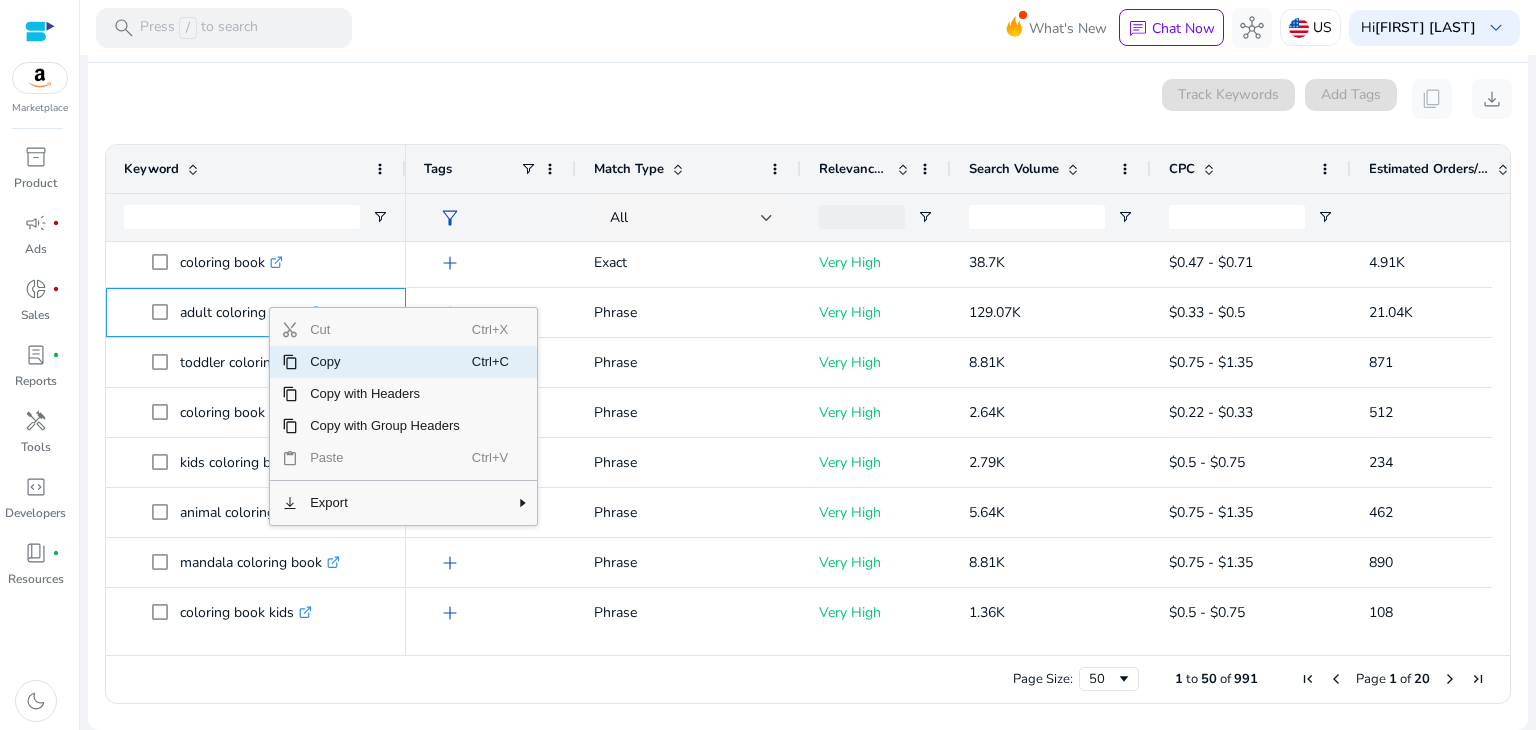 click on "Copy" at bounding box center (385, 362) 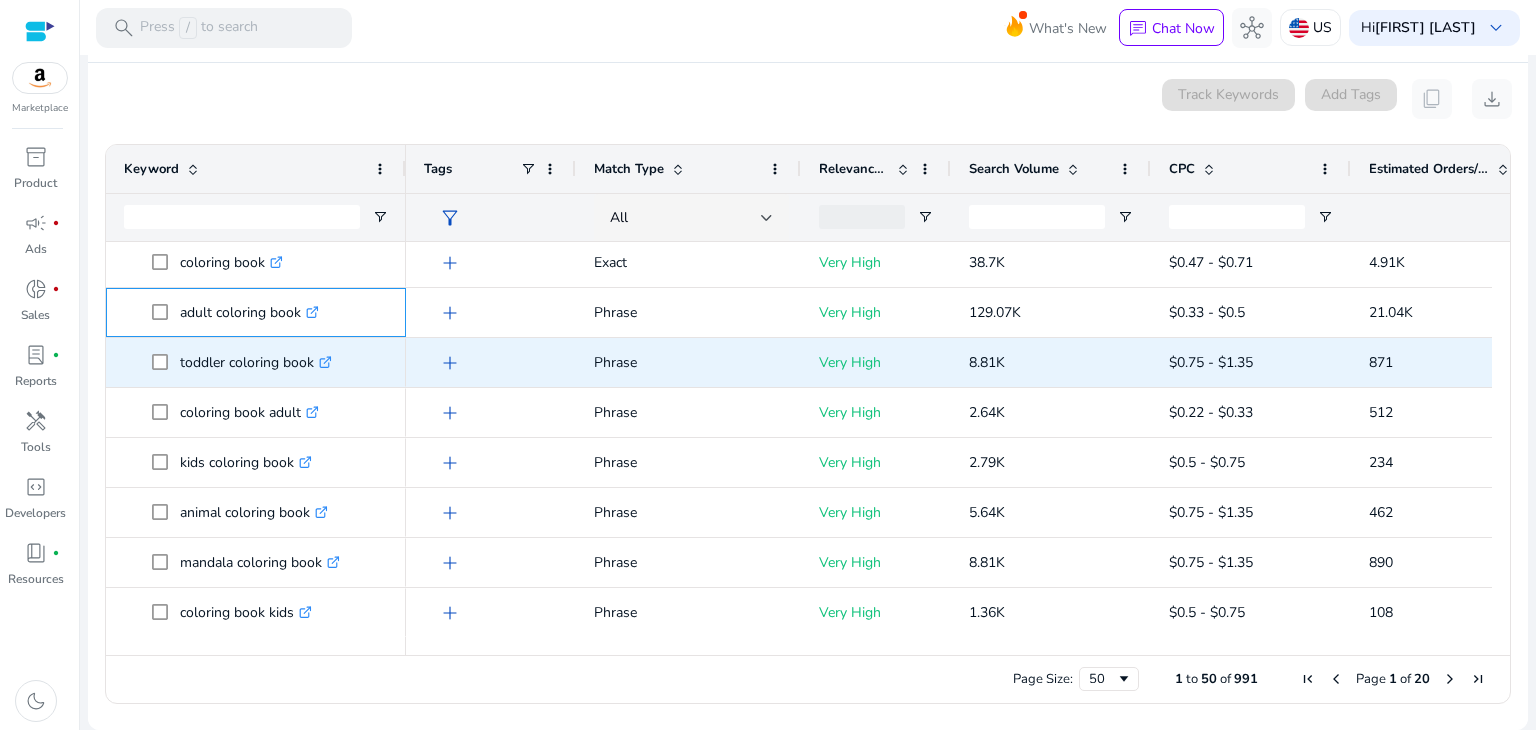 scroll, scrollTop: 0, scrollLeft: 0, axis: both 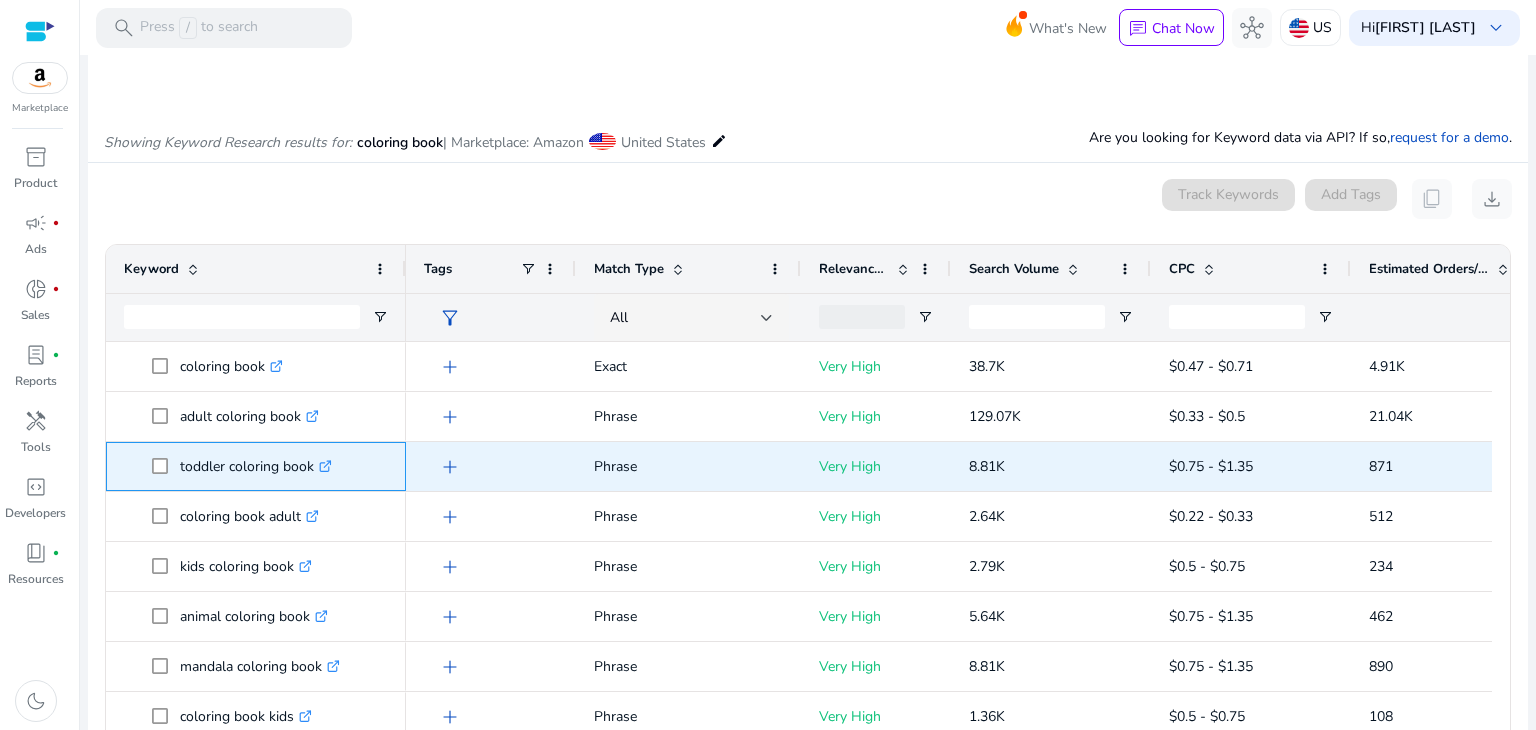 click on "toddler coloring book  .st0{fill:#2c8af8}" at bounding box center [256, 466] 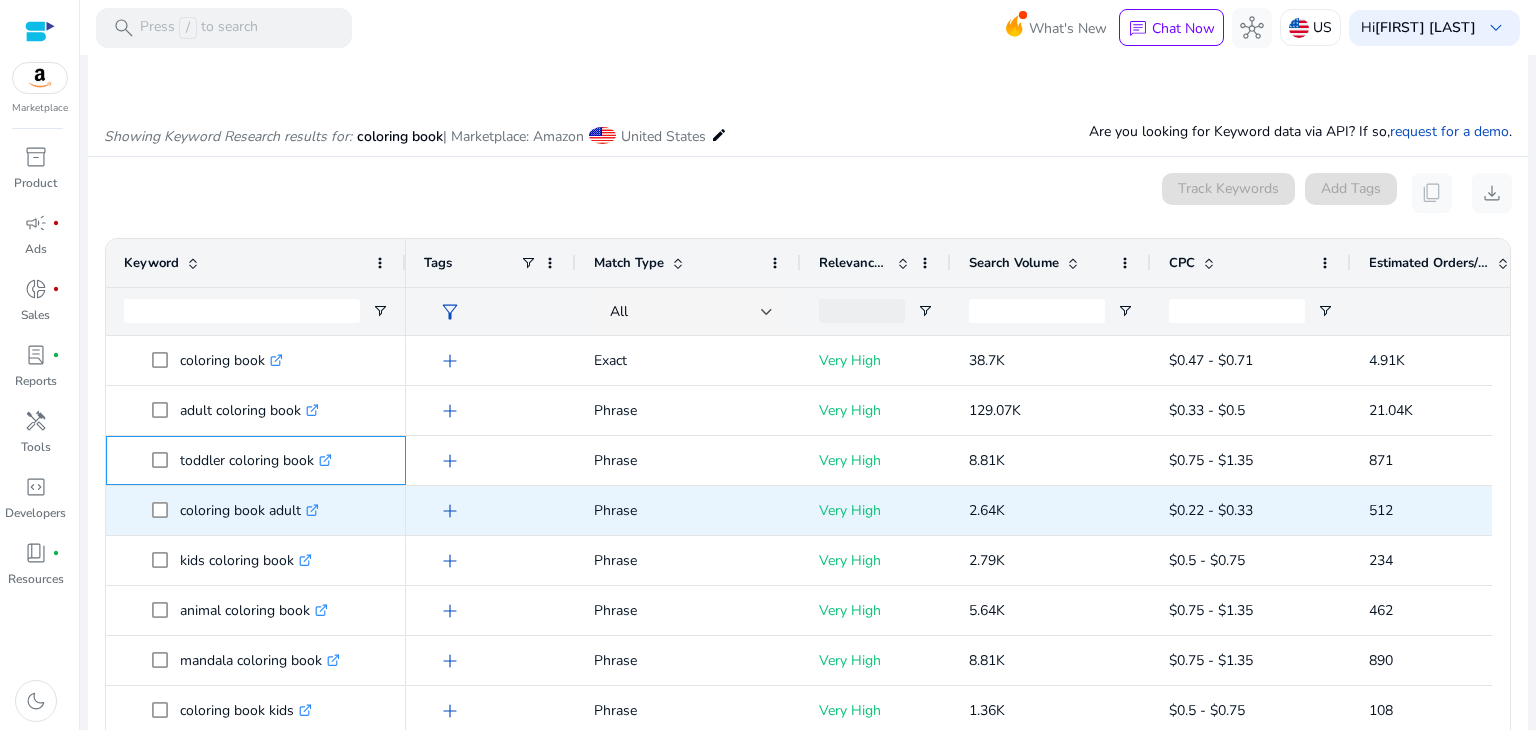 scroll, scrollTop: 200, scrollLeft: 0, axis: vertical 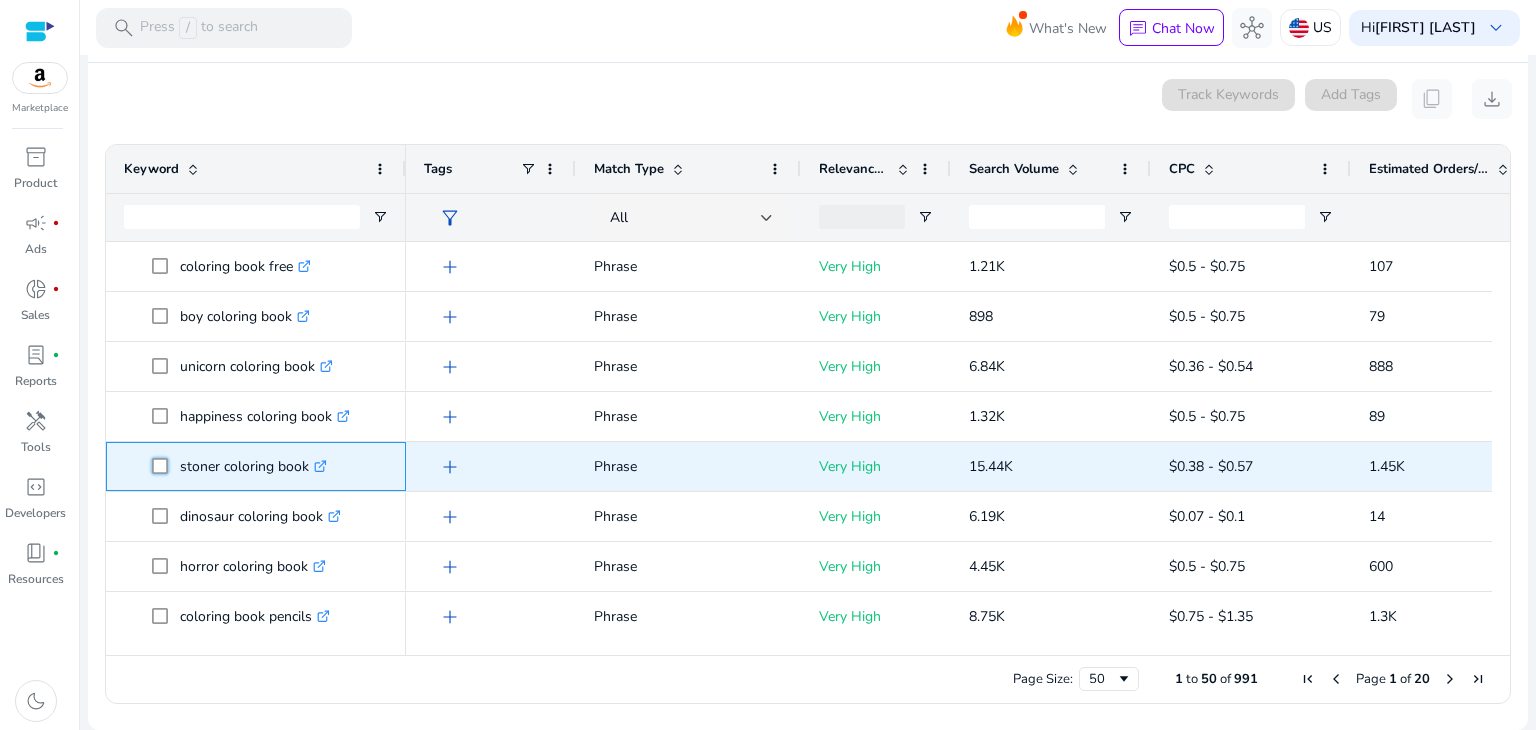 click on "stoner coloring book  .st0{fill:#2c8af8}" at bounding box center [270, 466] 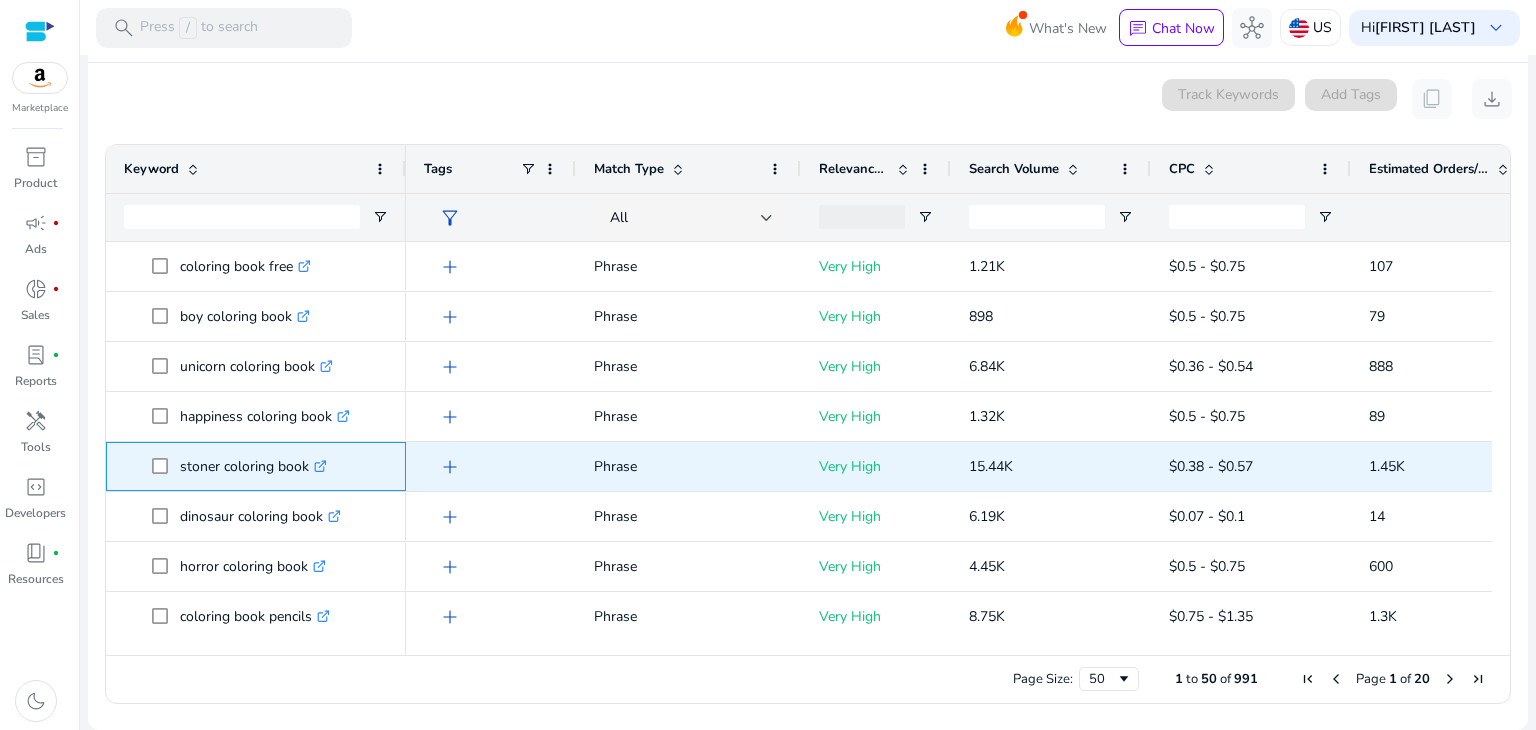drag, startPoint x: 305, startPoint y: 463, endPoint x: 175, endPoint y: 465, distance: 130.01538 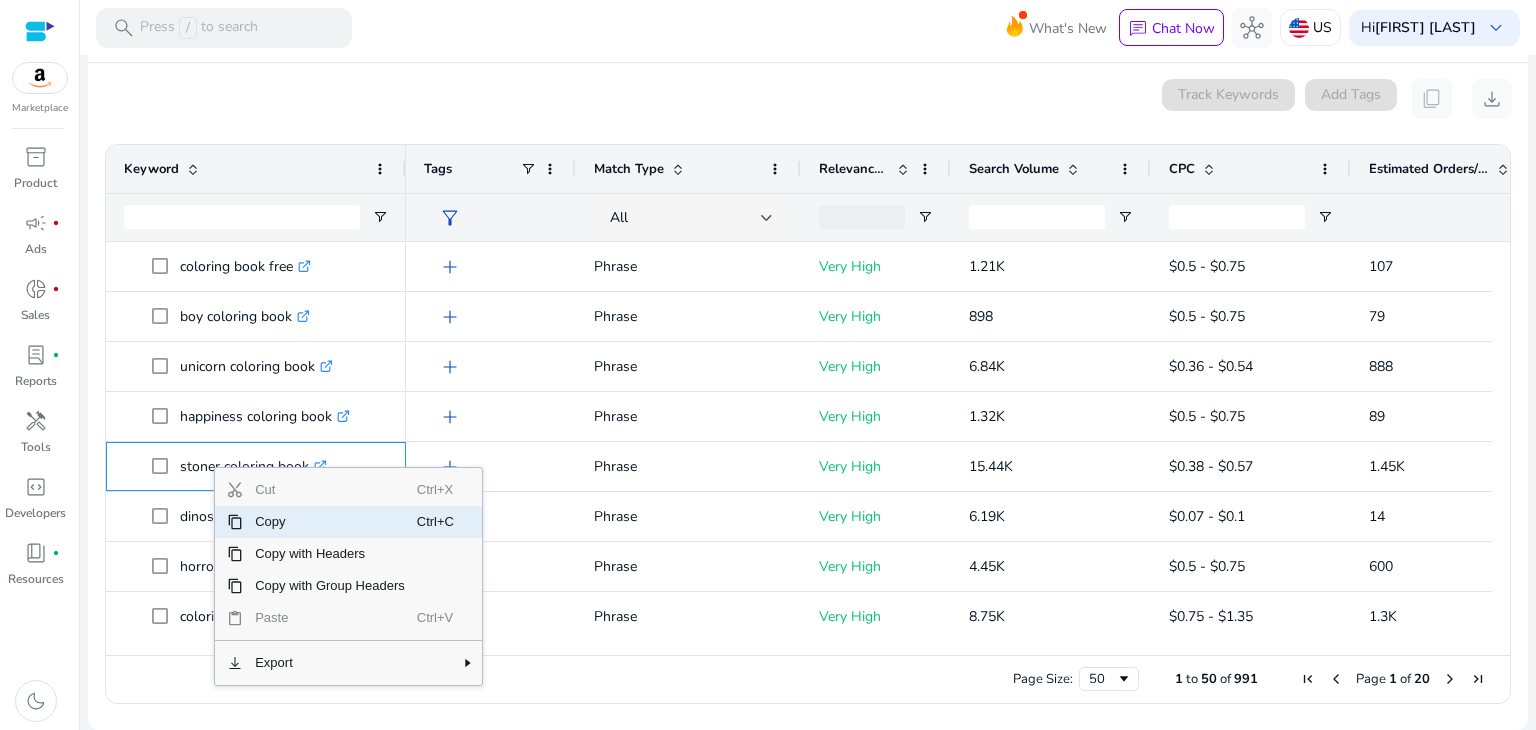 click on "Copy" at bounding box center [330, 522] 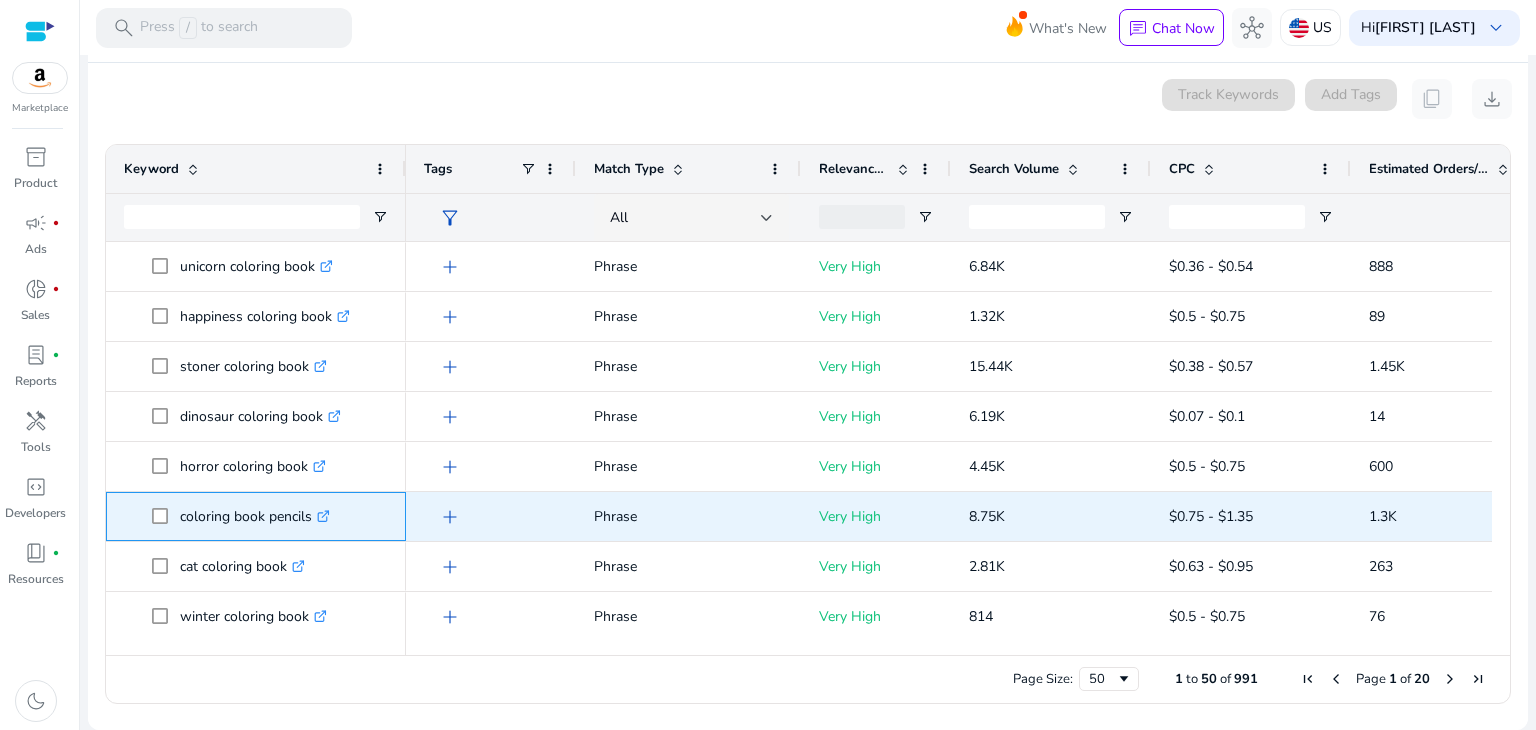 drag, startPoint x: 169, startPoint y: 514, endPoint x: 312, endPoint y: 522, distance: 143.2236 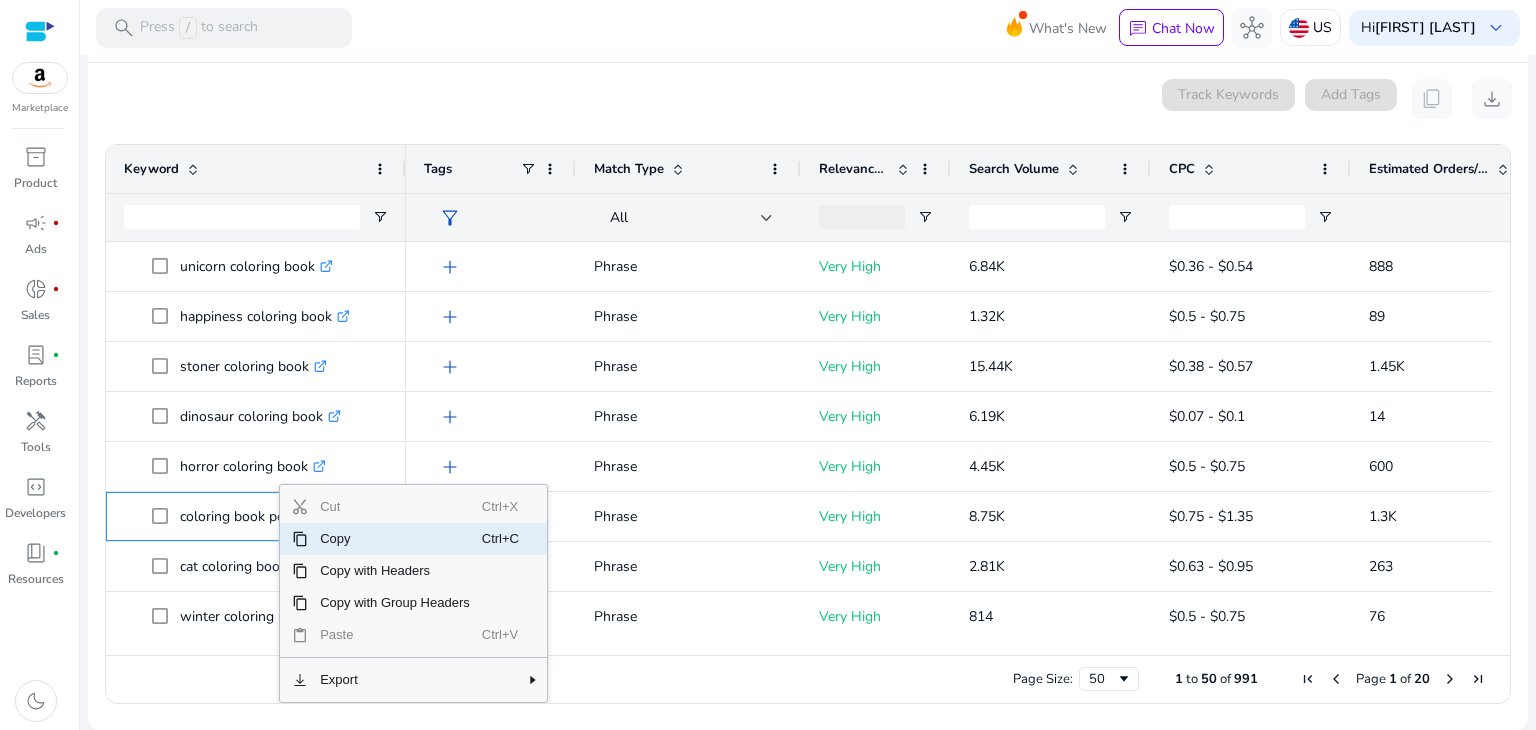 click on "Copy" at bounding box center [395, 539] 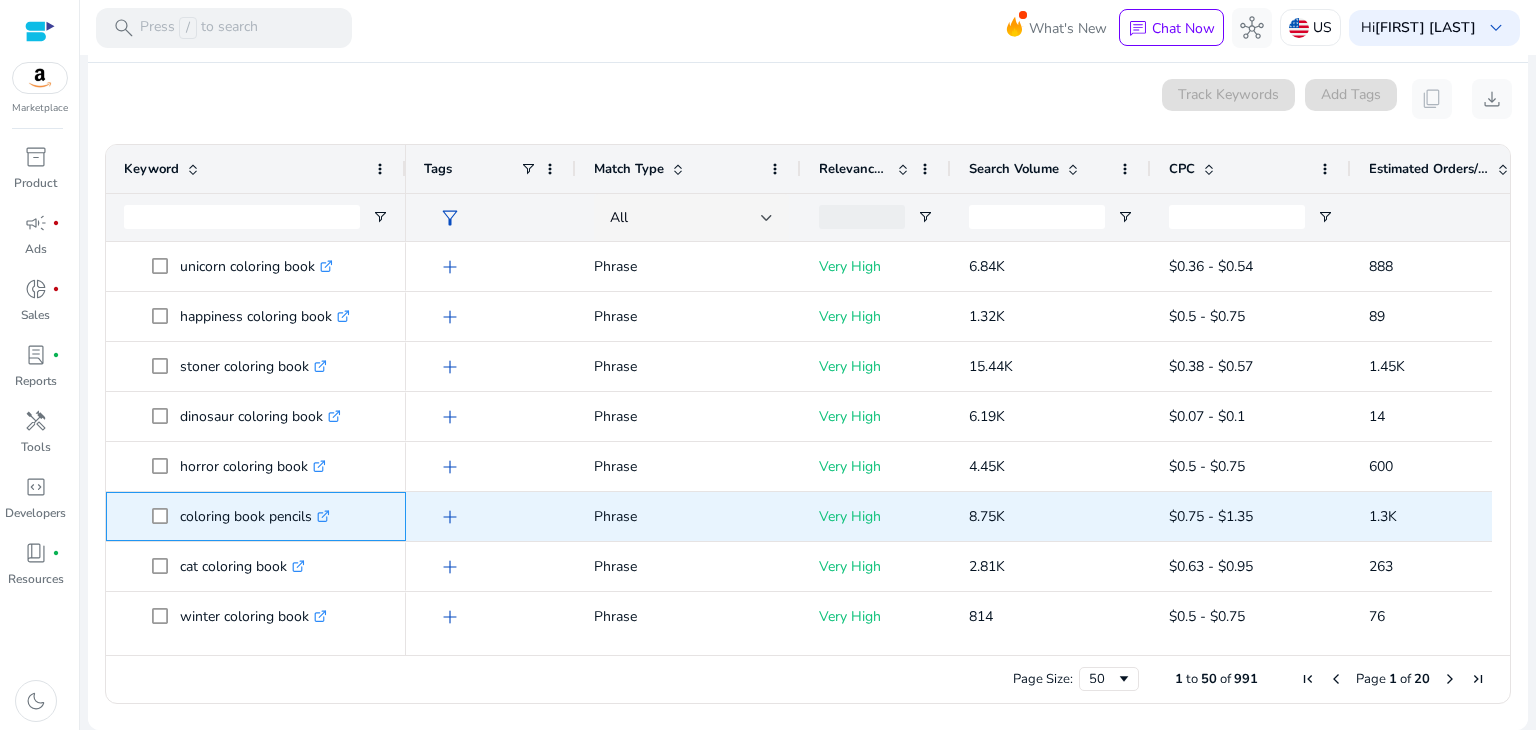 scroll, scrollTop: 1195, scrollLeft: 0, axis: vertical 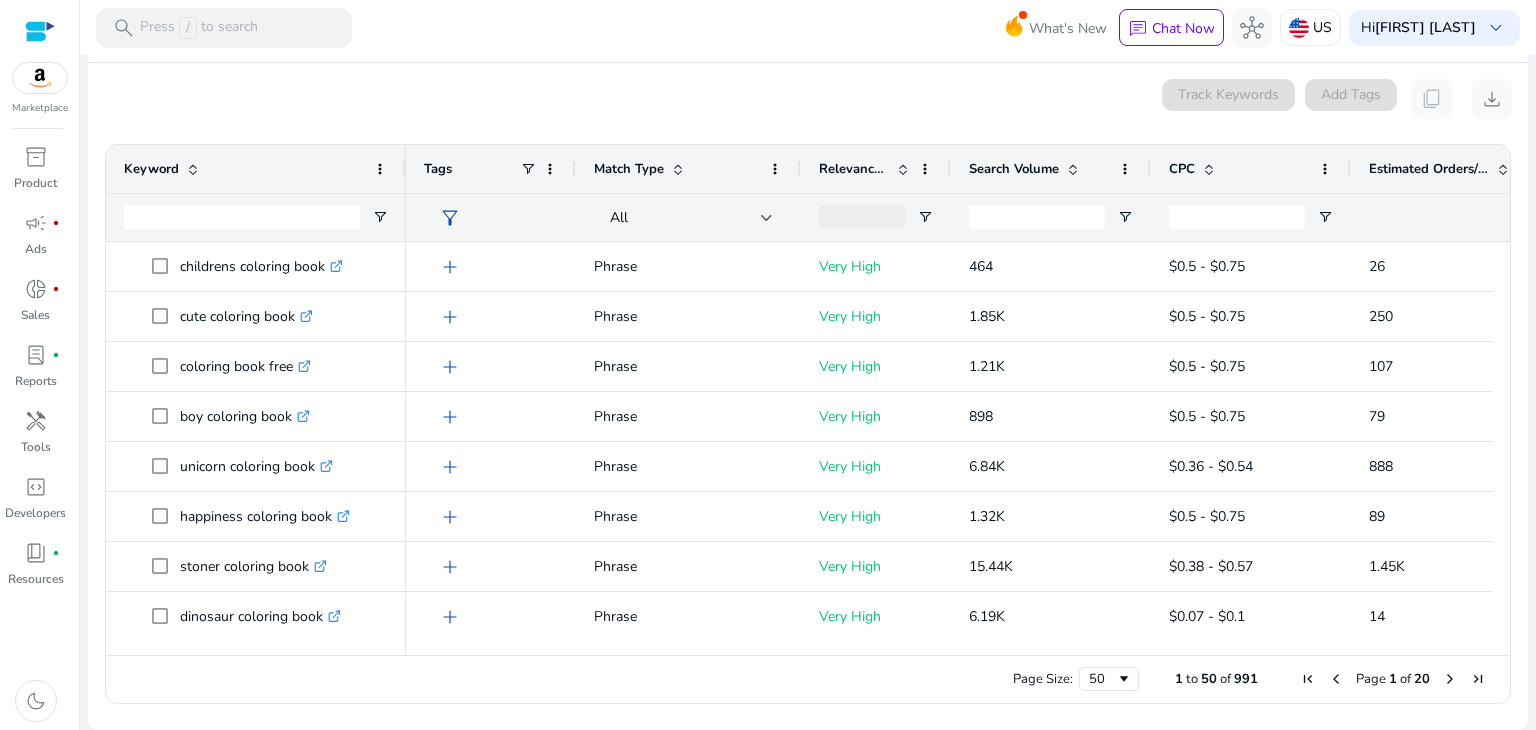 click at bounding box center (1450, 679) 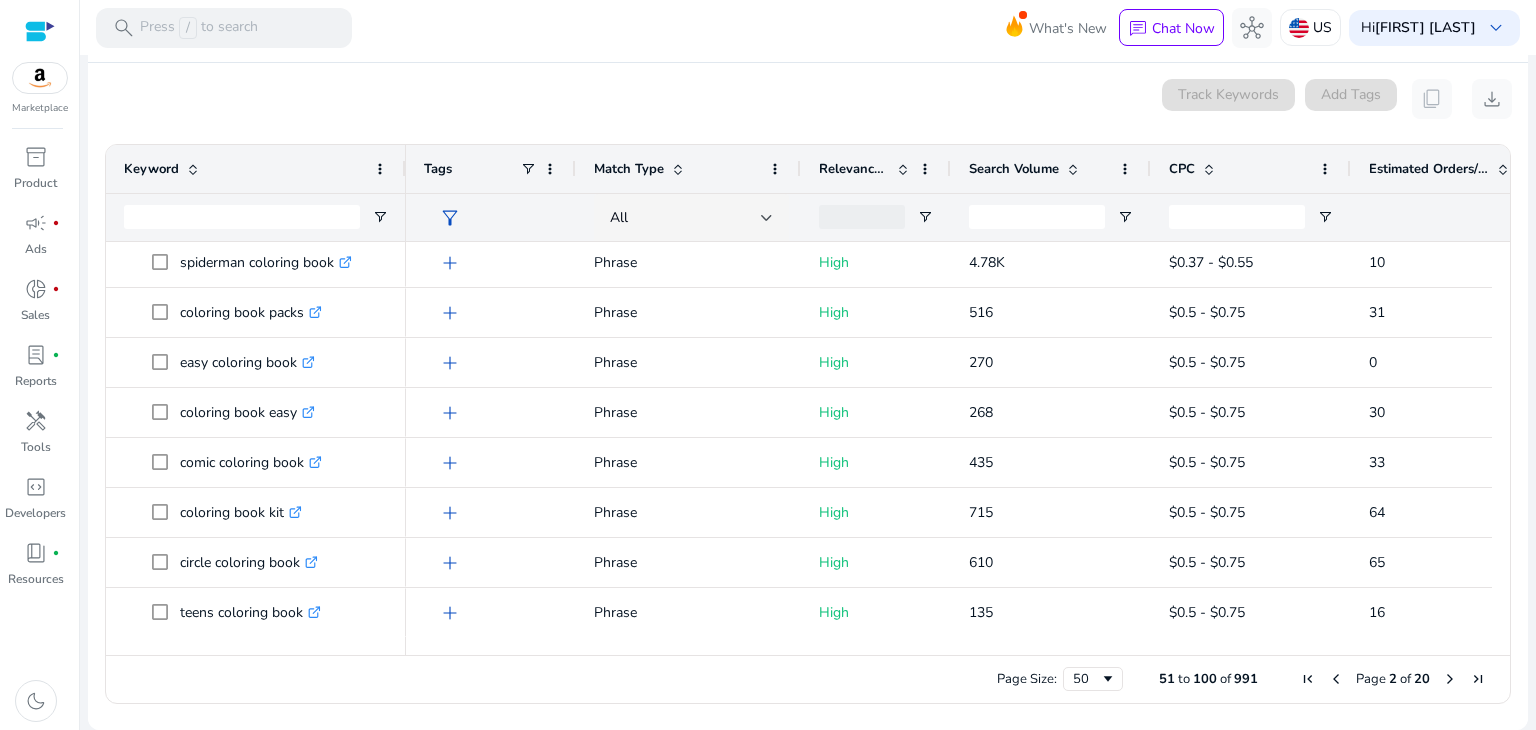 click at bounding box center [1450, 679] 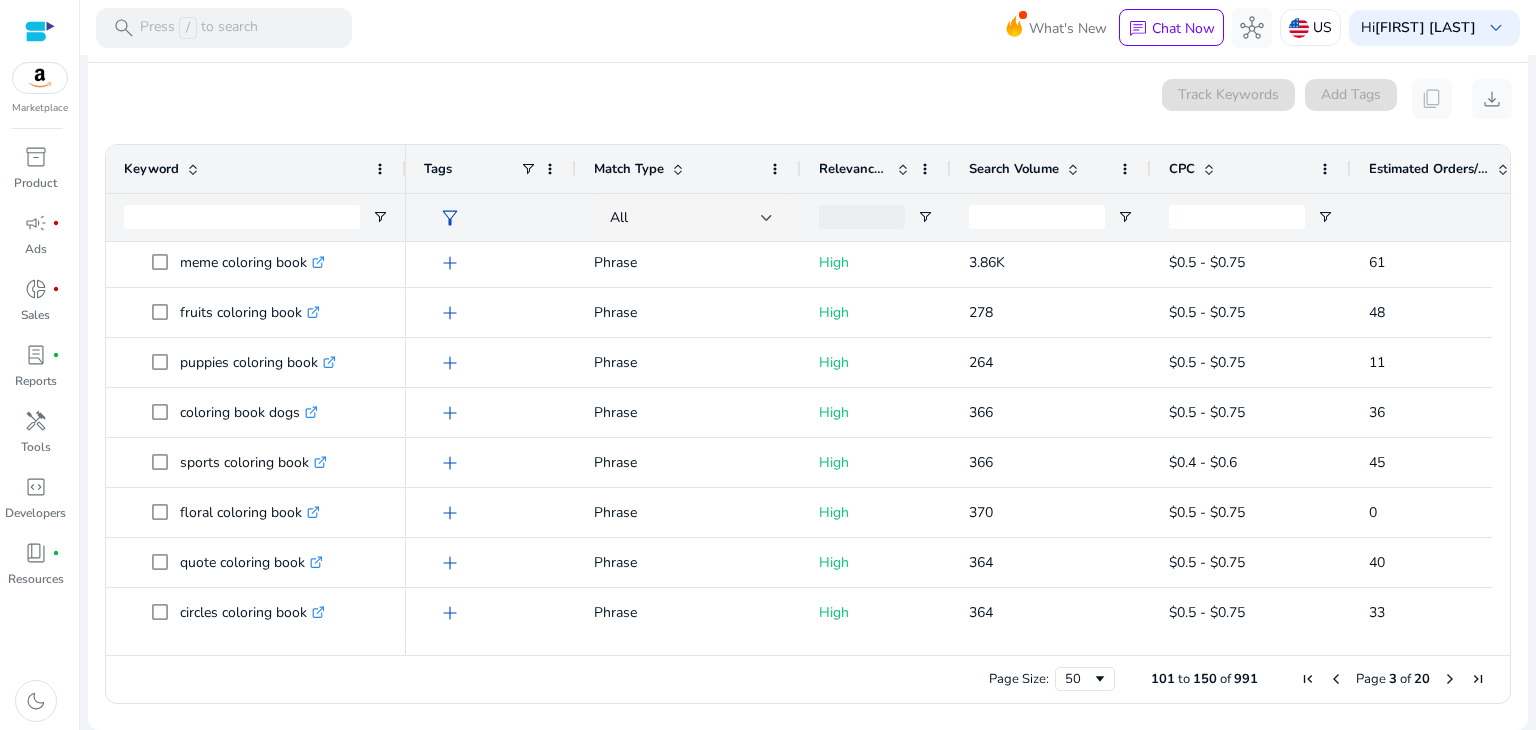click at bounding box center (1450, 679) 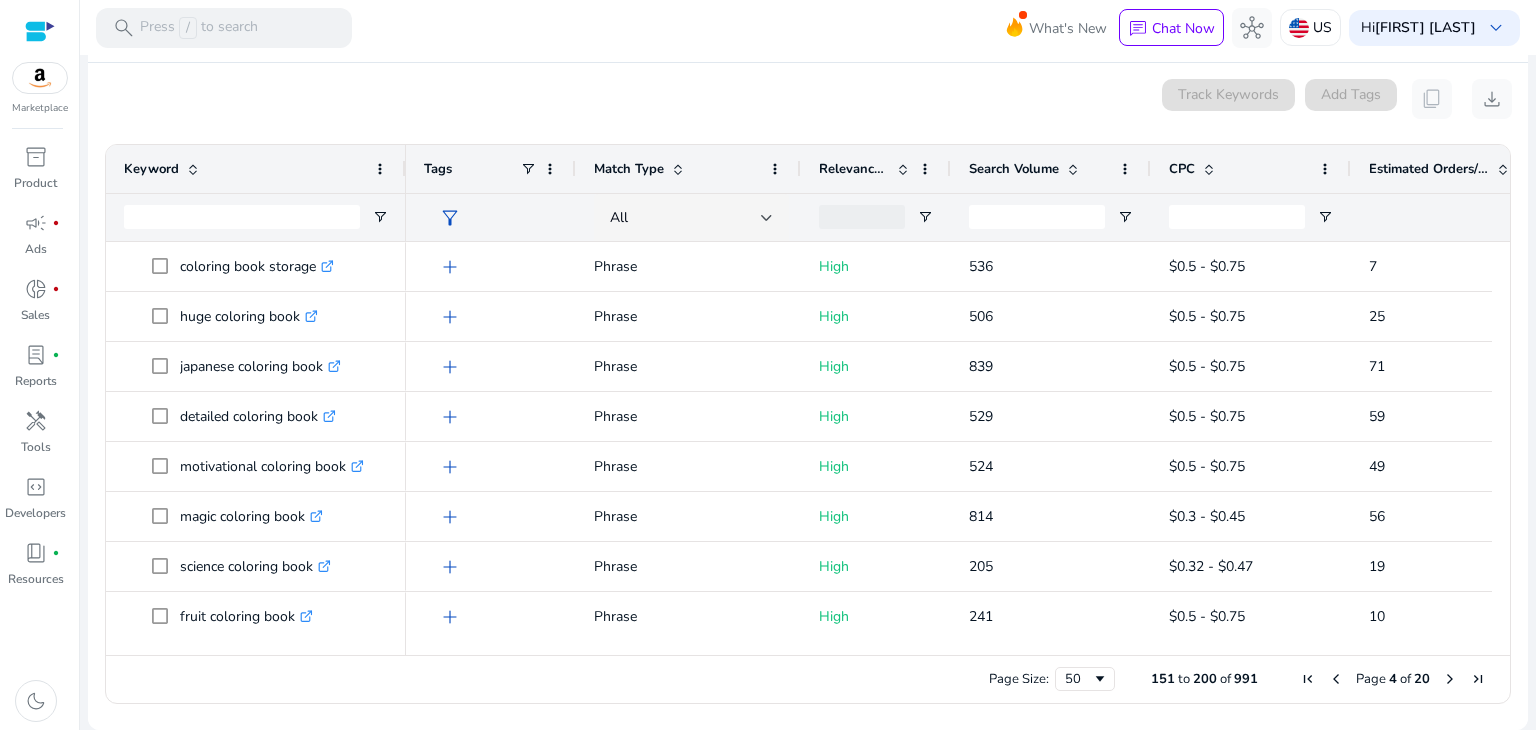 click at bounding box center (1450, 679) 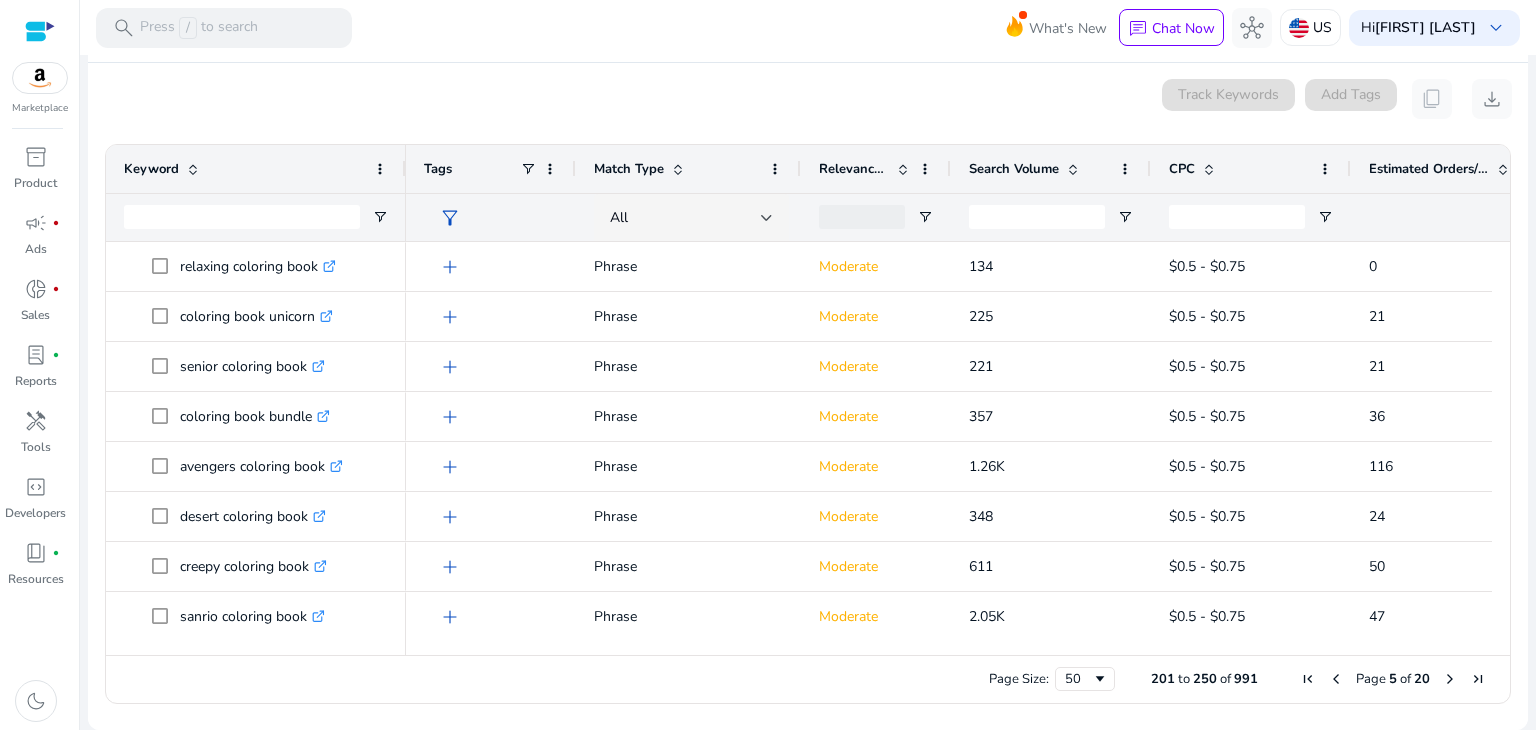 click at bounding box center [1450, 679] 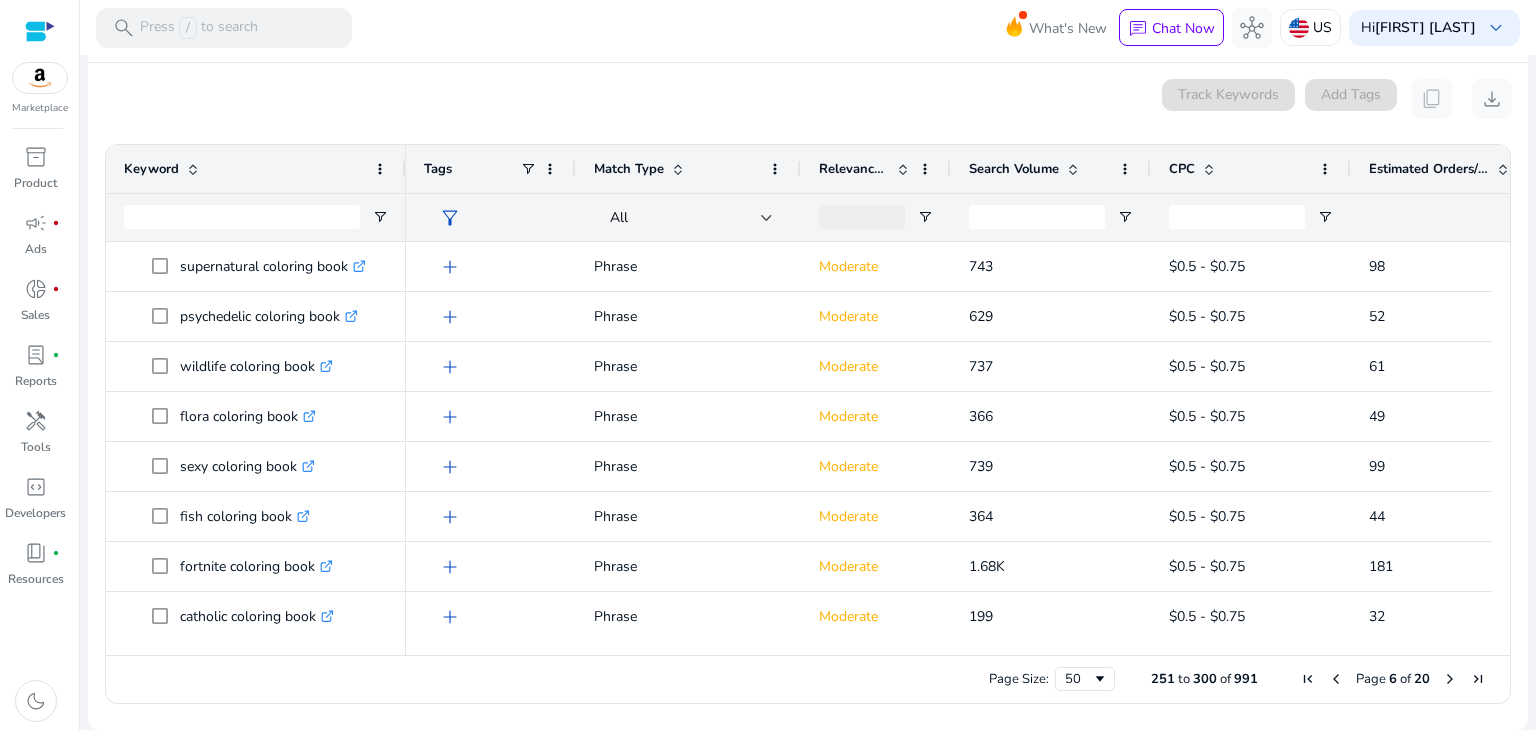 click at bounding box center (1450, 679) 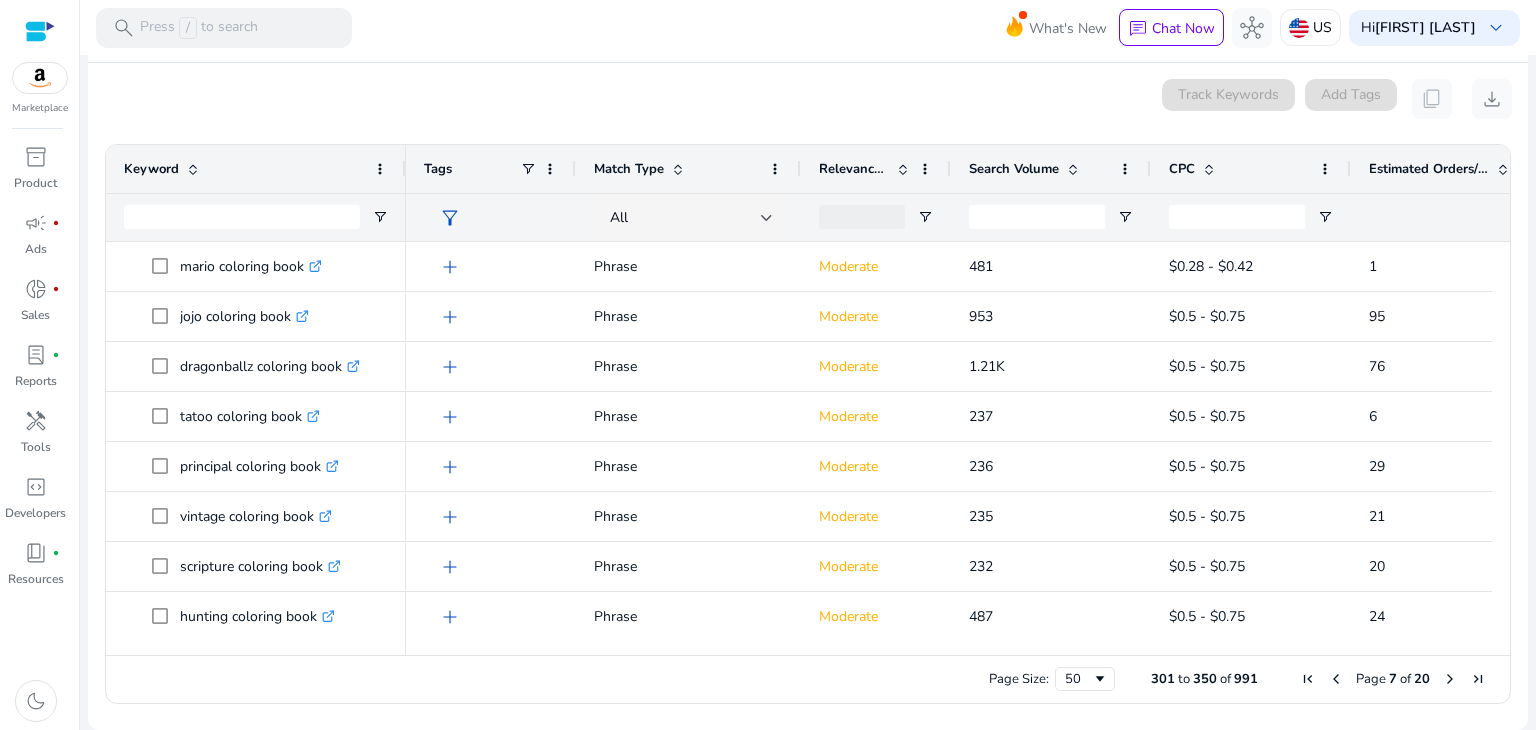 click at bounding box center [1336, 679] 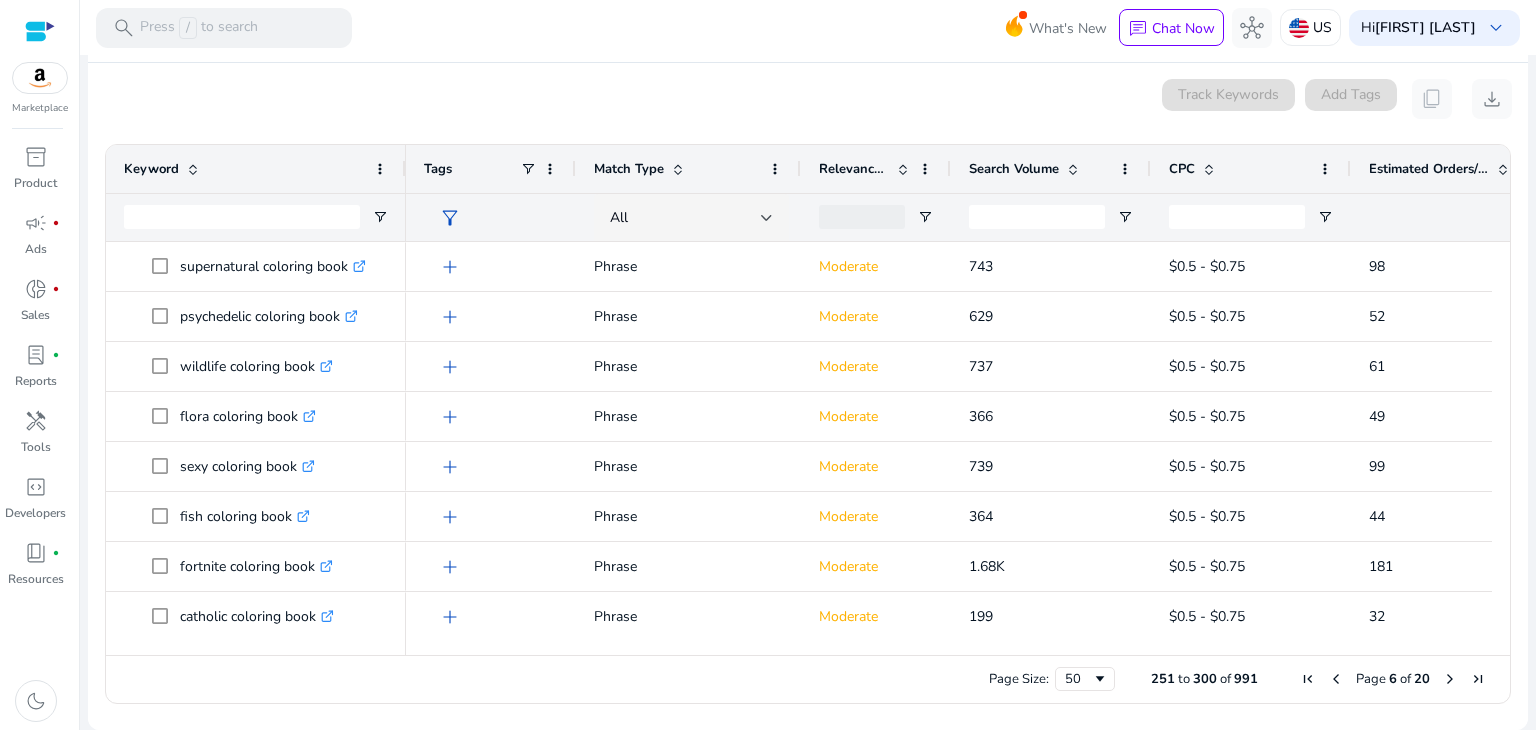 click at bounding box center (1336, 679) 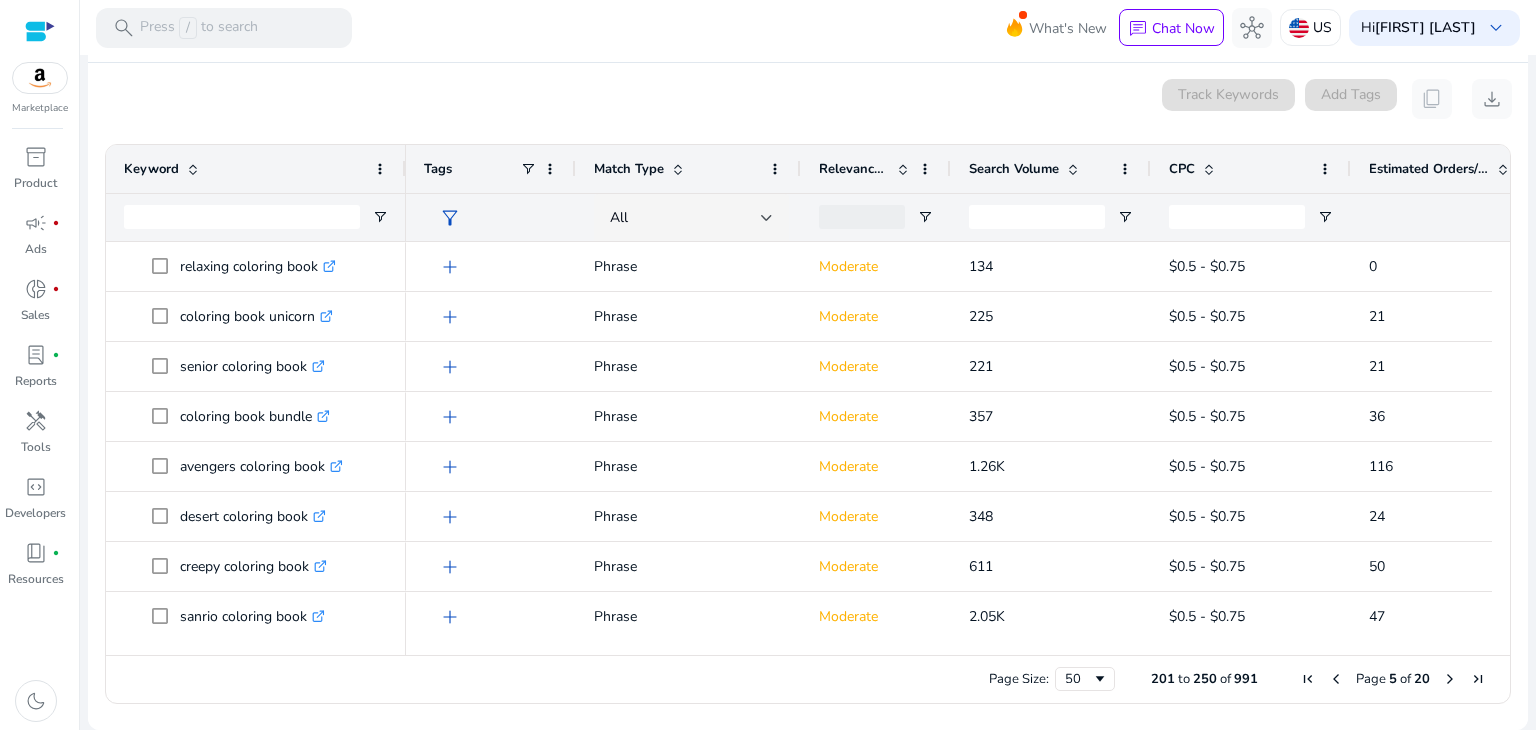 click at bounding box center [1336, 679] 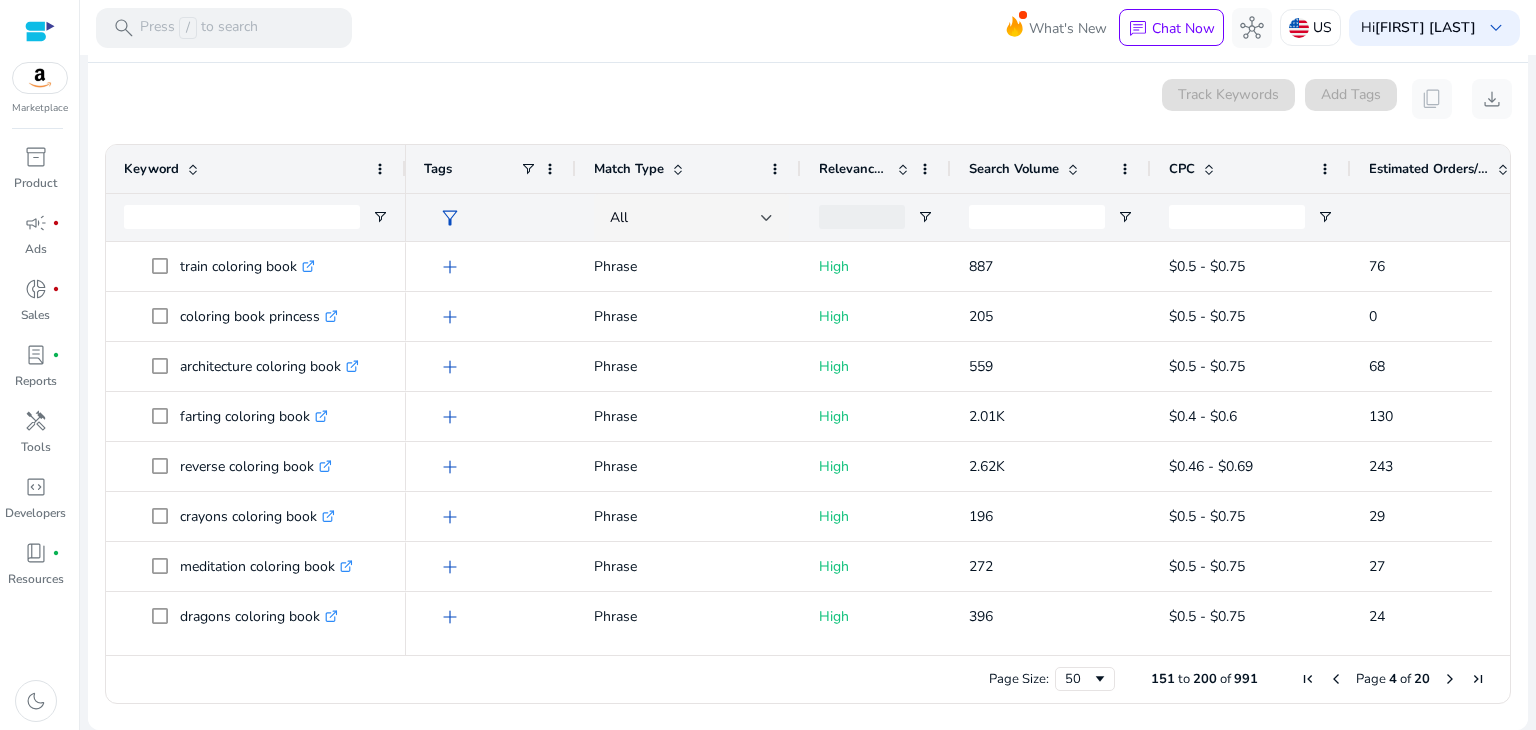 click at bounding box center [1336, 679] 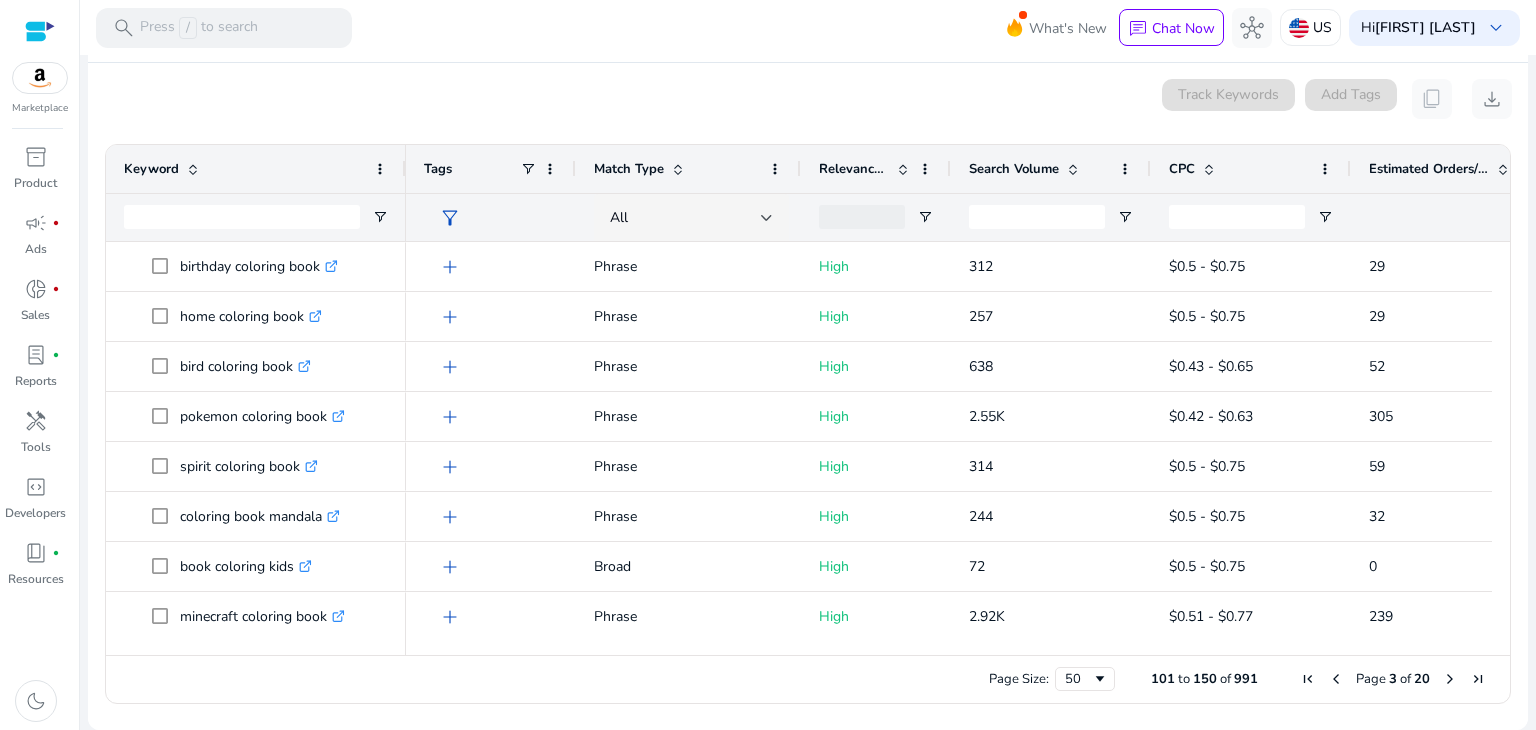 click at bounding box center (1336, 679) 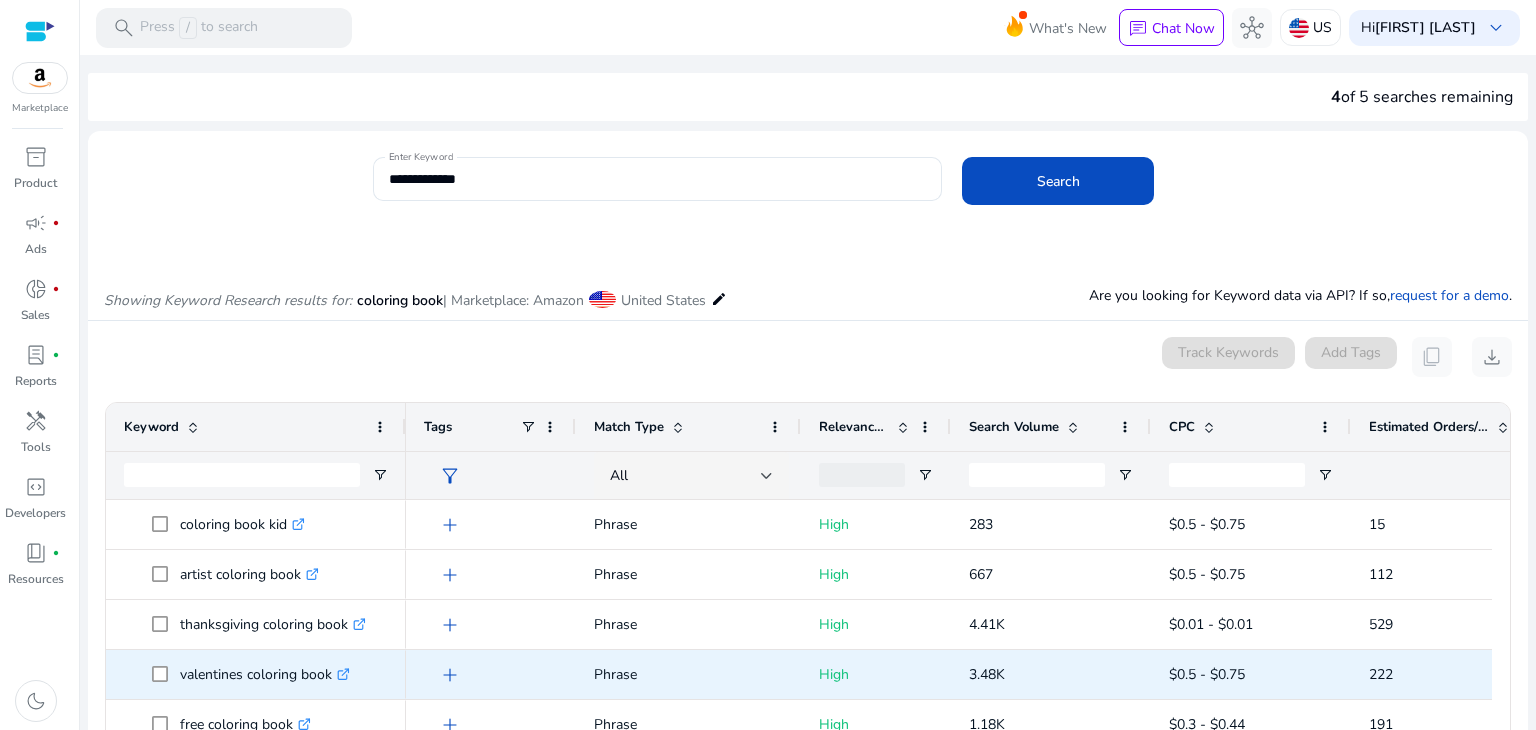 scroll, scrollTop: 0, scrollLeft: 0, axis: both 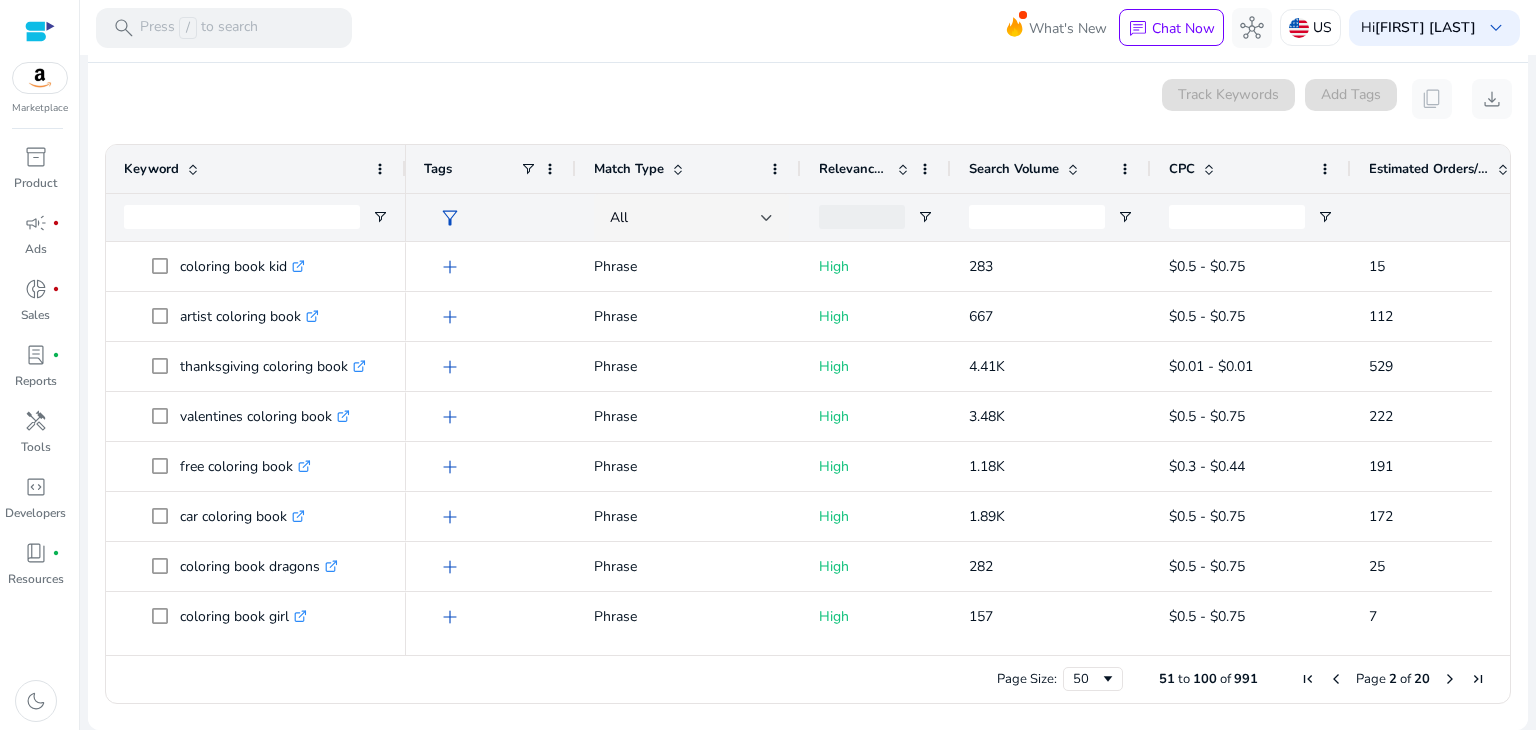 click at bounding box center [1336, 679] 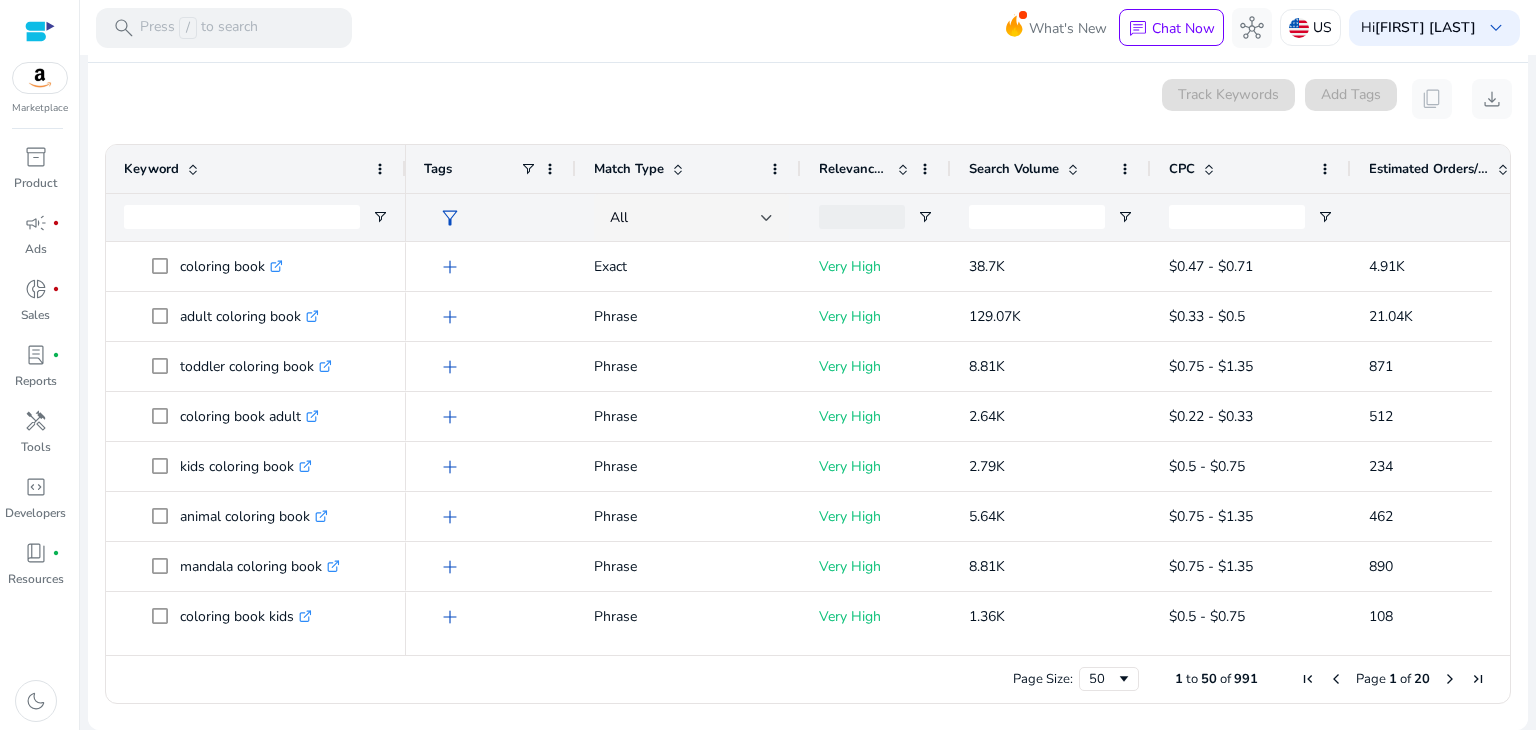 click at bounding box center [1336, 679] 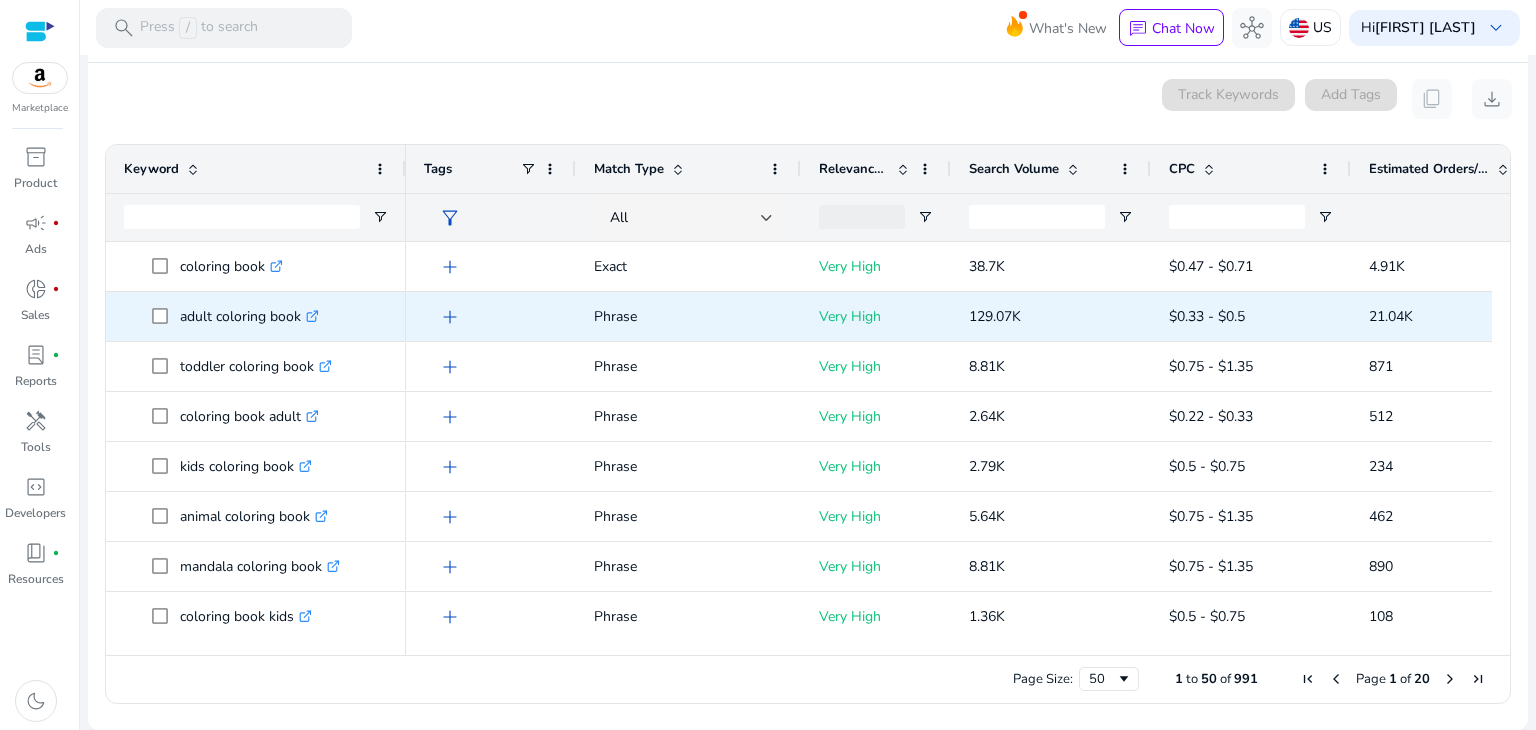 scroll, scrollTop: 58, scrollLeft: 0, axis: vertical 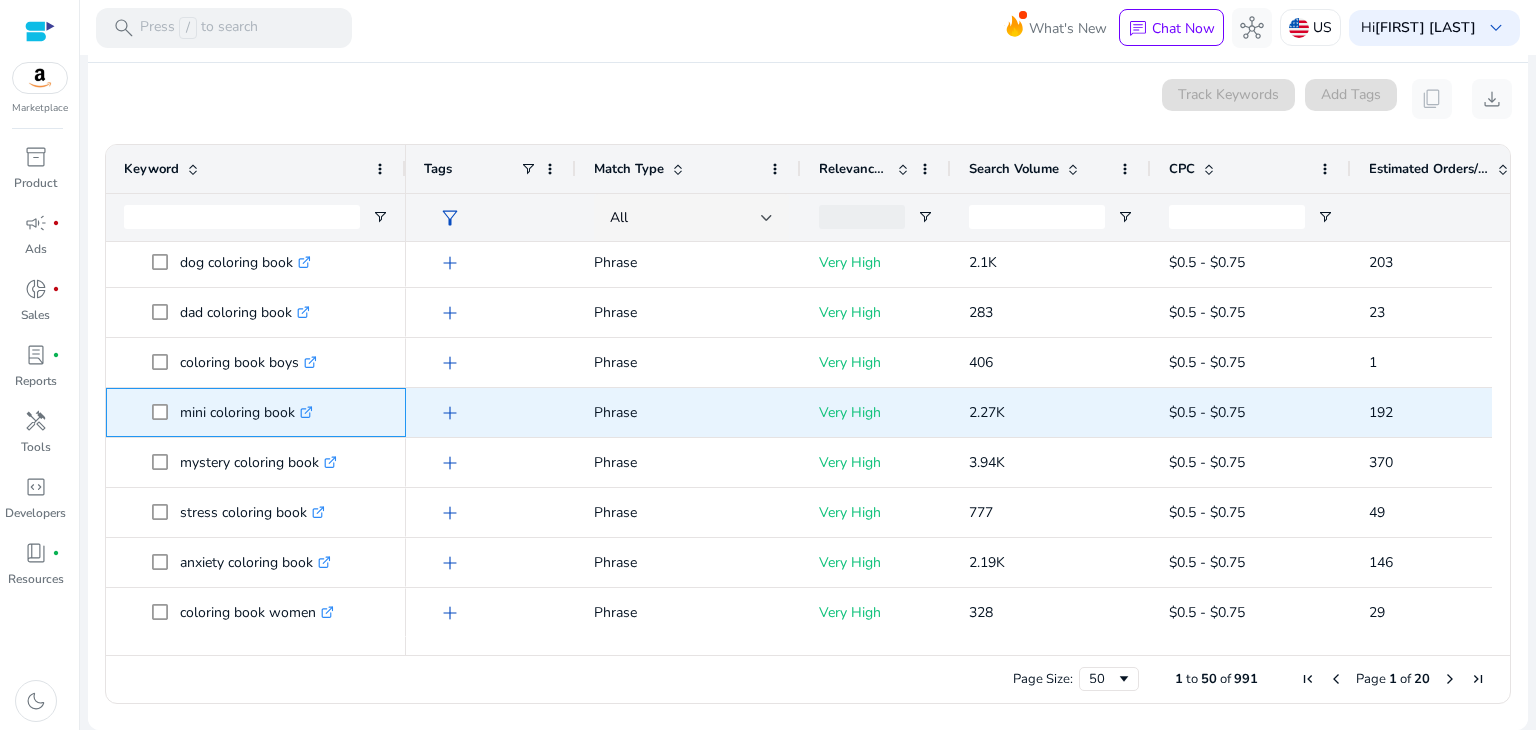 drag, startPoint x: 294, startPoint y: 414, endPoint x: 177, endPoint y: 417, distance: 117.03845 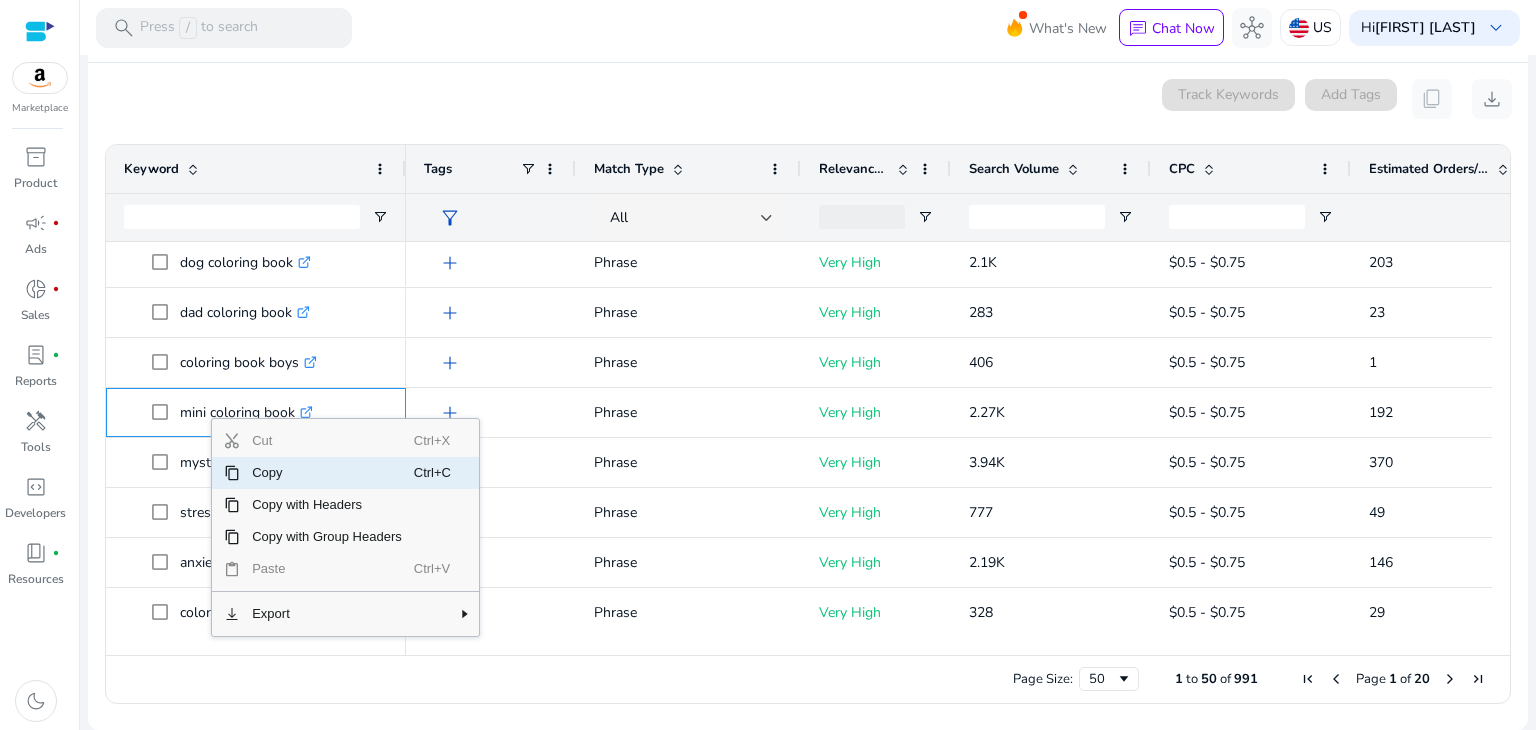 click on "Copy" at bounding box center (327, 473) 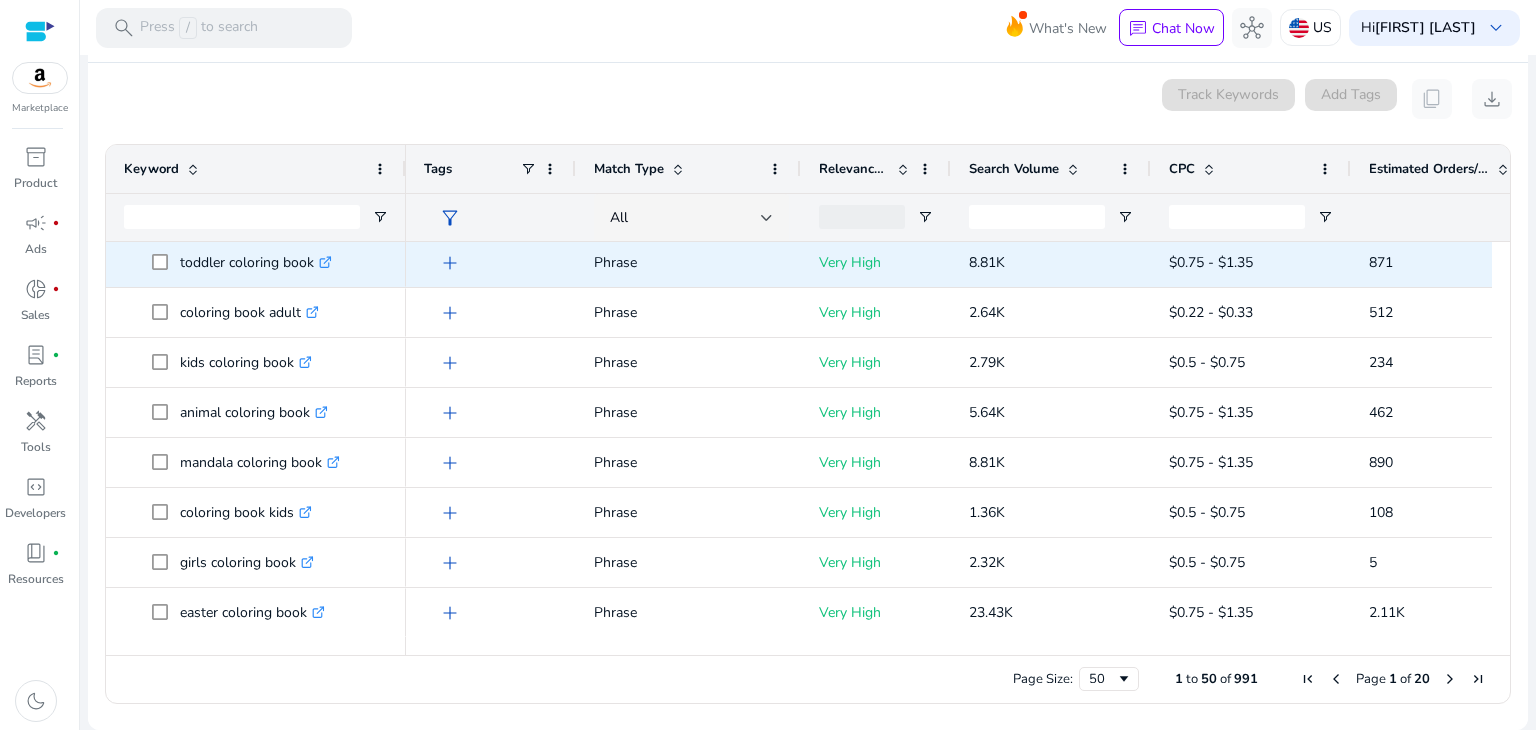 scroll, scrollTop: 0, scrollLeft: 0, axis: both 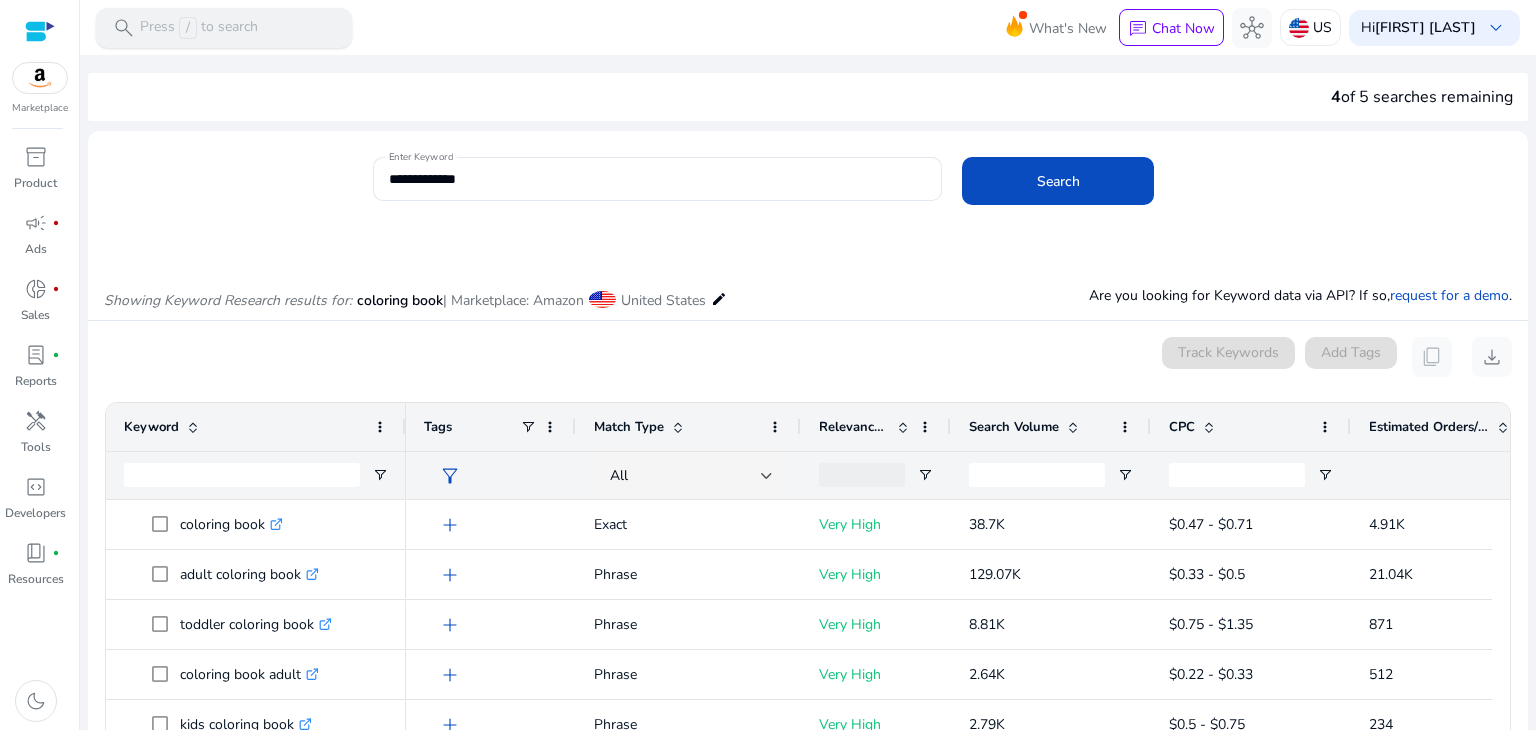 click on "Press  /  to search" at bounding box center [199, 28] 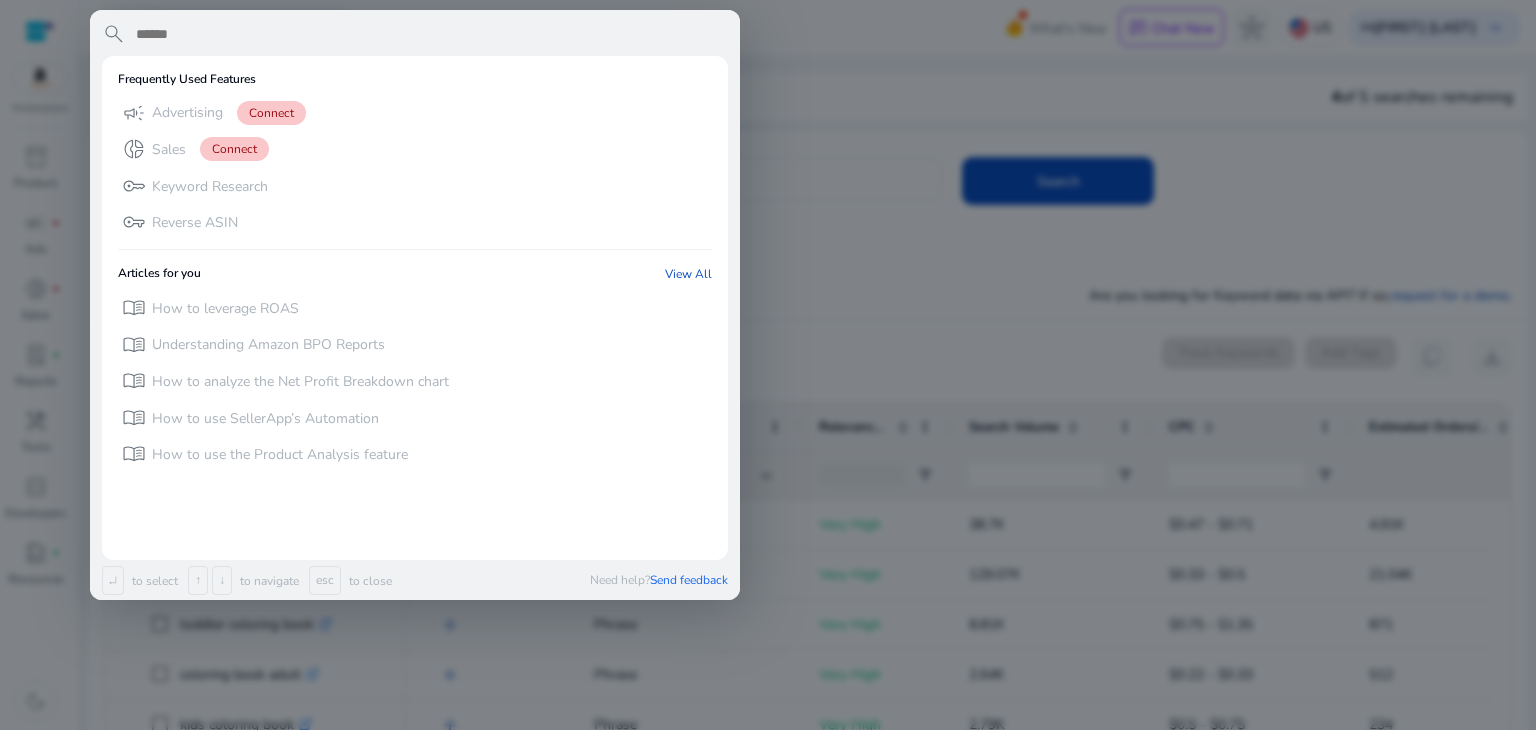 click at bounding box center (768, 365) 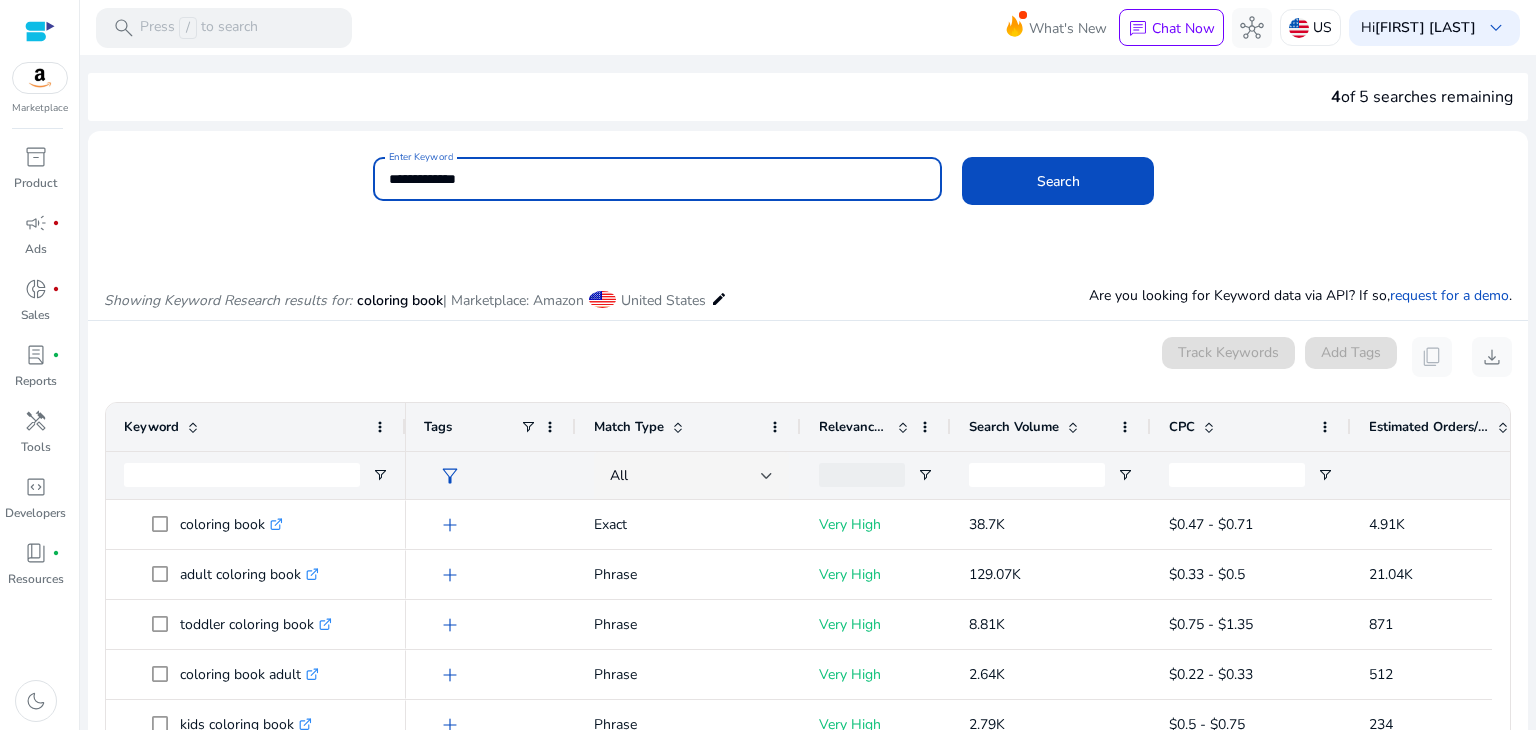 drag, startPoint x: 664, startPoint y: 174, endPoint x: 338, endPoint y: 174, distance: 326 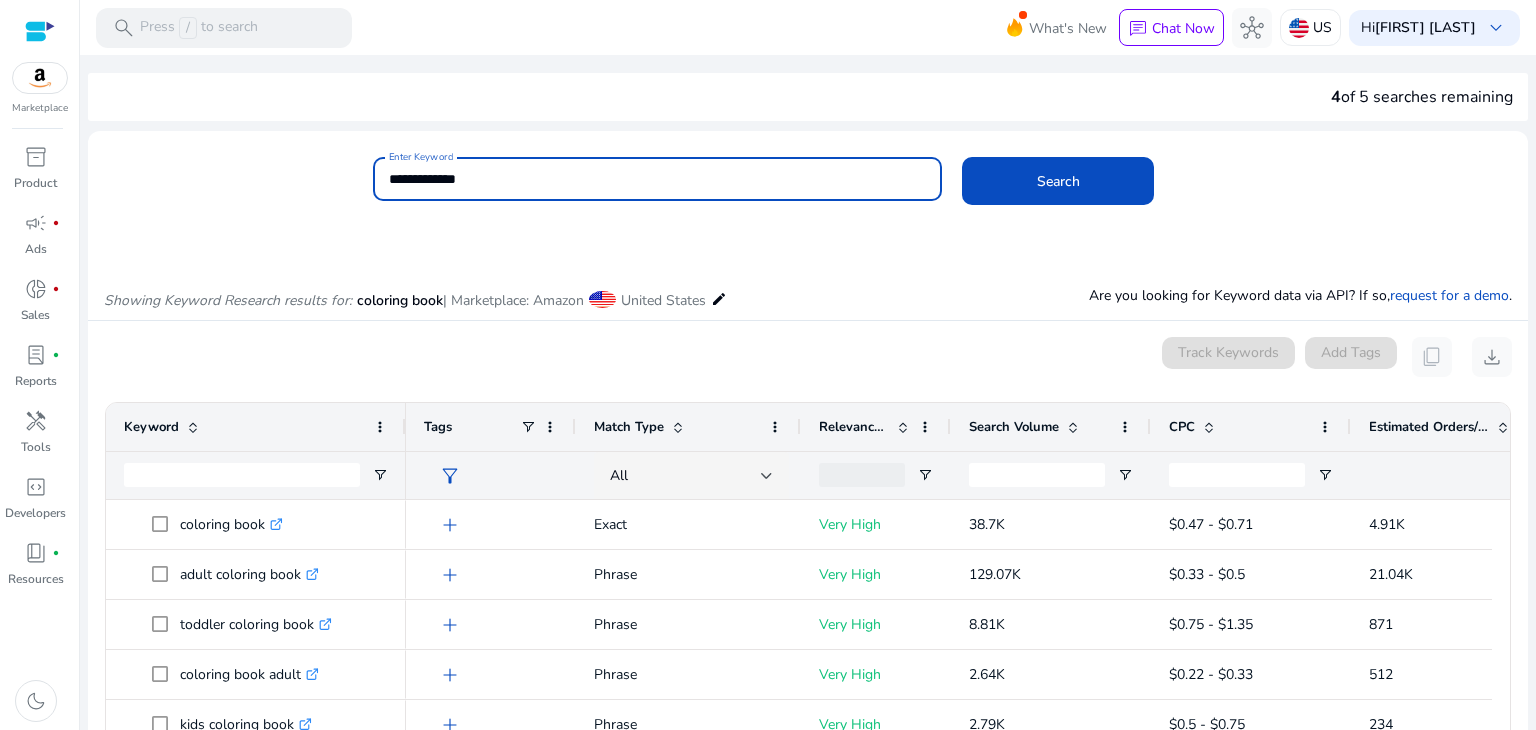 paste on "**********" 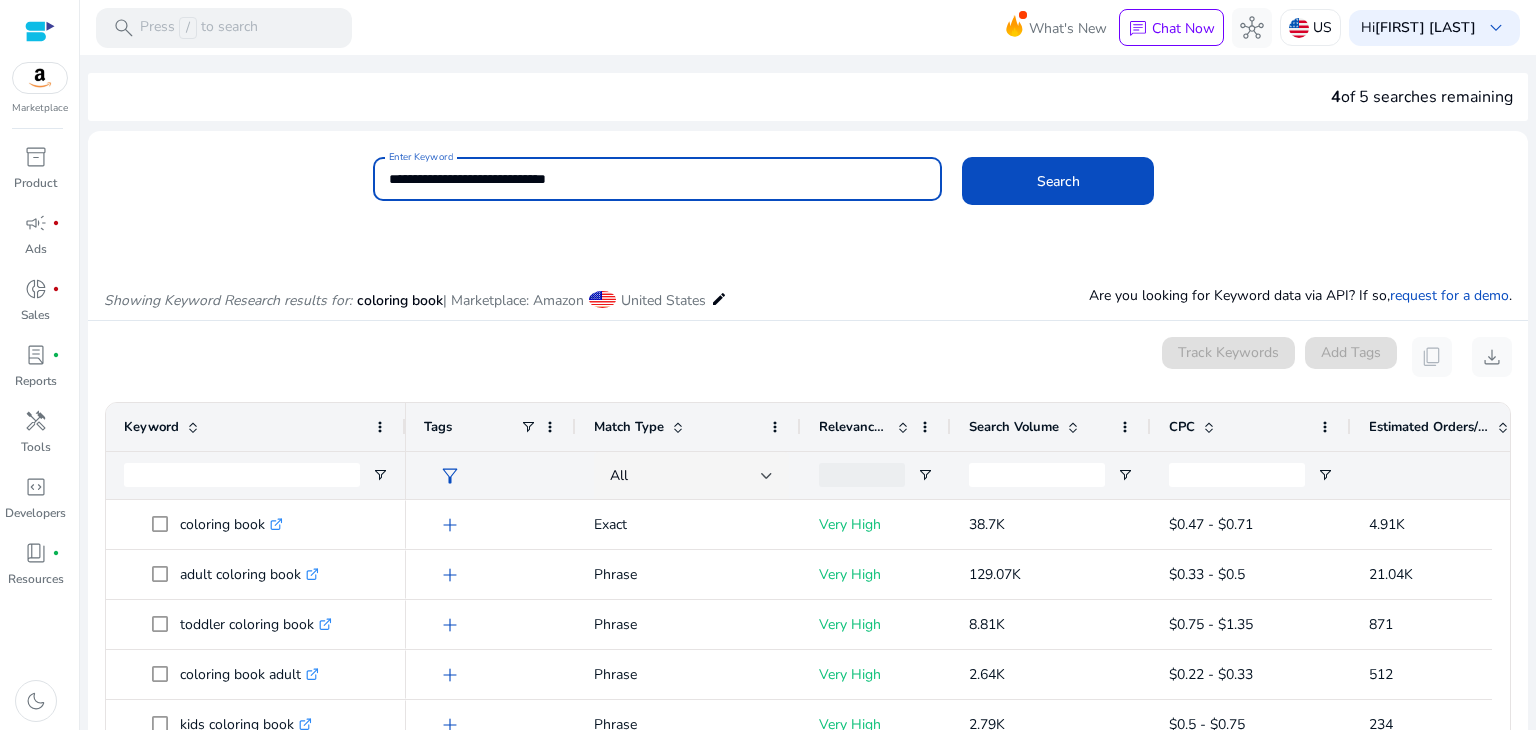 click on "Search" 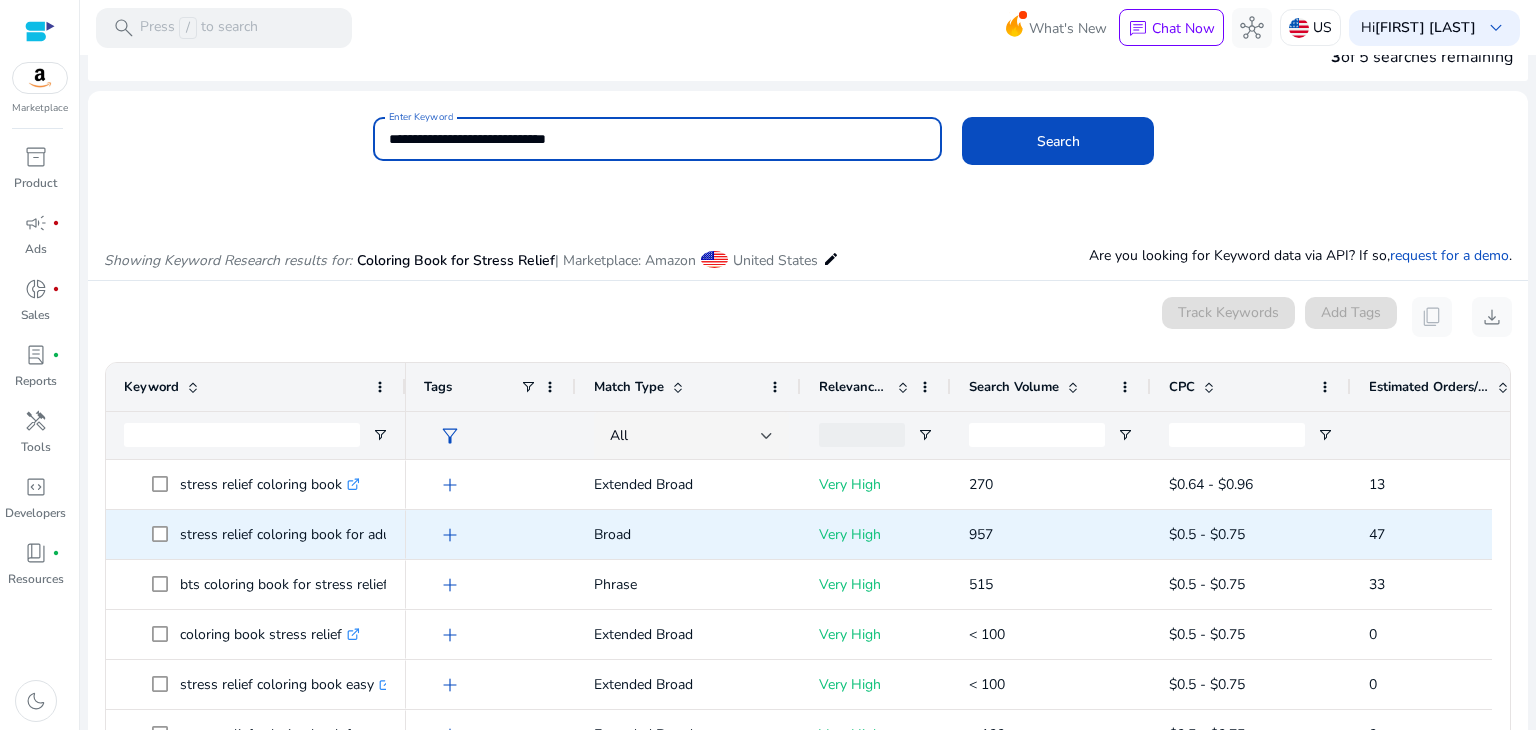 scroll, scrollTop: 38, scrollLeft: 0, axis: vertical 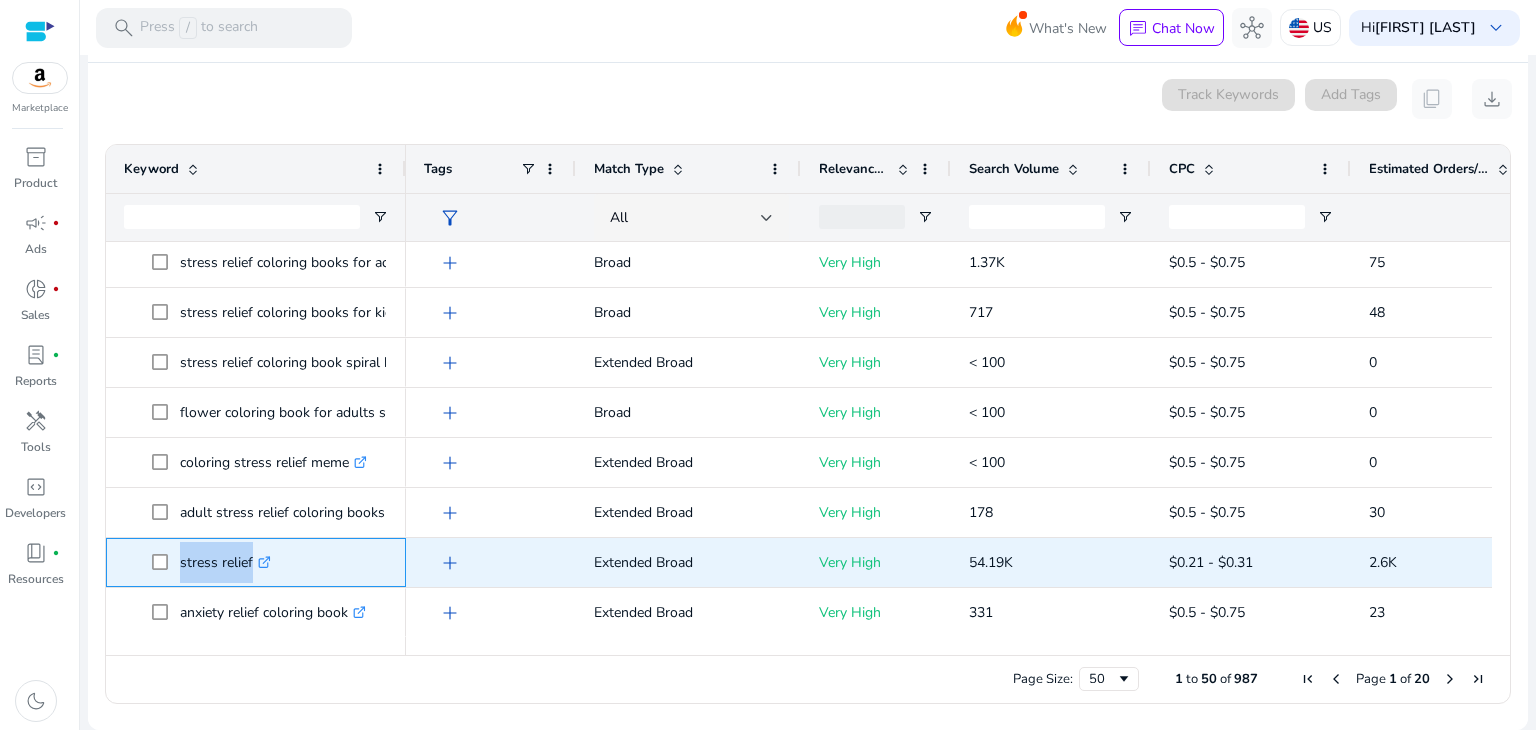 drag, startPoint x: 246, startPoint y: 573, endPoint x: 164, endPoint y: 552, distance: 84.646324 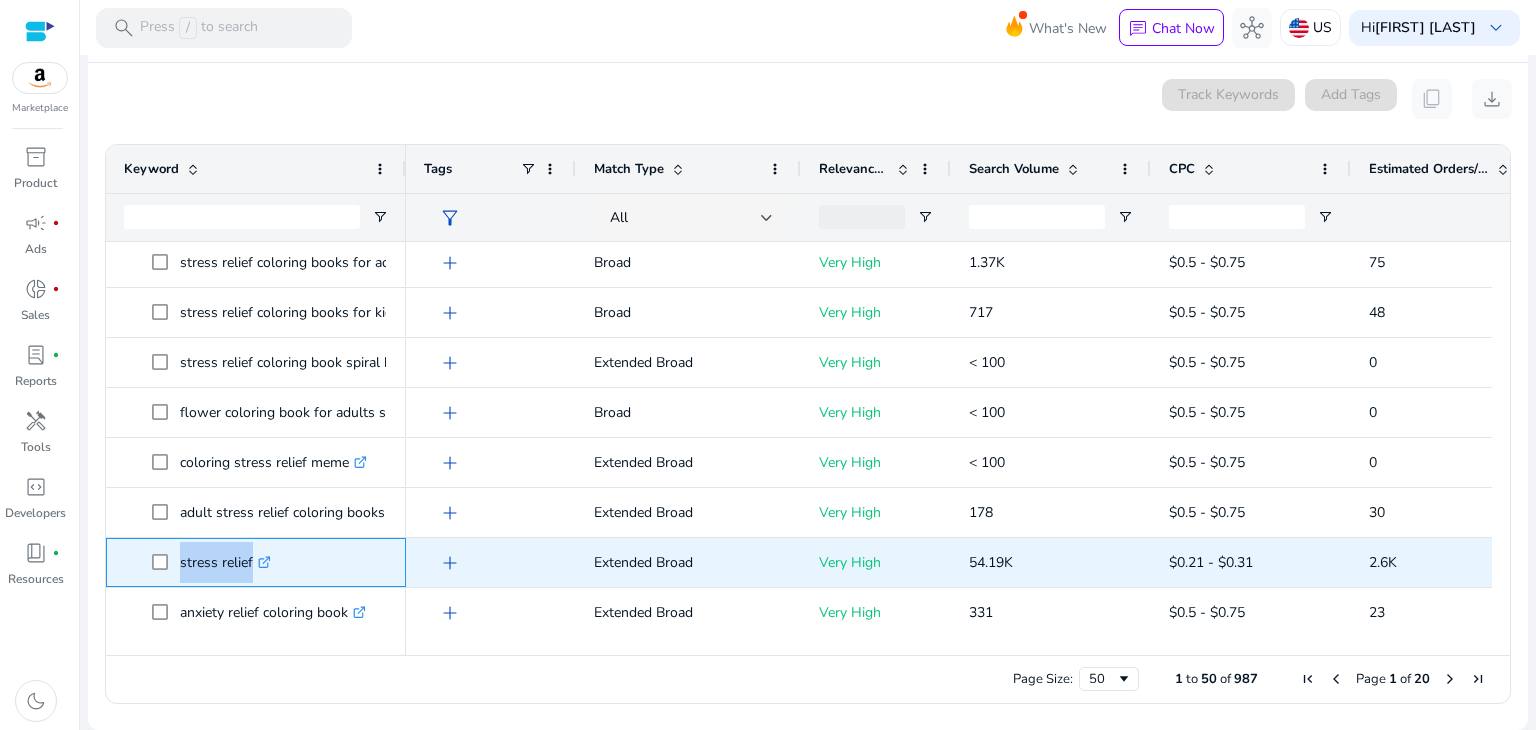 click at bounding box center [166, 562] 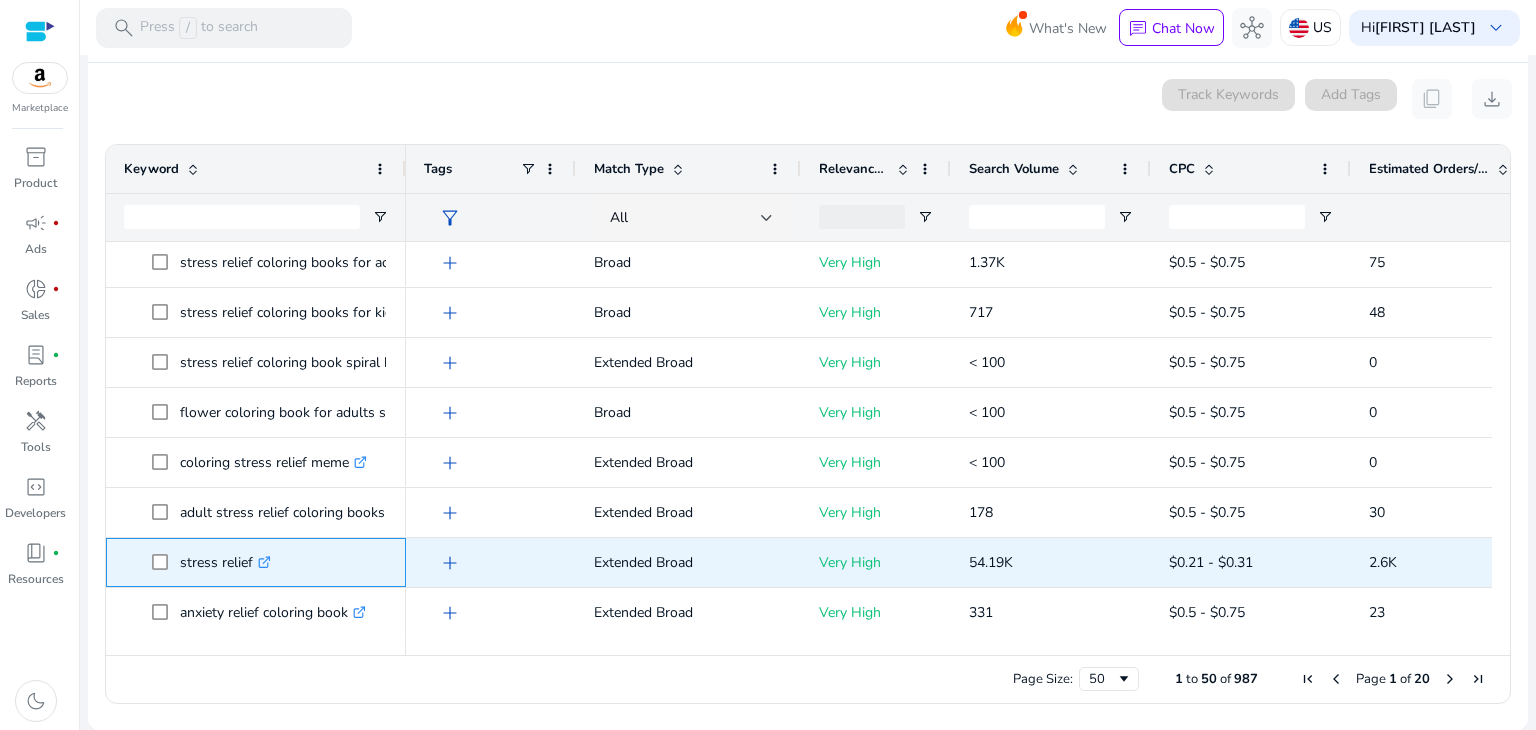 drag, startPoint x: 176, startPoint y: 553, endPoint x: 261, endPoint y: 562, distance: 85.47514 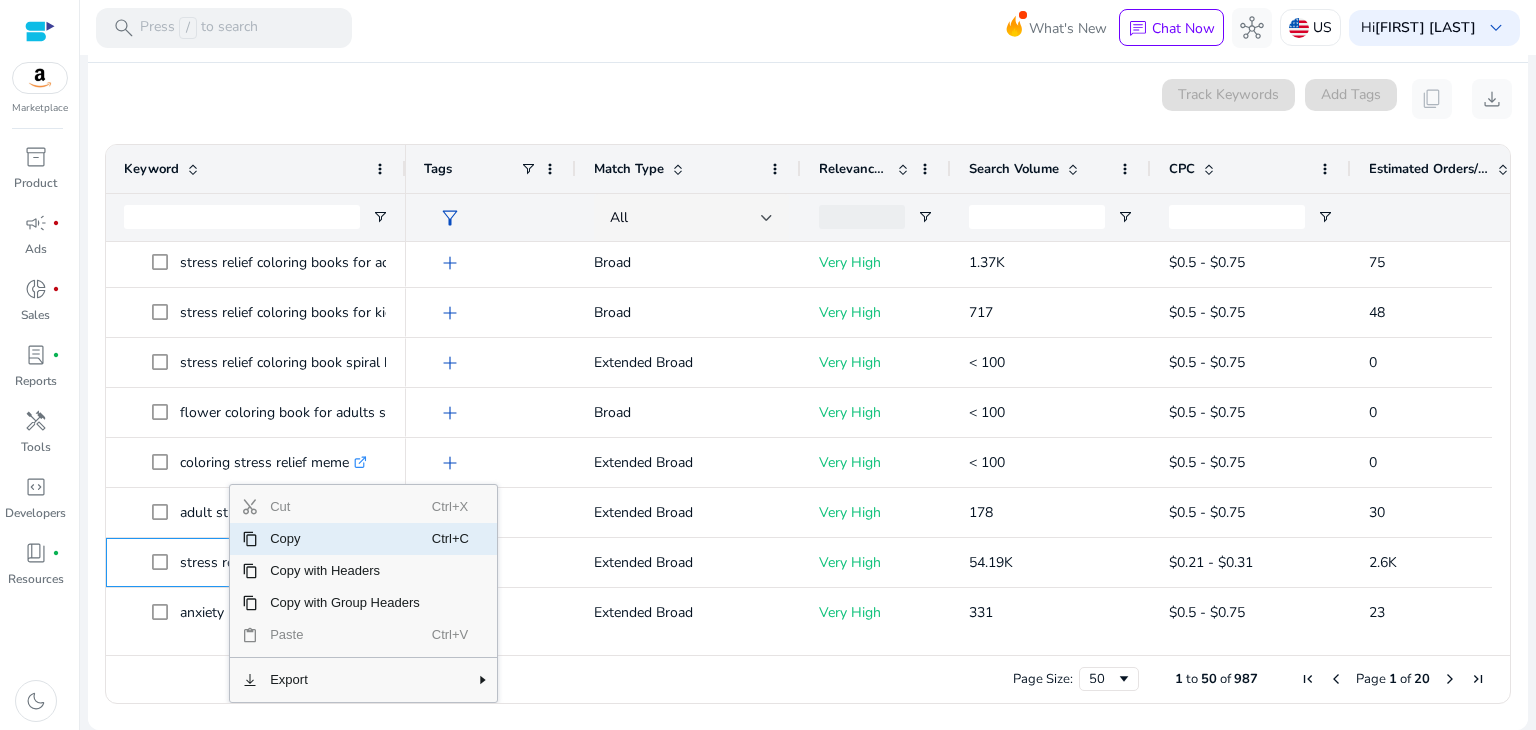 click on "Copy" at bounding box center [345, 539] 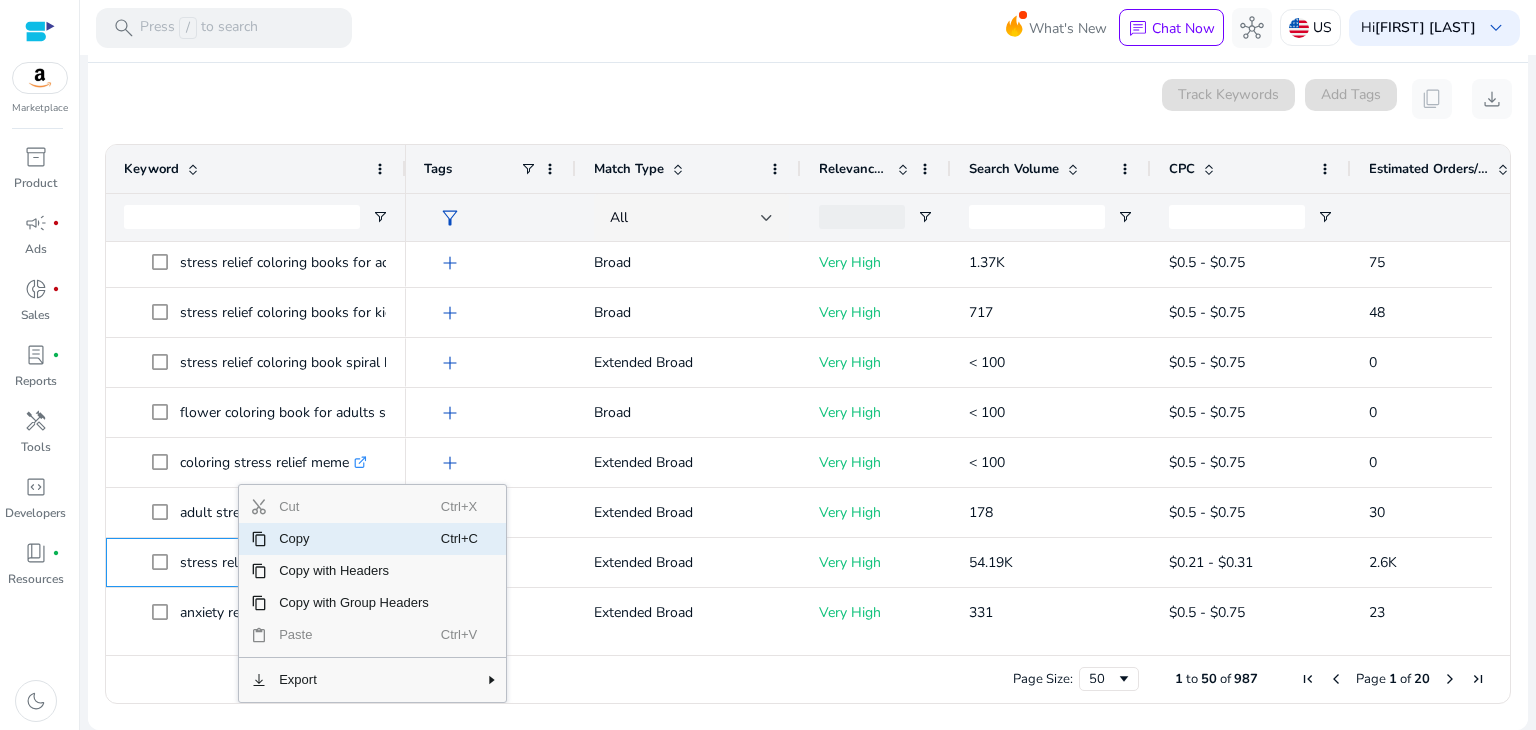 click on "Copy" at bounding box center [354, 539] 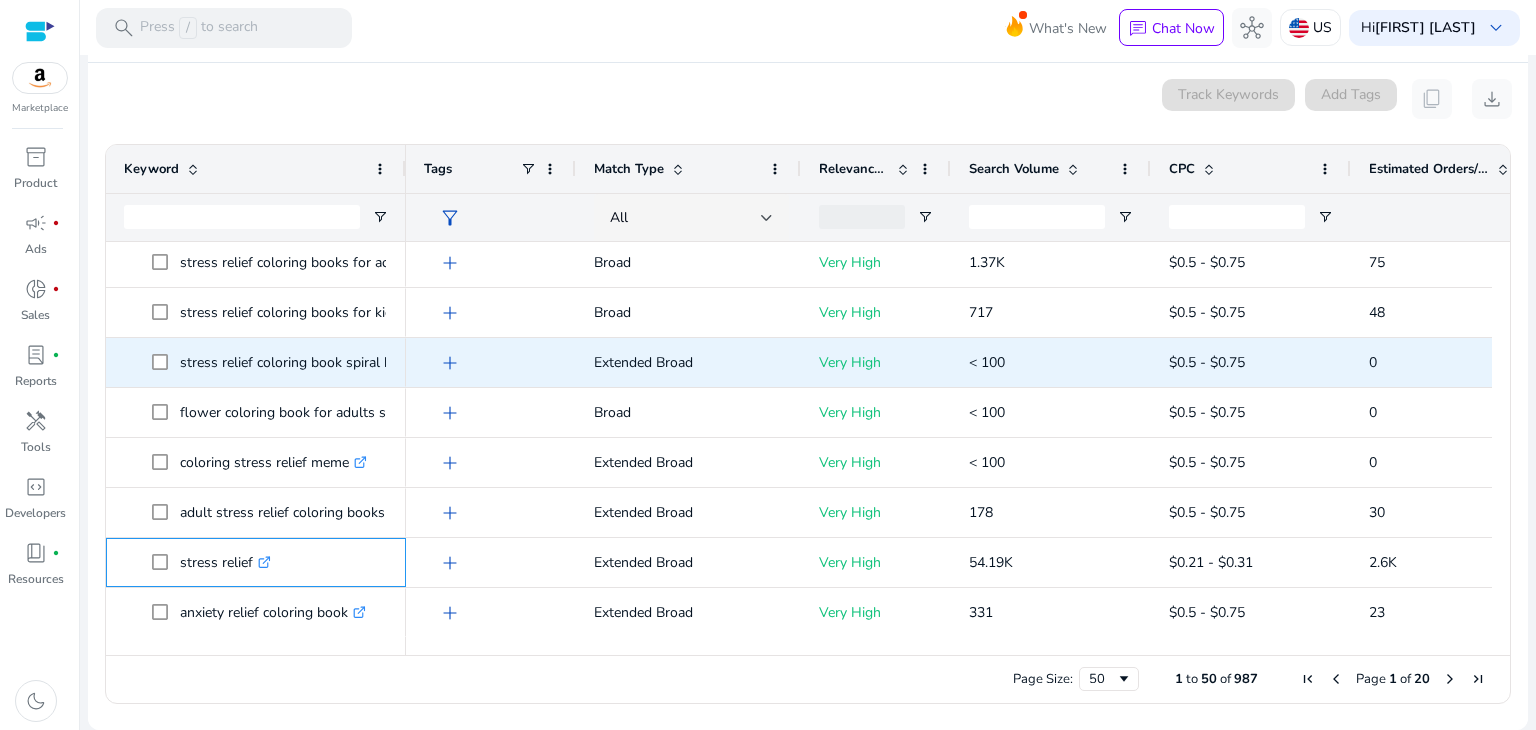 scroll, scrollTop: 1276, scrollLeft: 0, axis: vertical 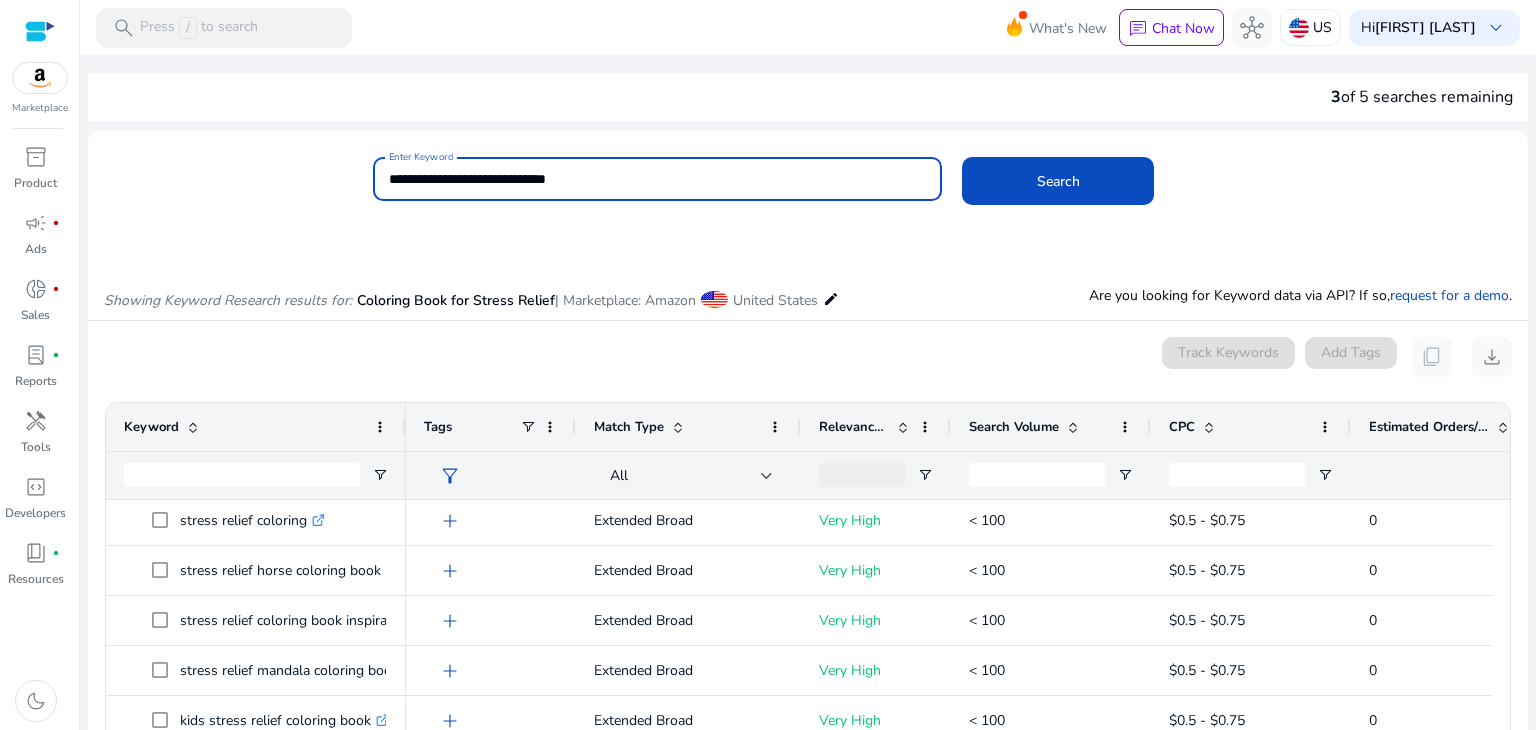 drag, startPoint x: 631, startPoint y: 176, endPoint x: 280, endPoint y: 201, distance: 351.8892 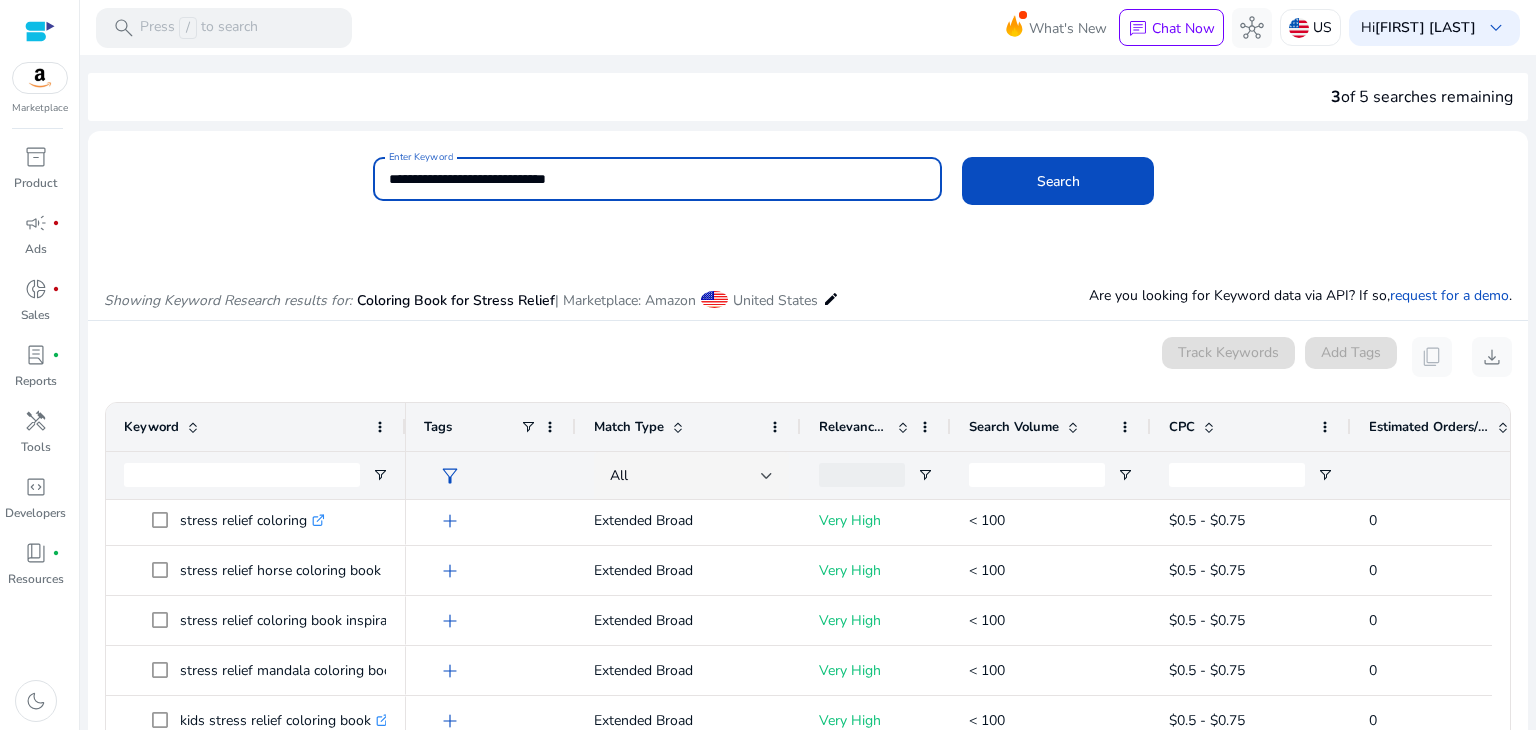 paste 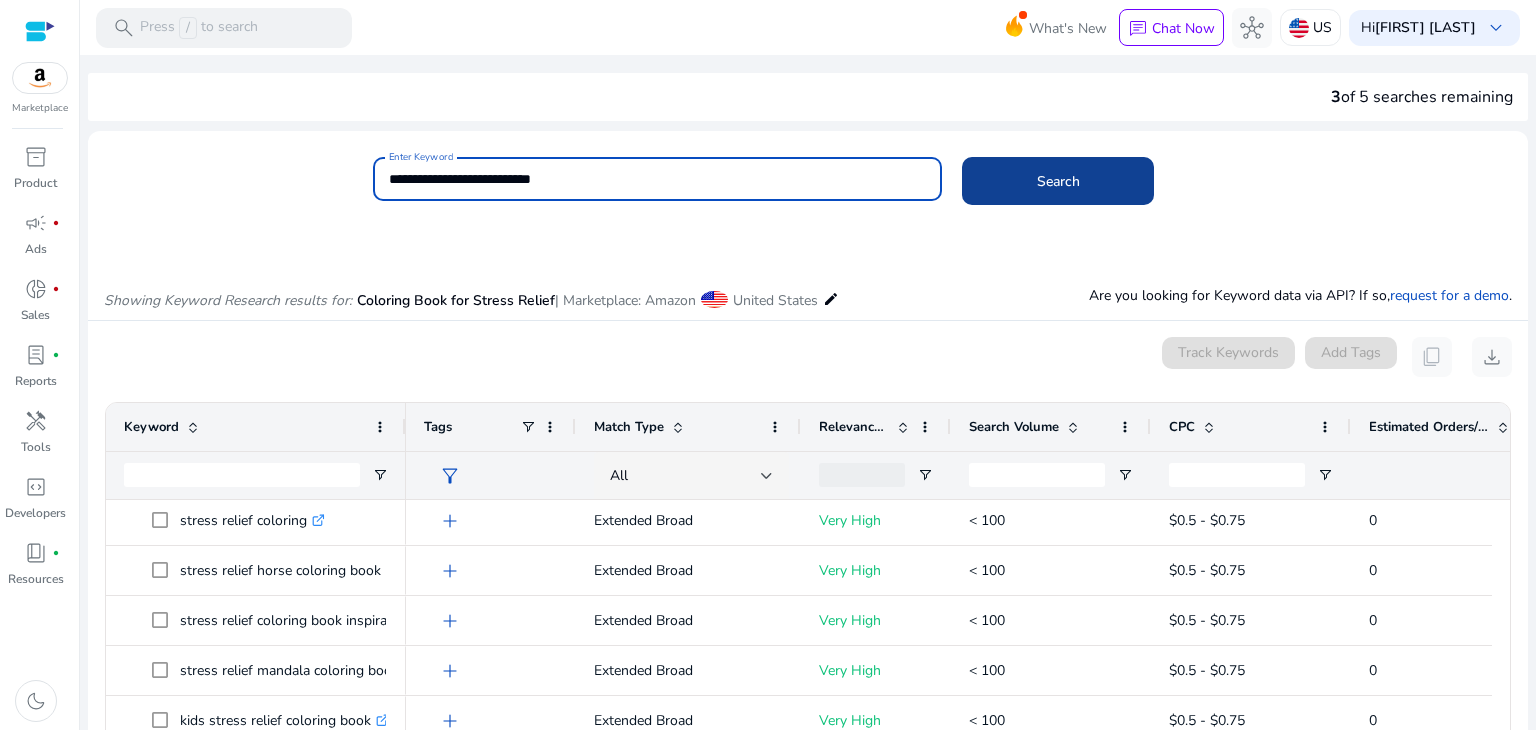 type on "**********" 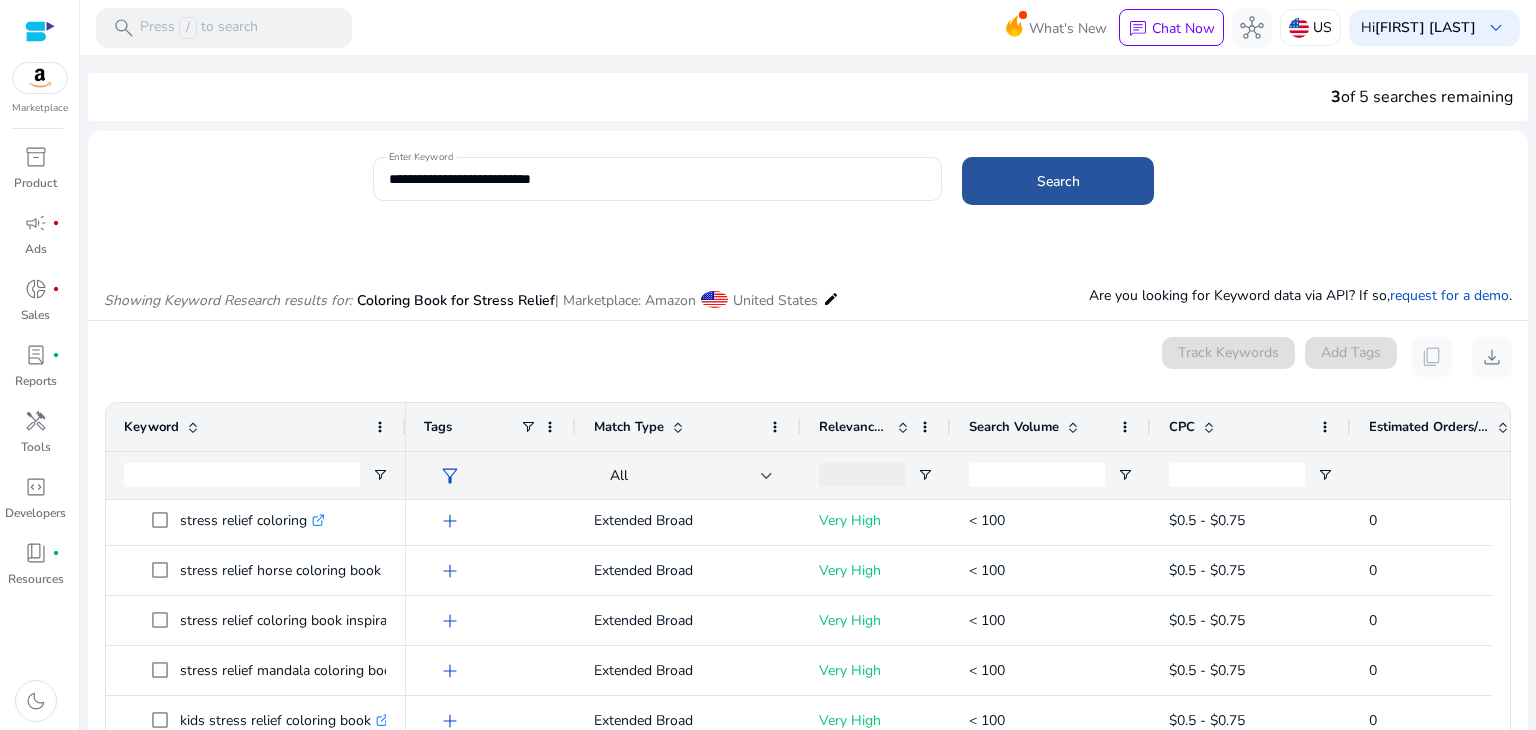 click 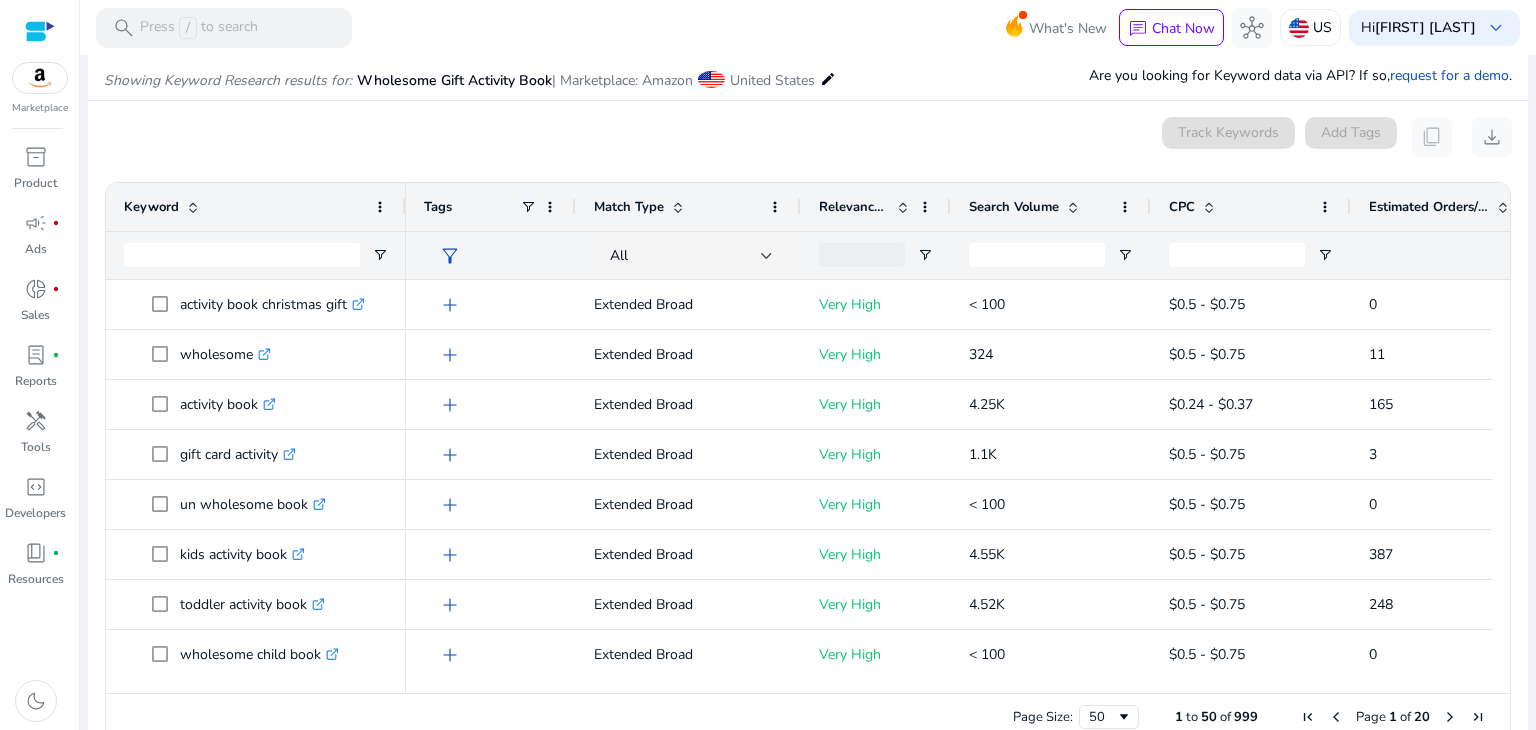 scroll, scrollTop: 238, scrollLeft: 0, axis: vertical 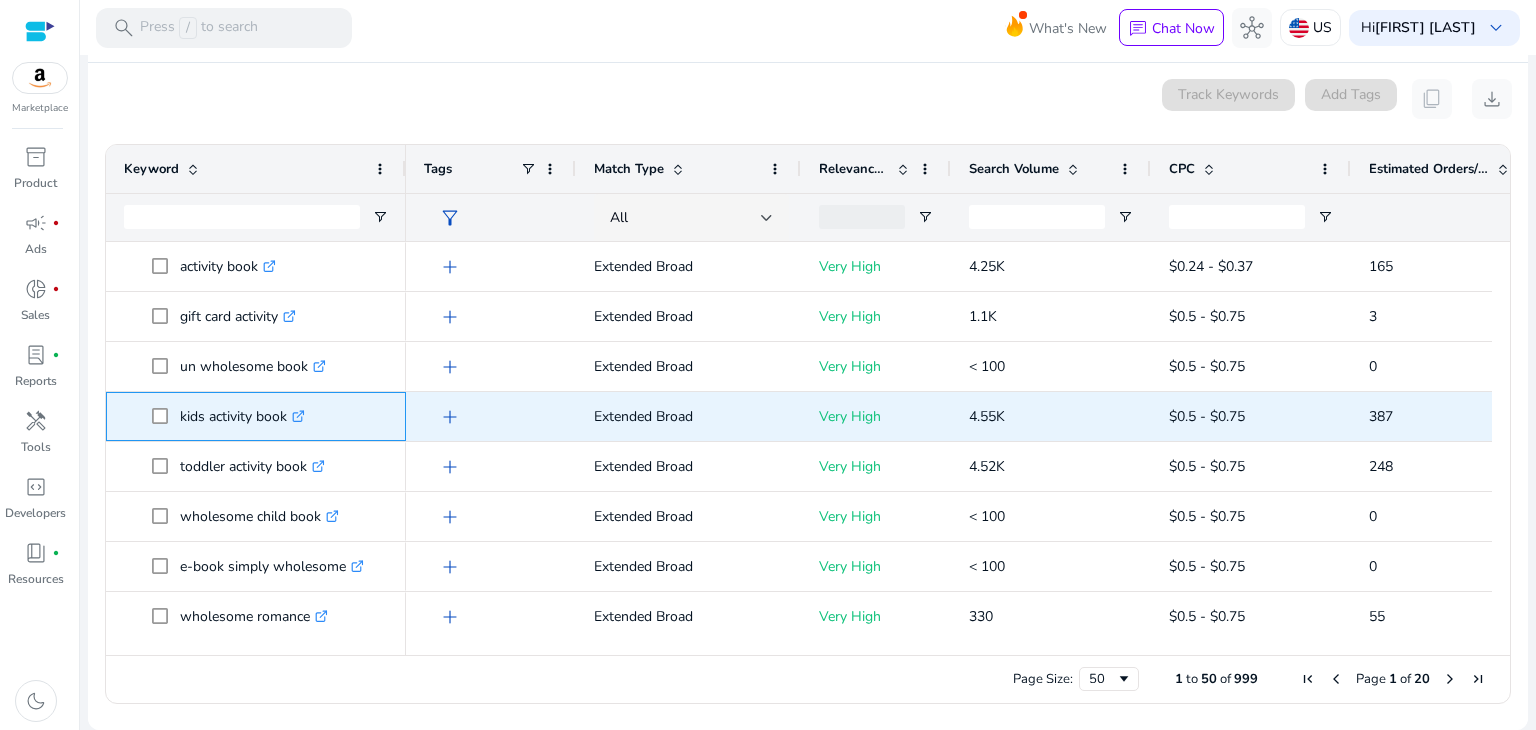 drag, startPoint x: 172, startPoint y: 413, endPoint x: 285, endPoint y: 409, distance: 113.07078 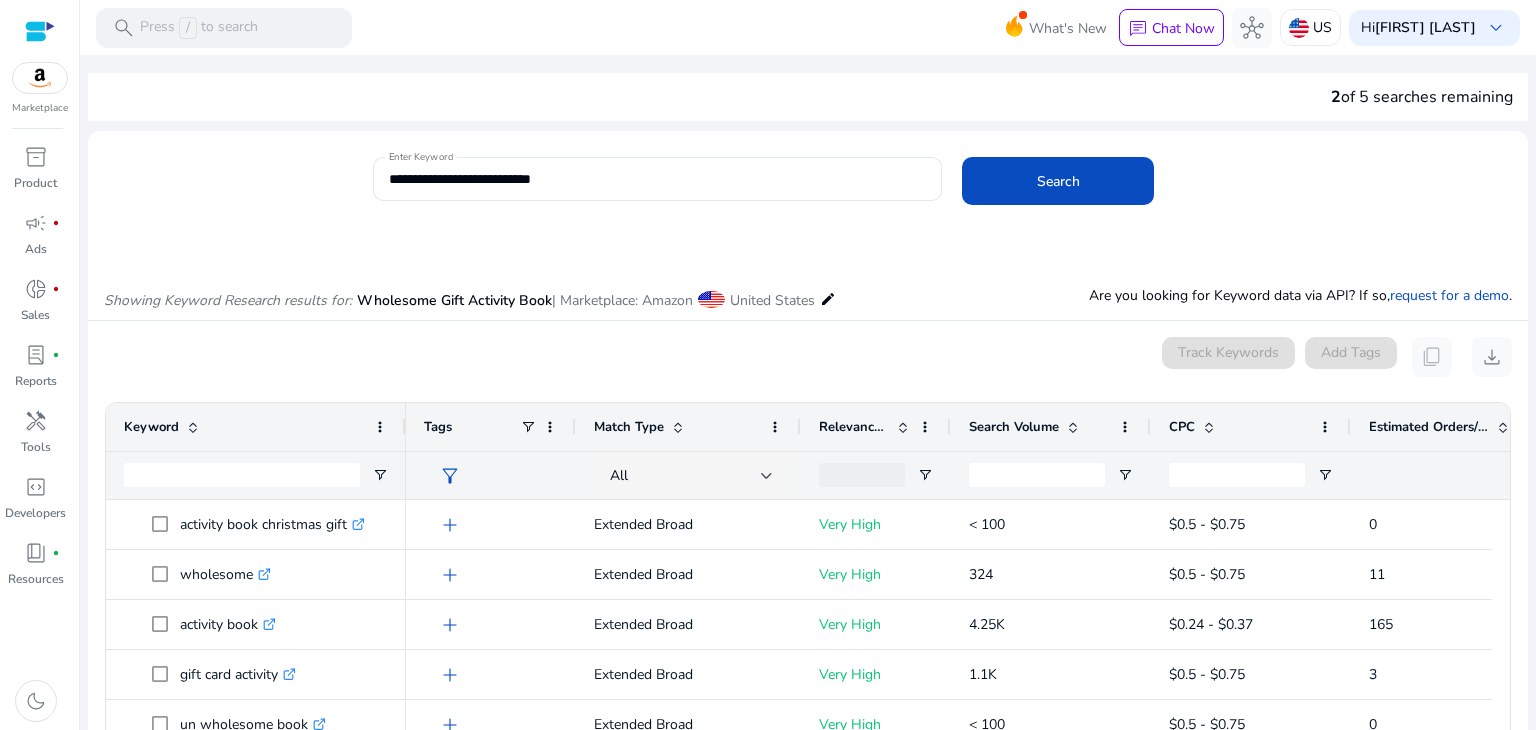 scroll, scrollTop: 0, scrollLeft: 0, axis: both 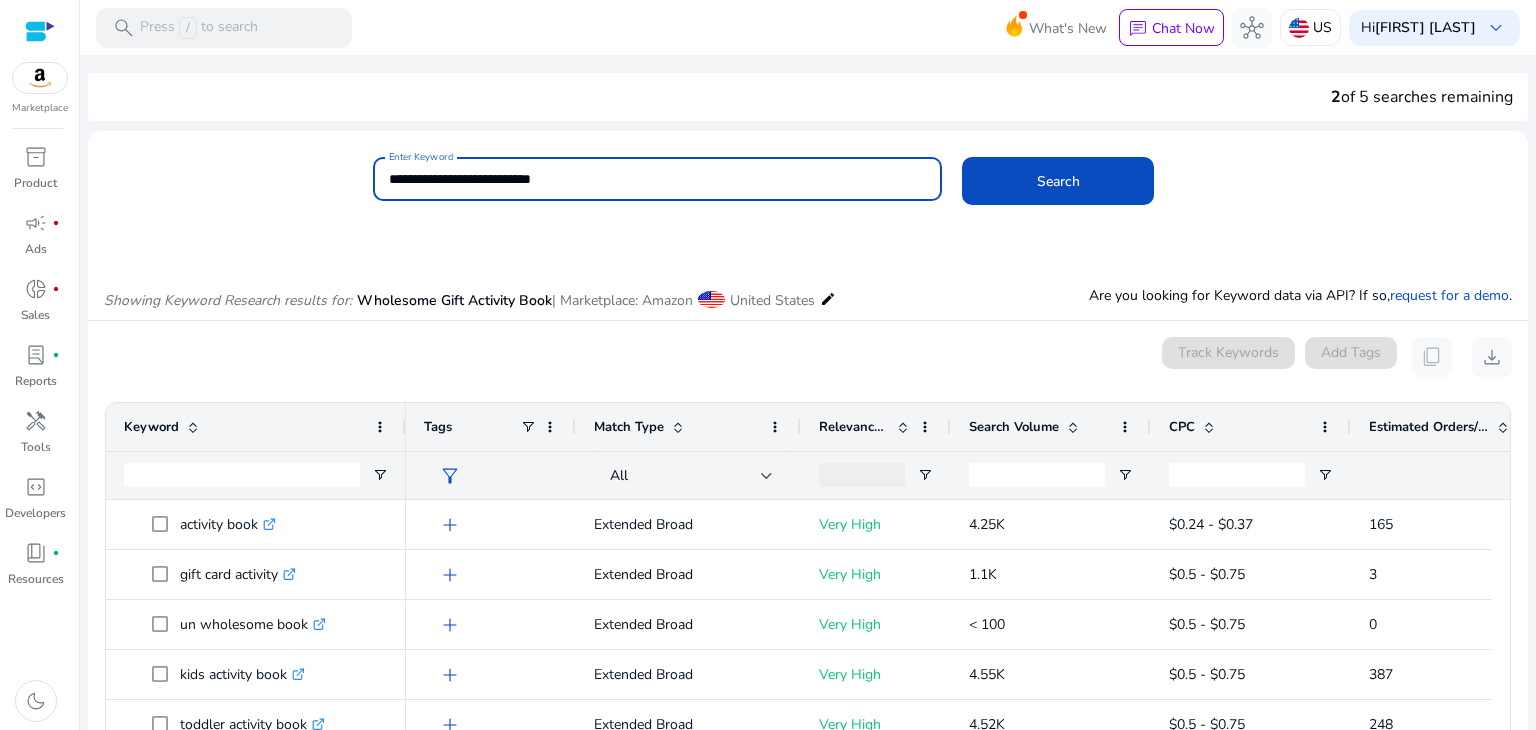 drag, startPoint x: 644, startPoint y: 173, endPoint x: 358, endPoint y: 177, distance: 286.02798 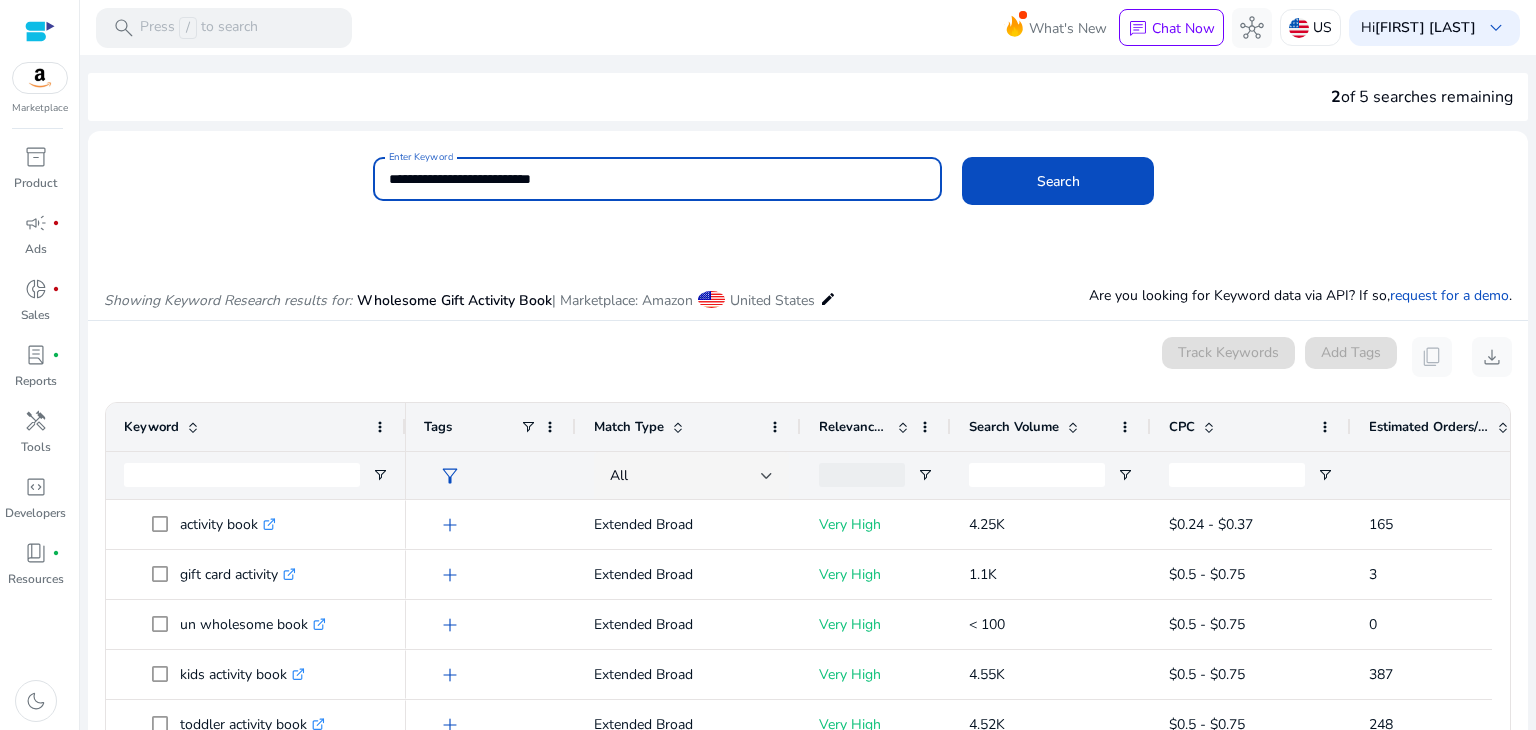 paste on "******" 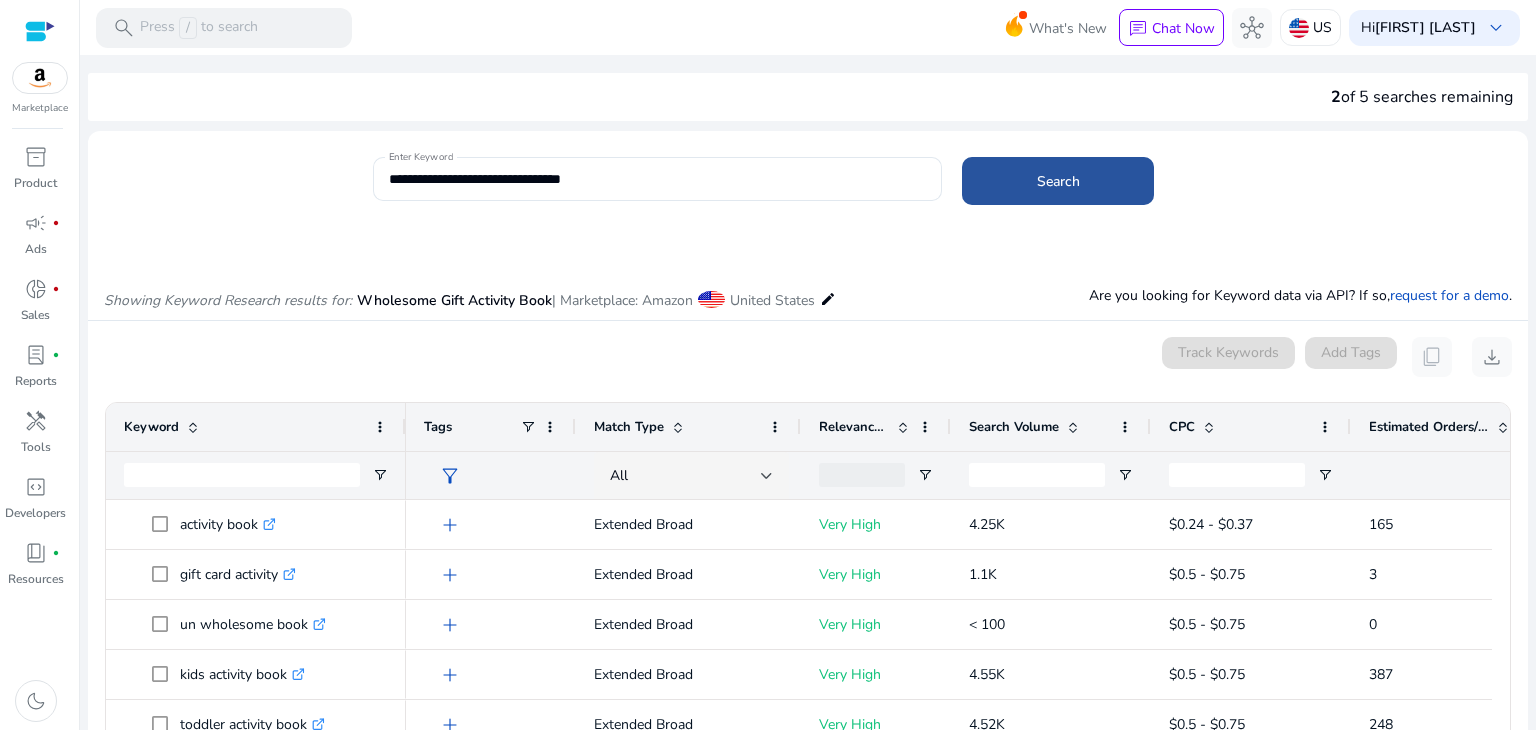 click on "Search" 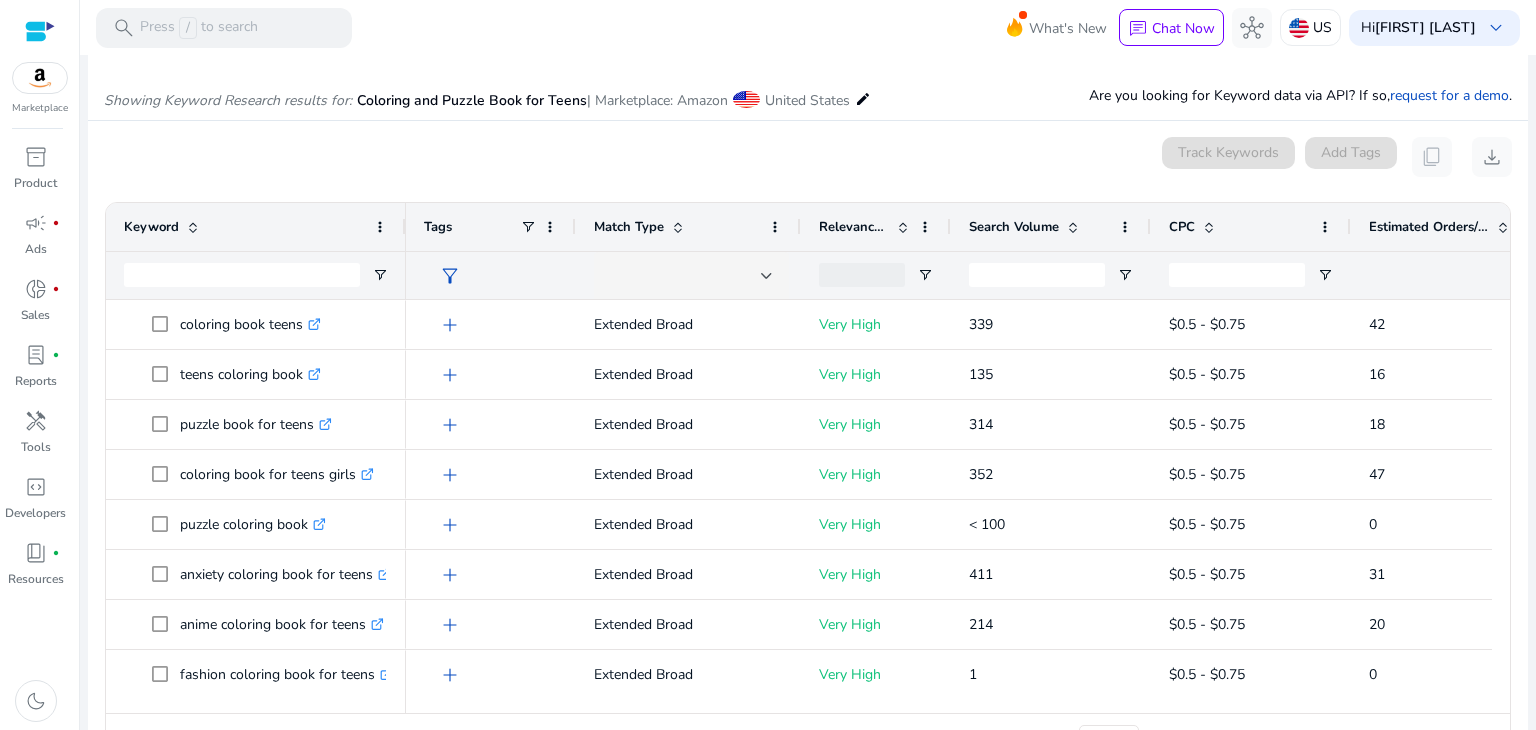 scroll, scrollTop: 238, scrollLeft: 0, axis: vertical 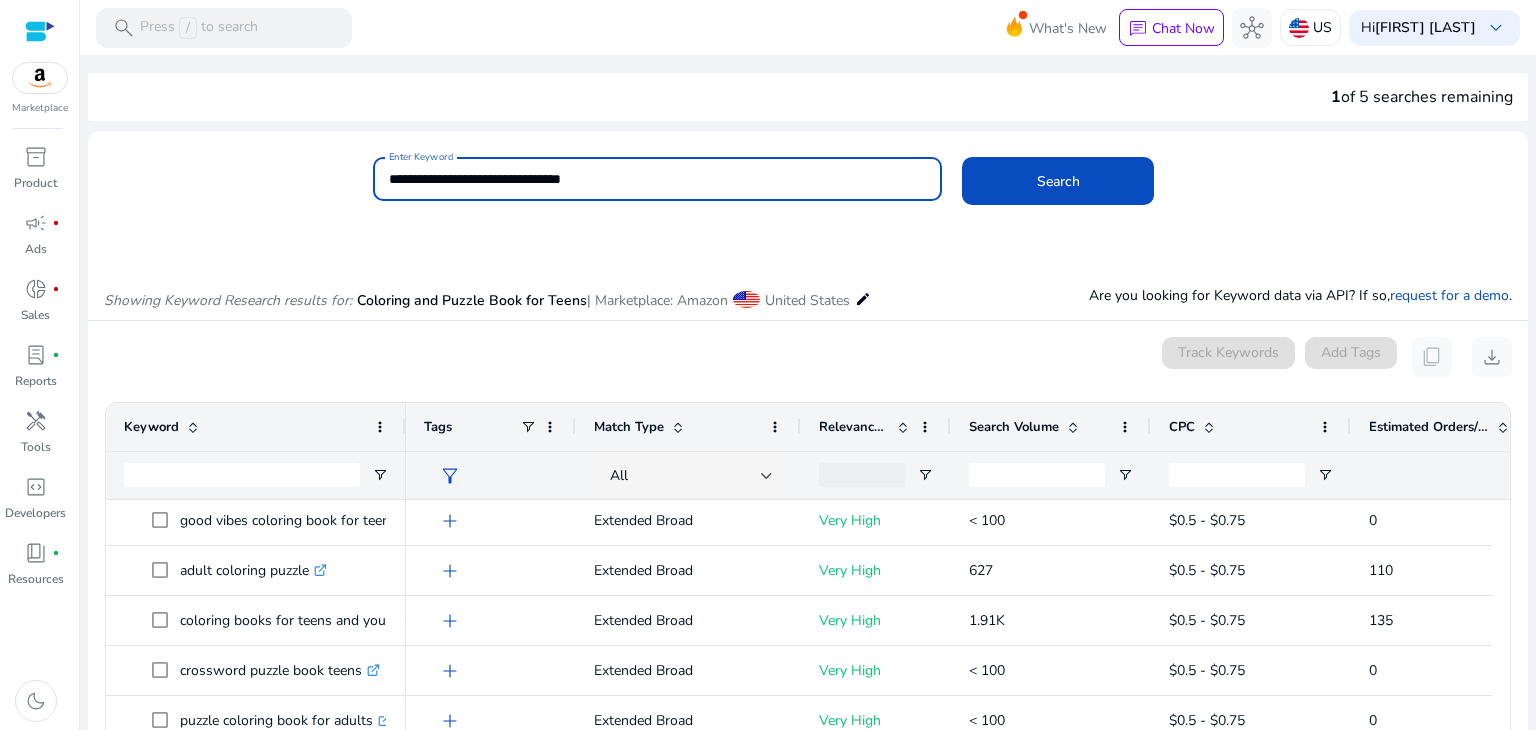 drag, startPoint x: 282, startPoint y: 176, endPoint x: 265, endPoint y: 176, distance: 17 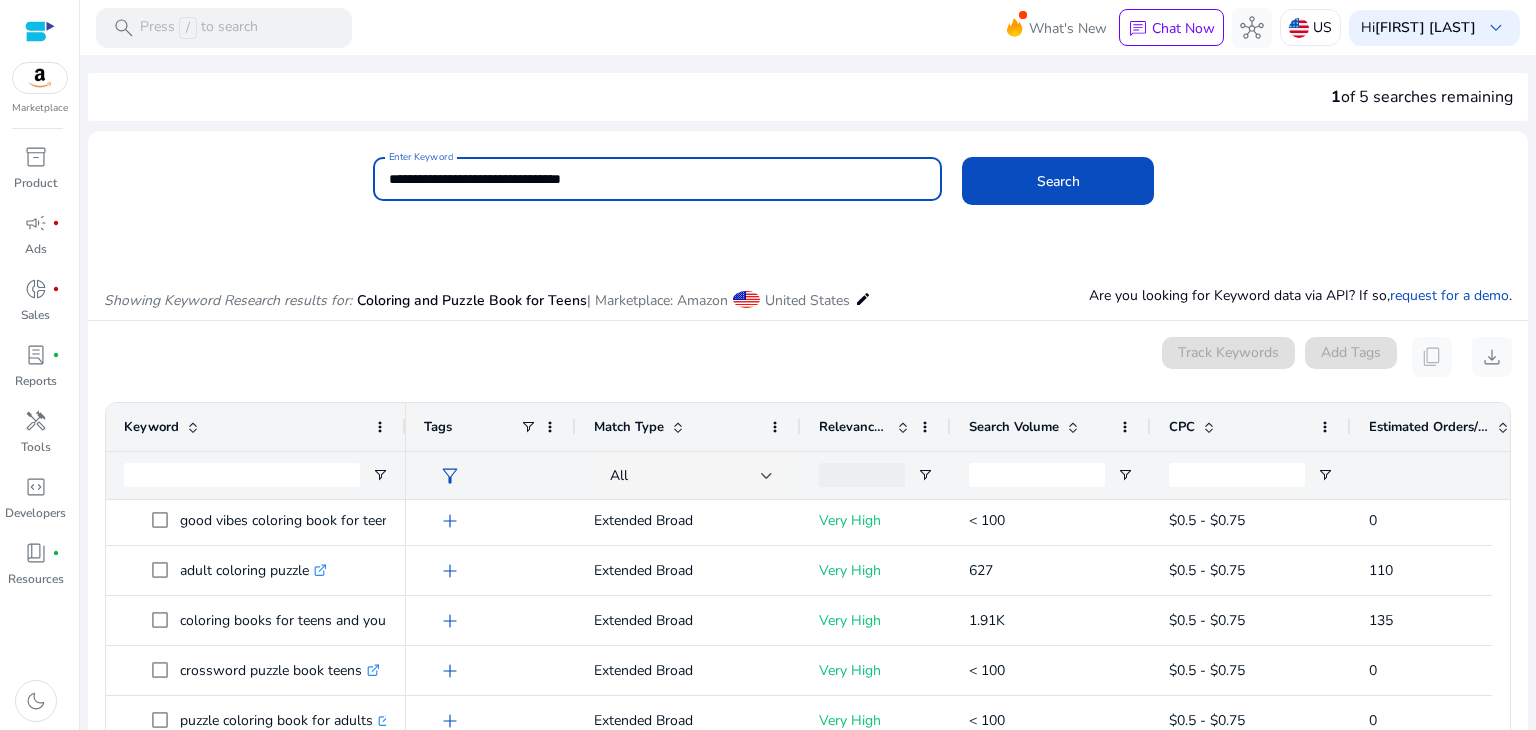 paste 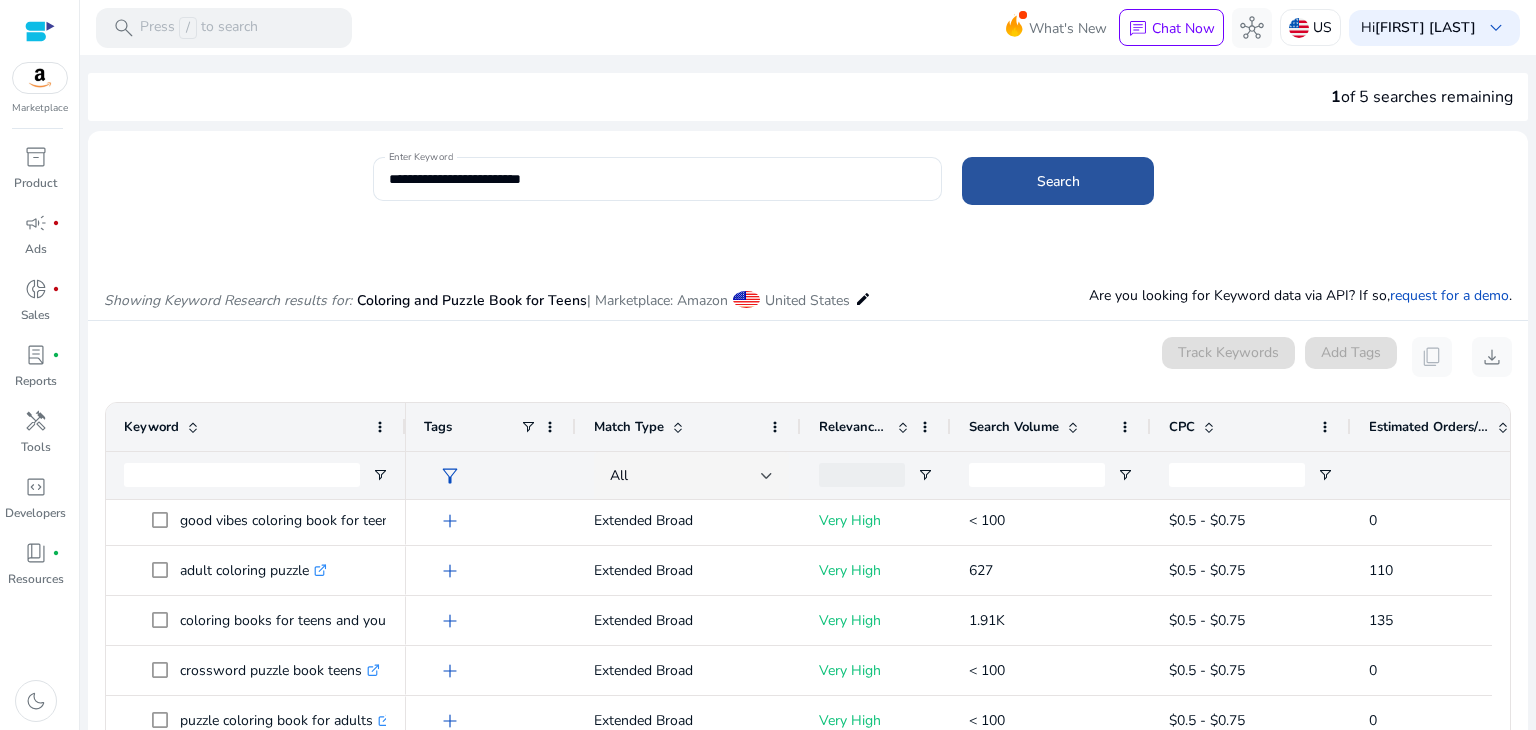 click 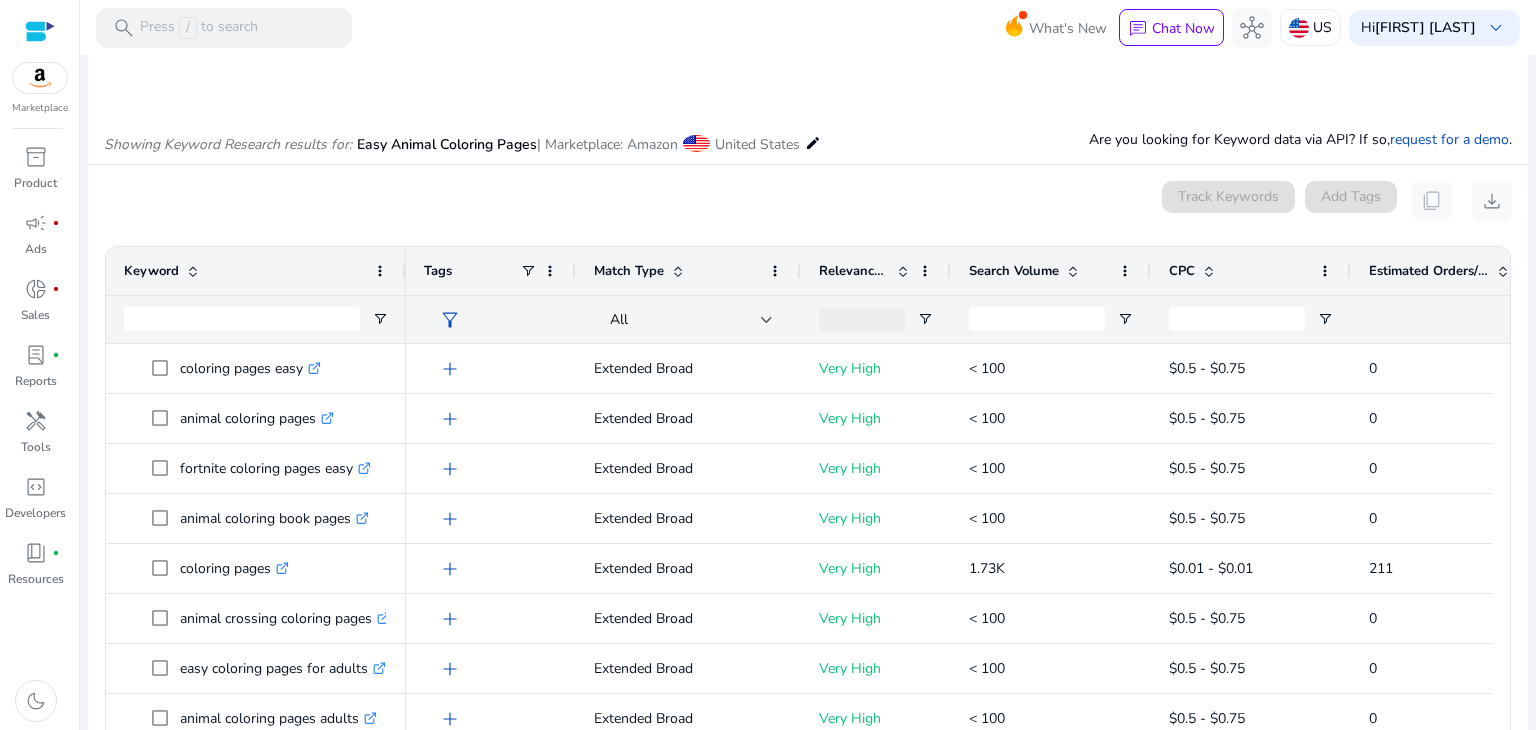 scroll, scrollTop: 258, scrollLeft: 0, axis: vertical 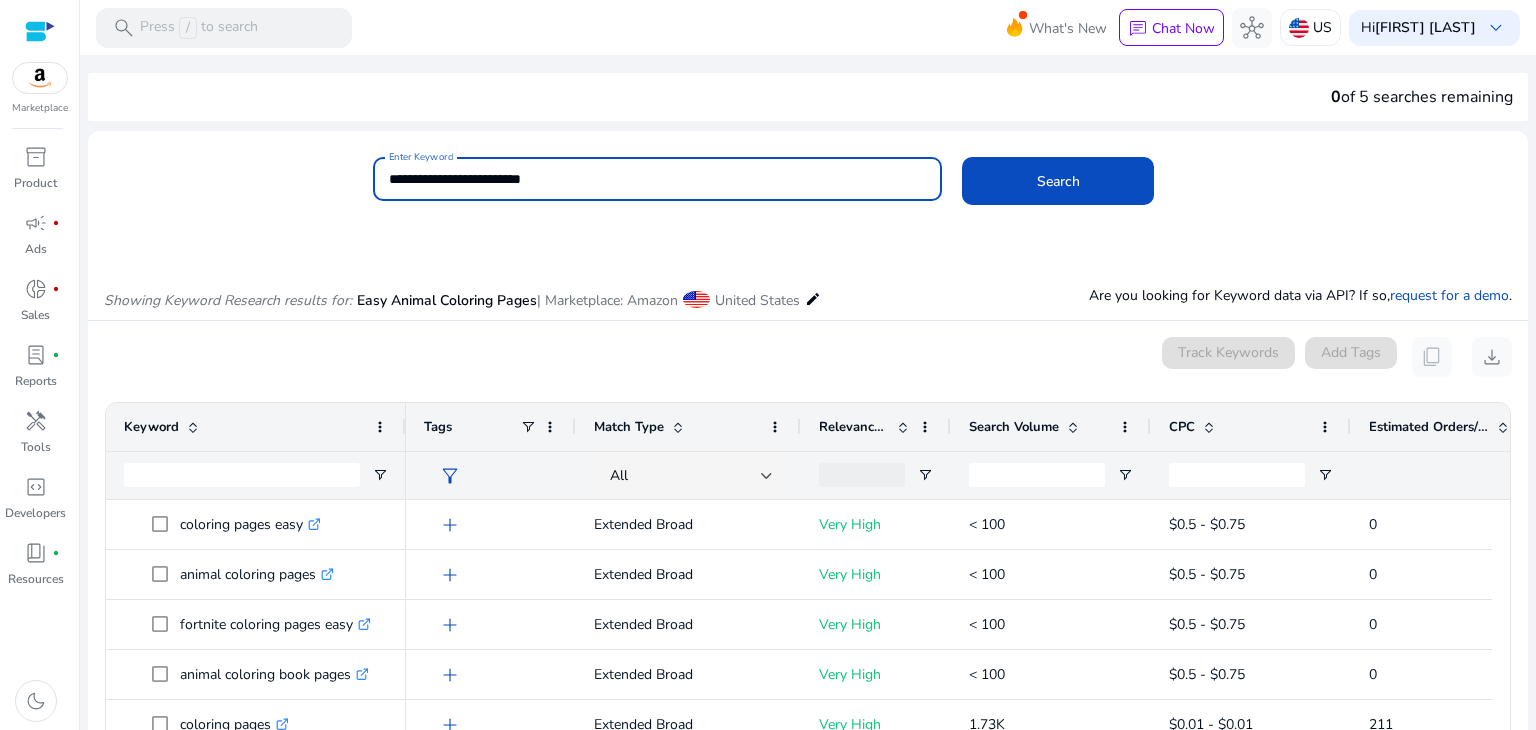 drag, startPoint x: 464, startPoint y: 175, endPoint x: 371, endPoint y: 178, distance: 93.04838 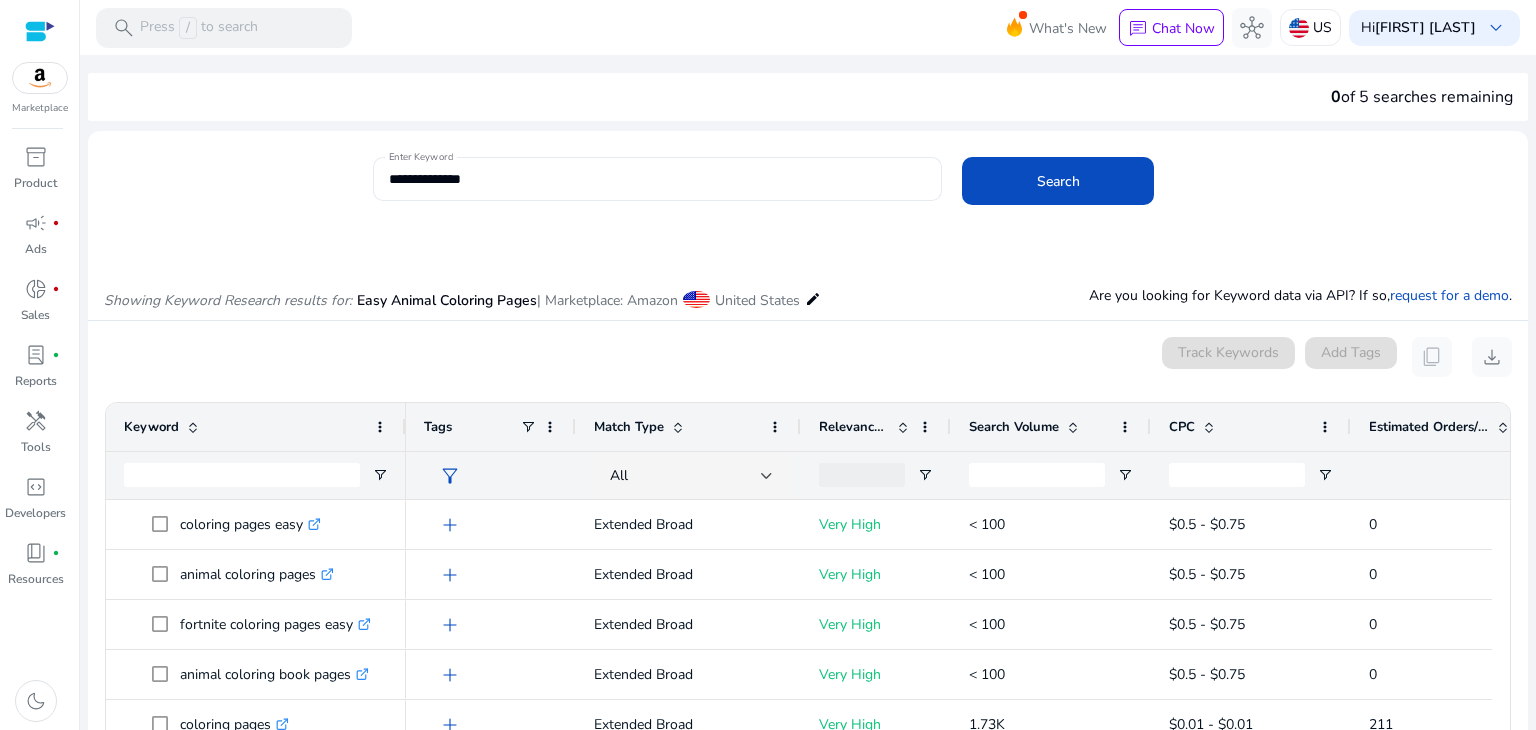 click on "**********" 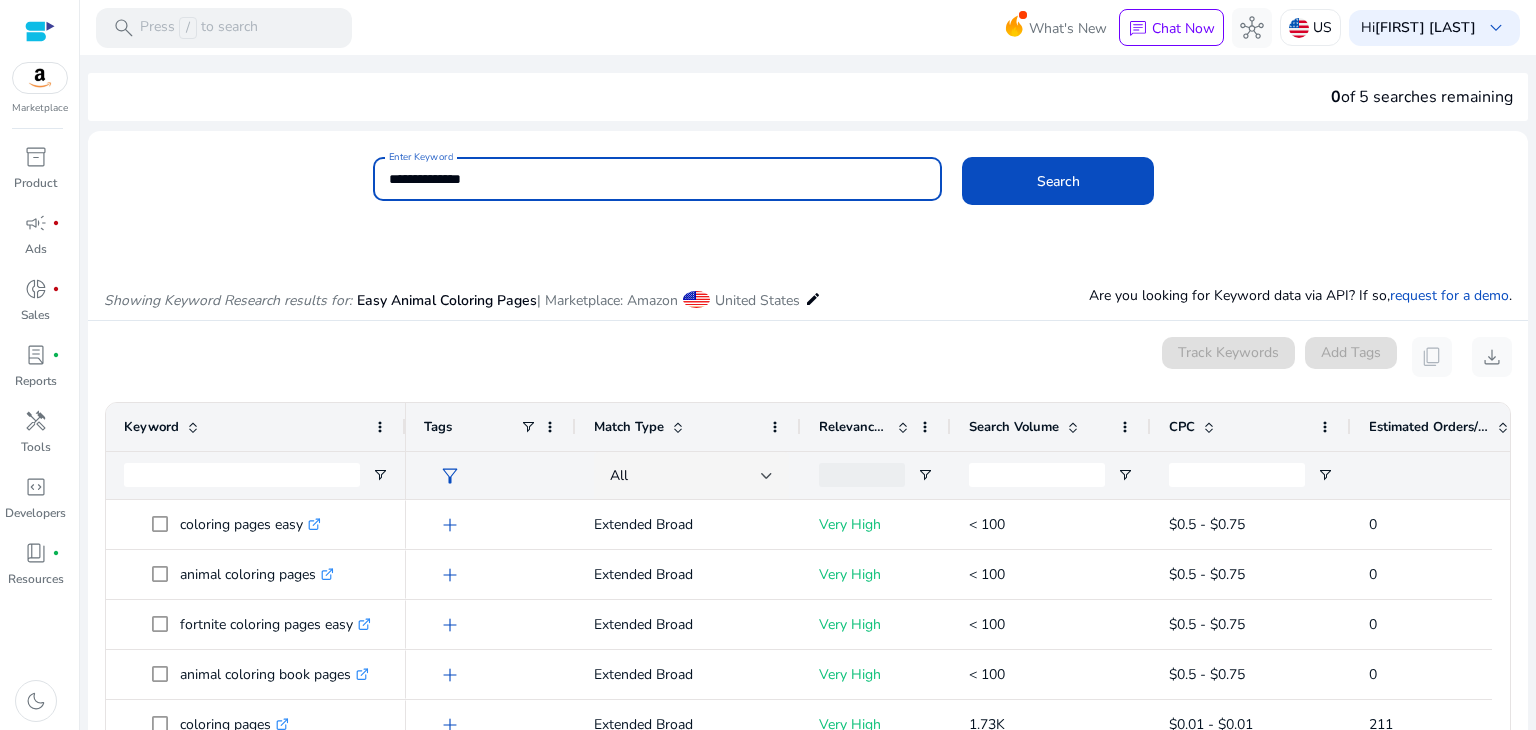 click on "**********" at bounding box center (658, 179) 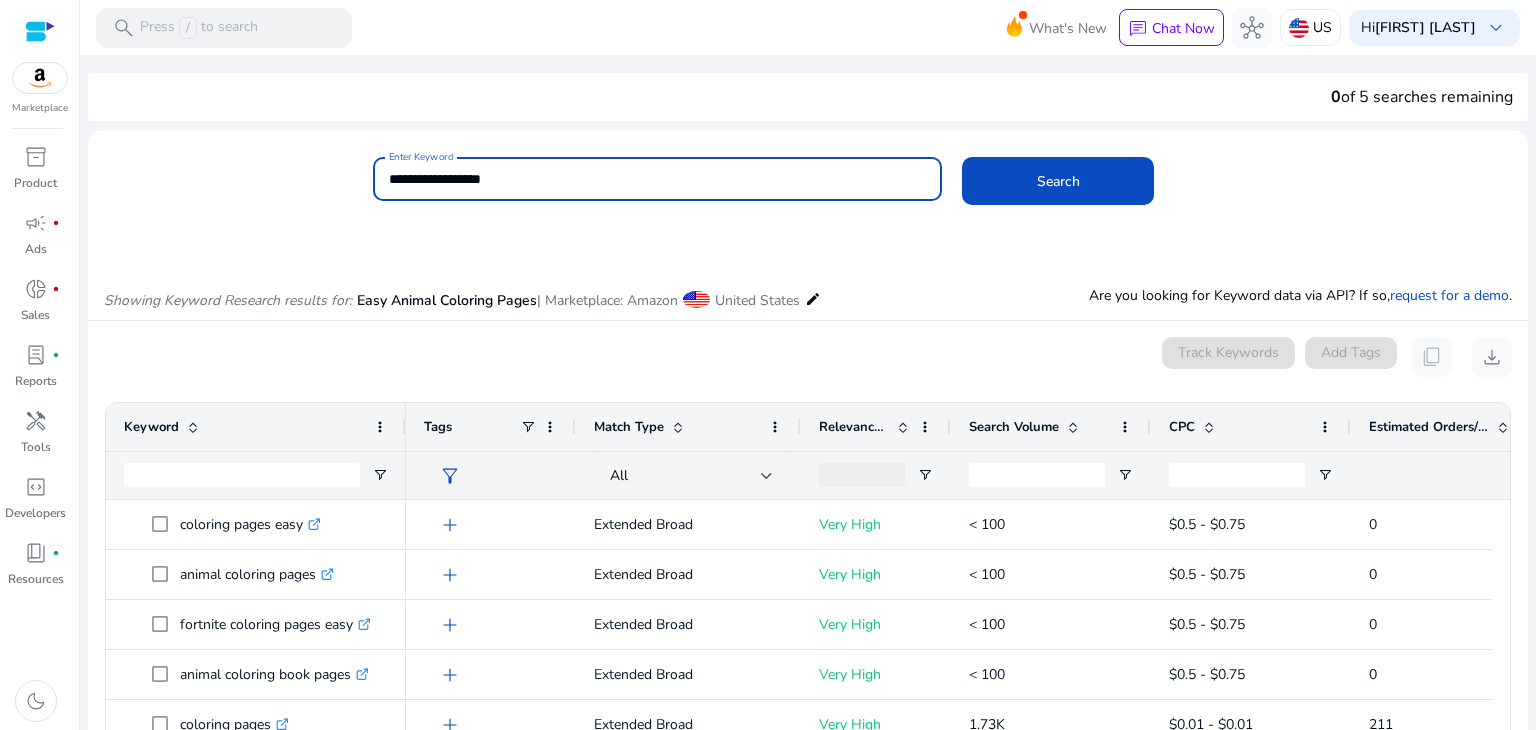 type on "**********" 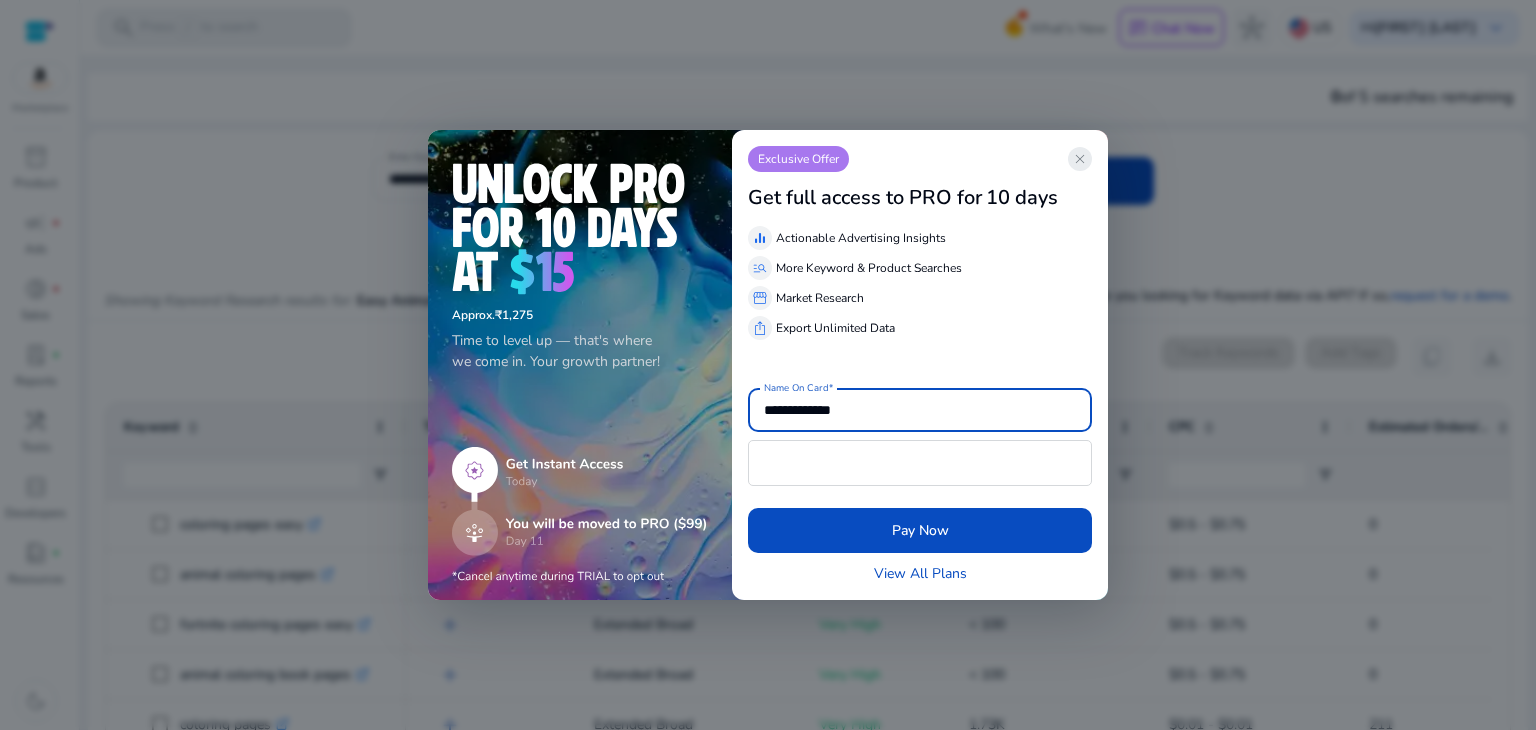 click on "close" at bounding box center (1080, 159) 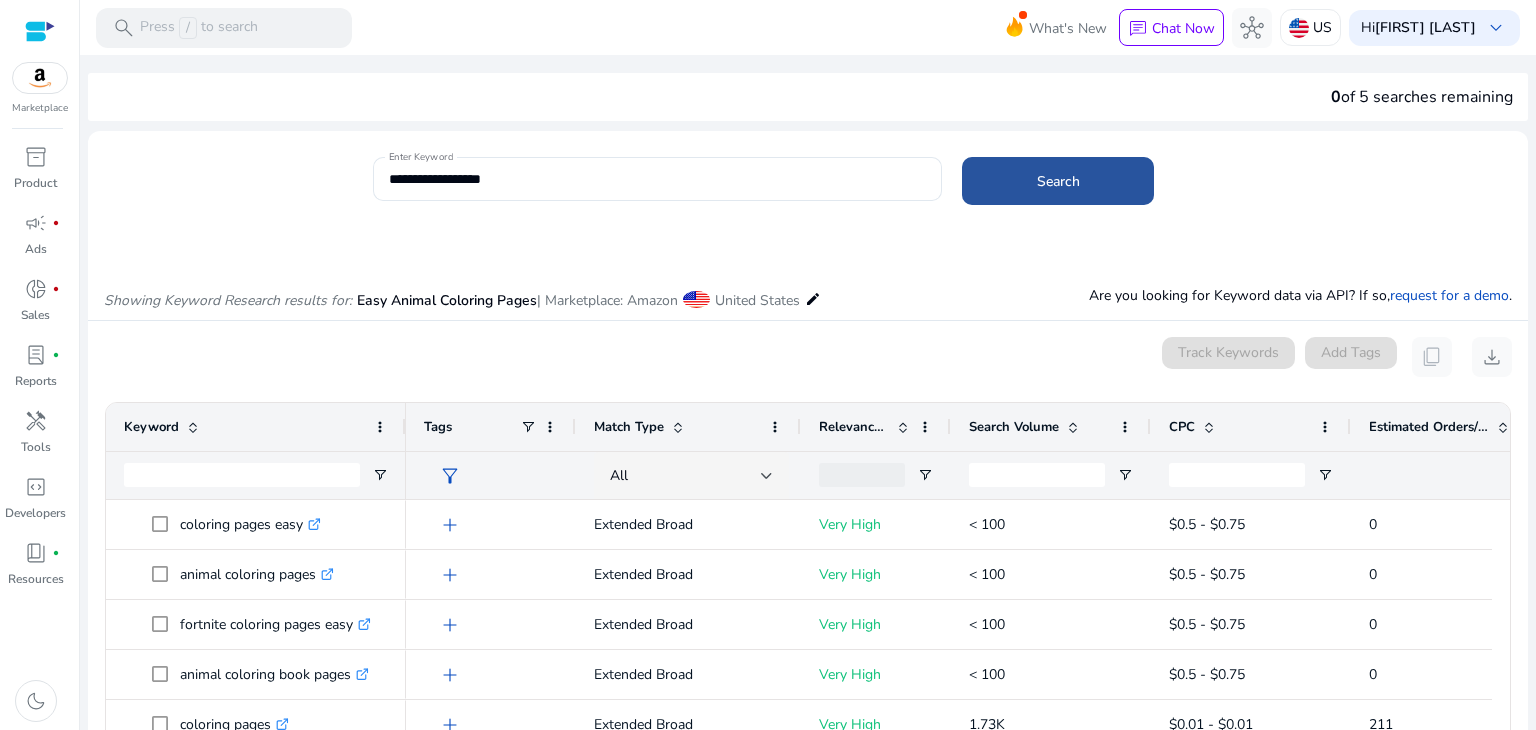 click on "Search" 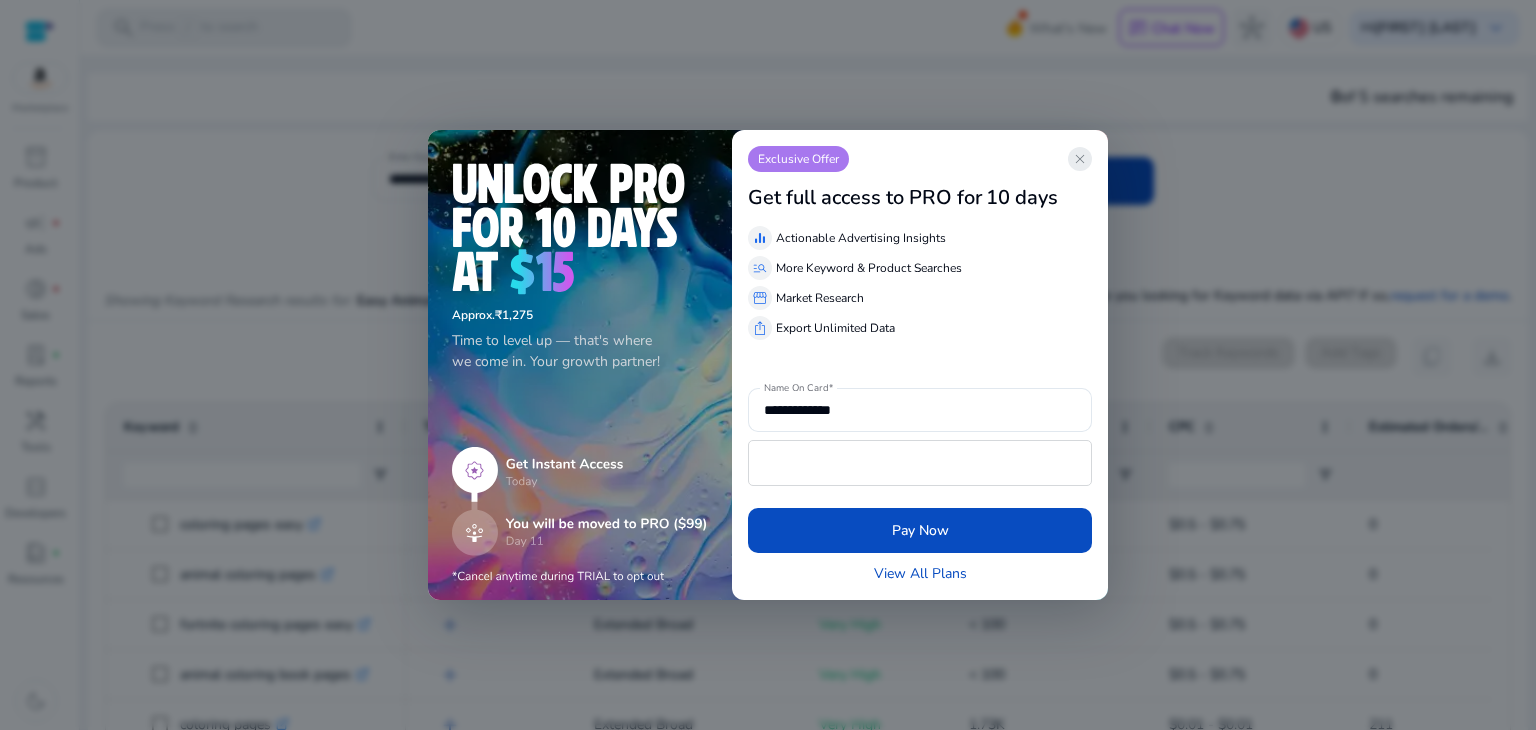 click on "close" at bounding box center [1080, 159] 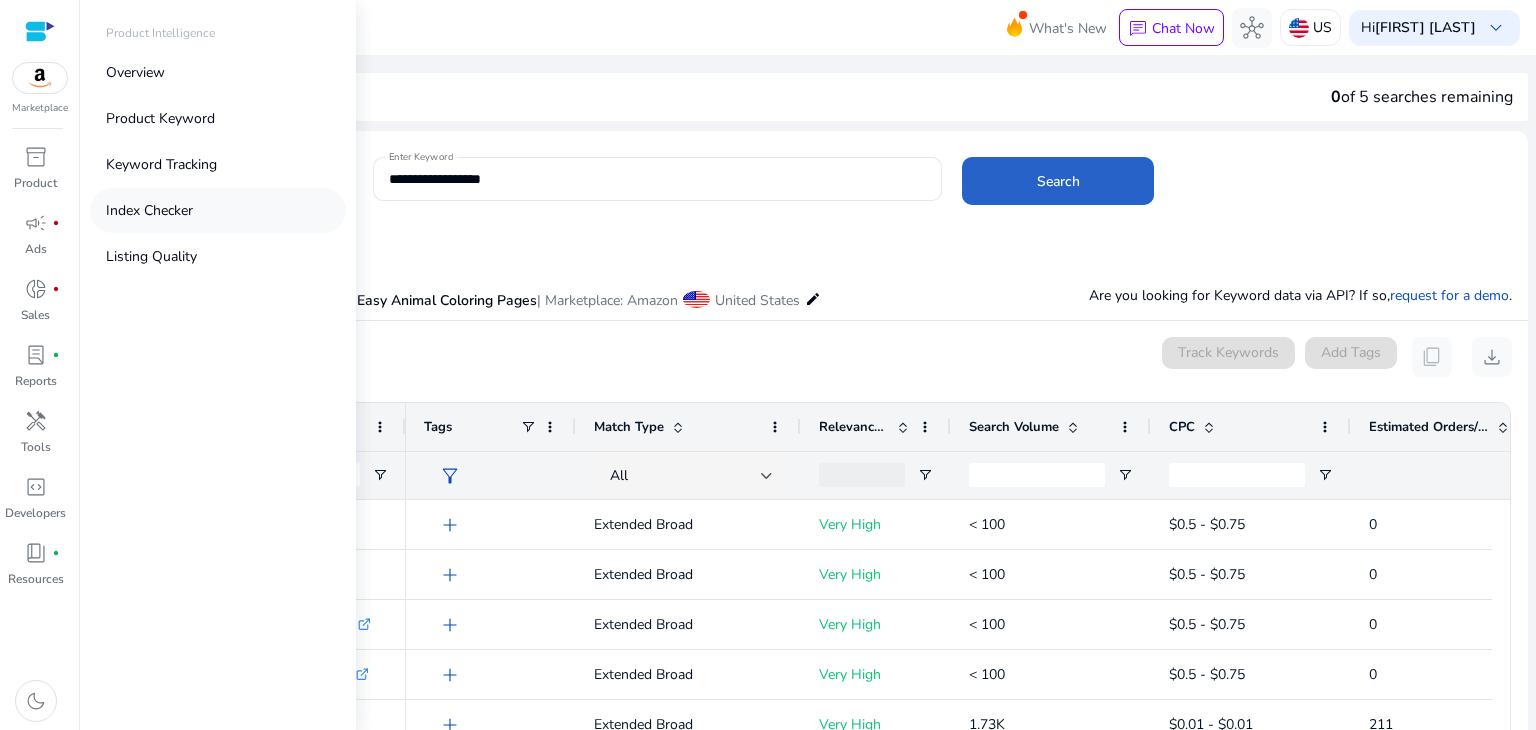 click on "Index Checker" at bounding box center [218, 210] 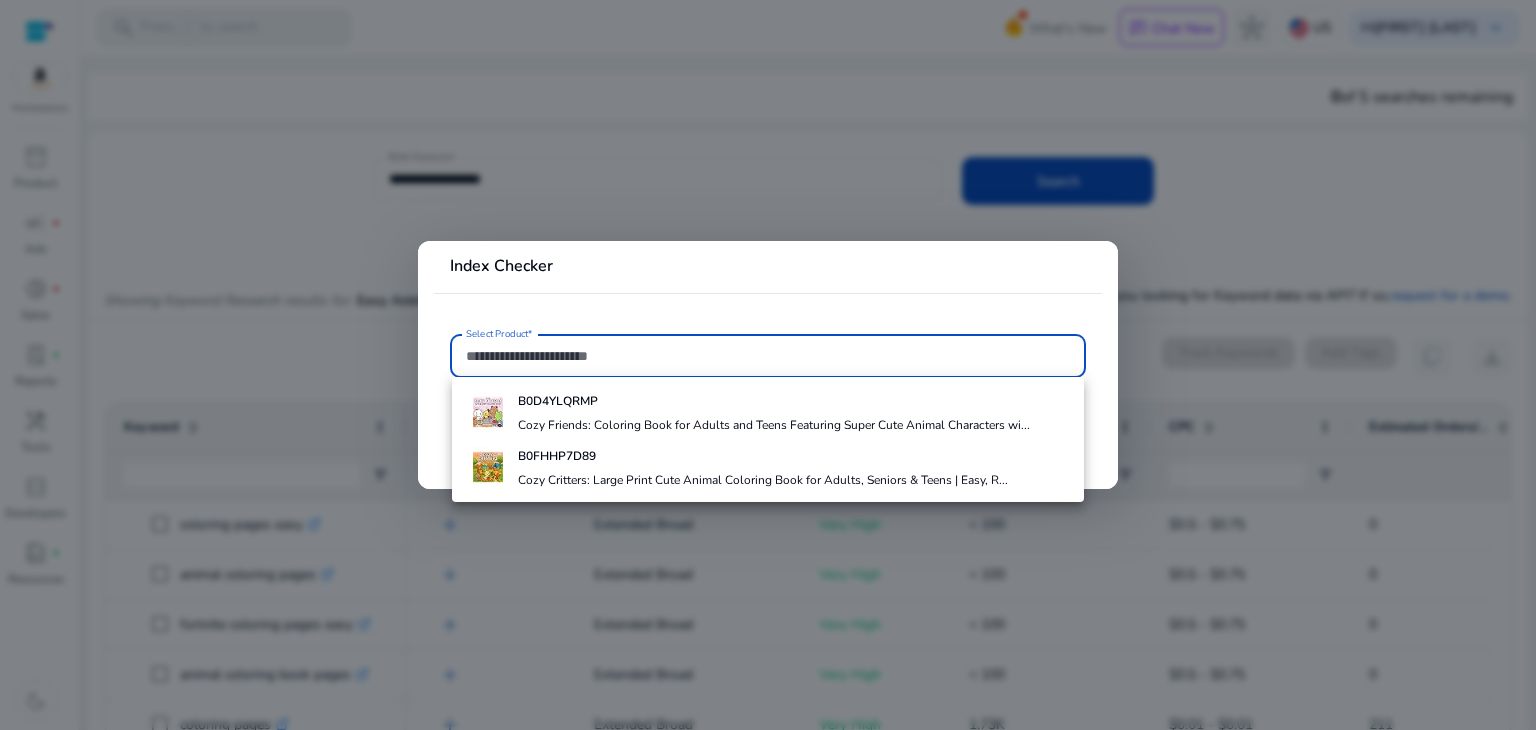 click on "B0D4YLQRMP  Cozy Friends: Coloring Book for Adults and Teens Featuring Super Cute Animal Characters wi..." at bounding box center [774, 412] 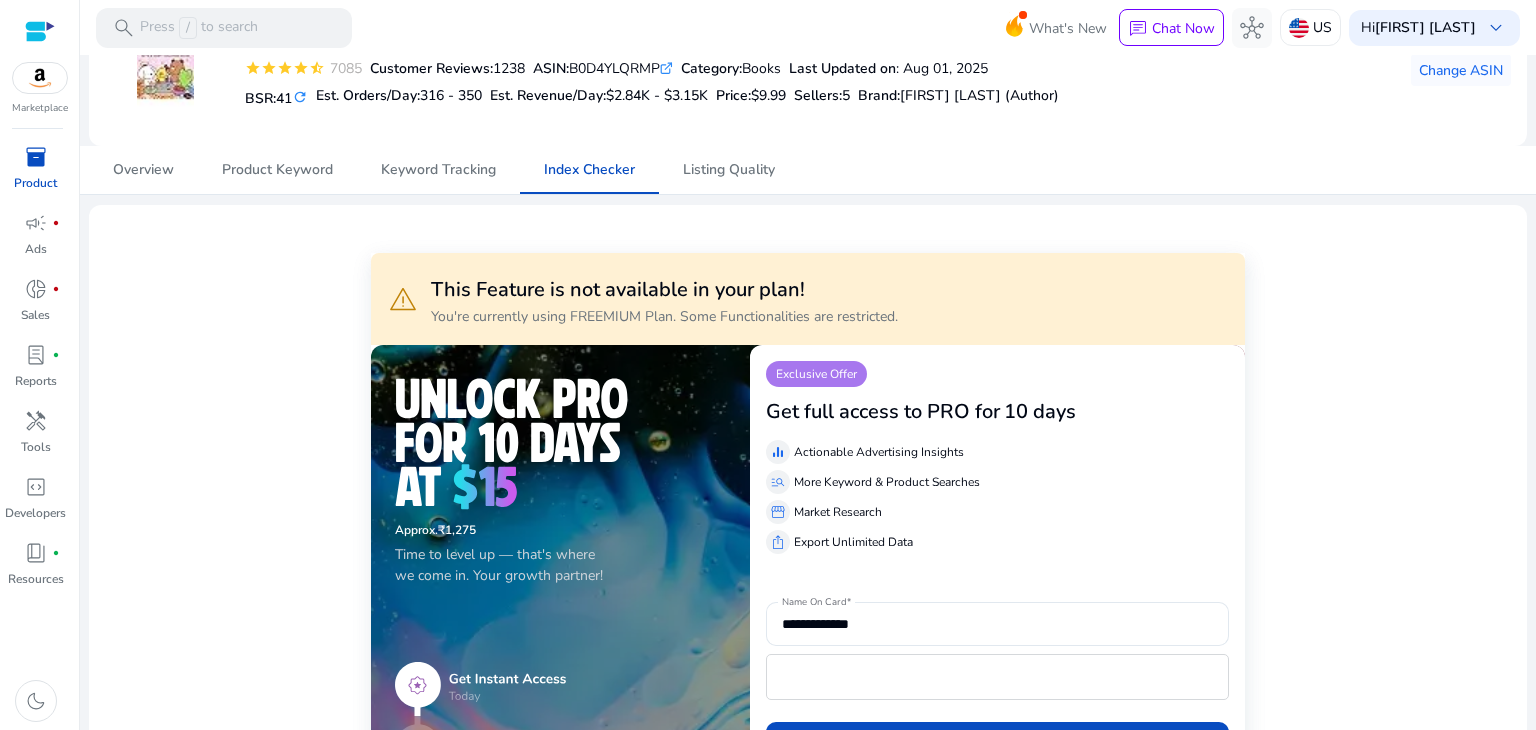 scroll, scrollTop: 0, scrollLeft: 0, axis: both 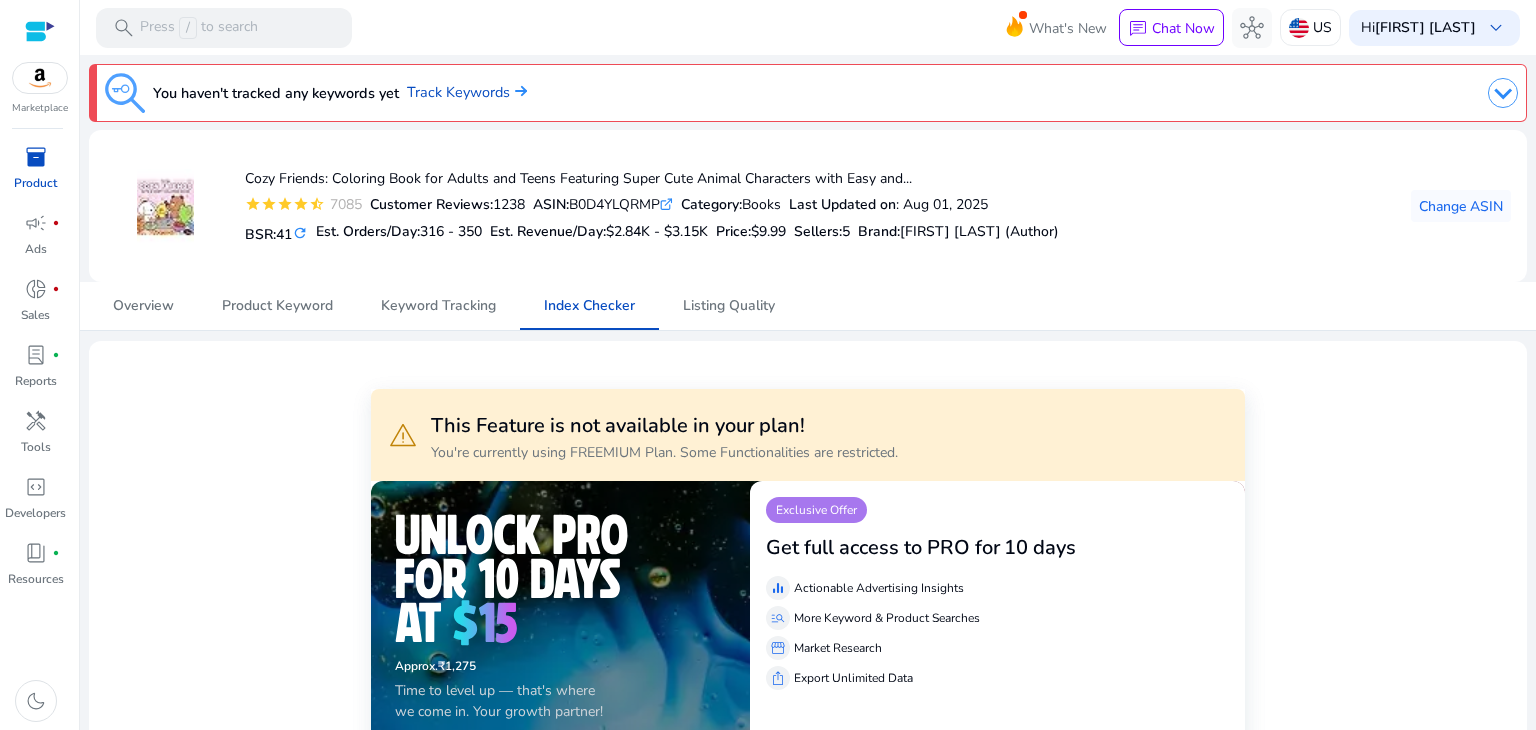 click on "You haven't tracked any keywords yet   Track Keywords" 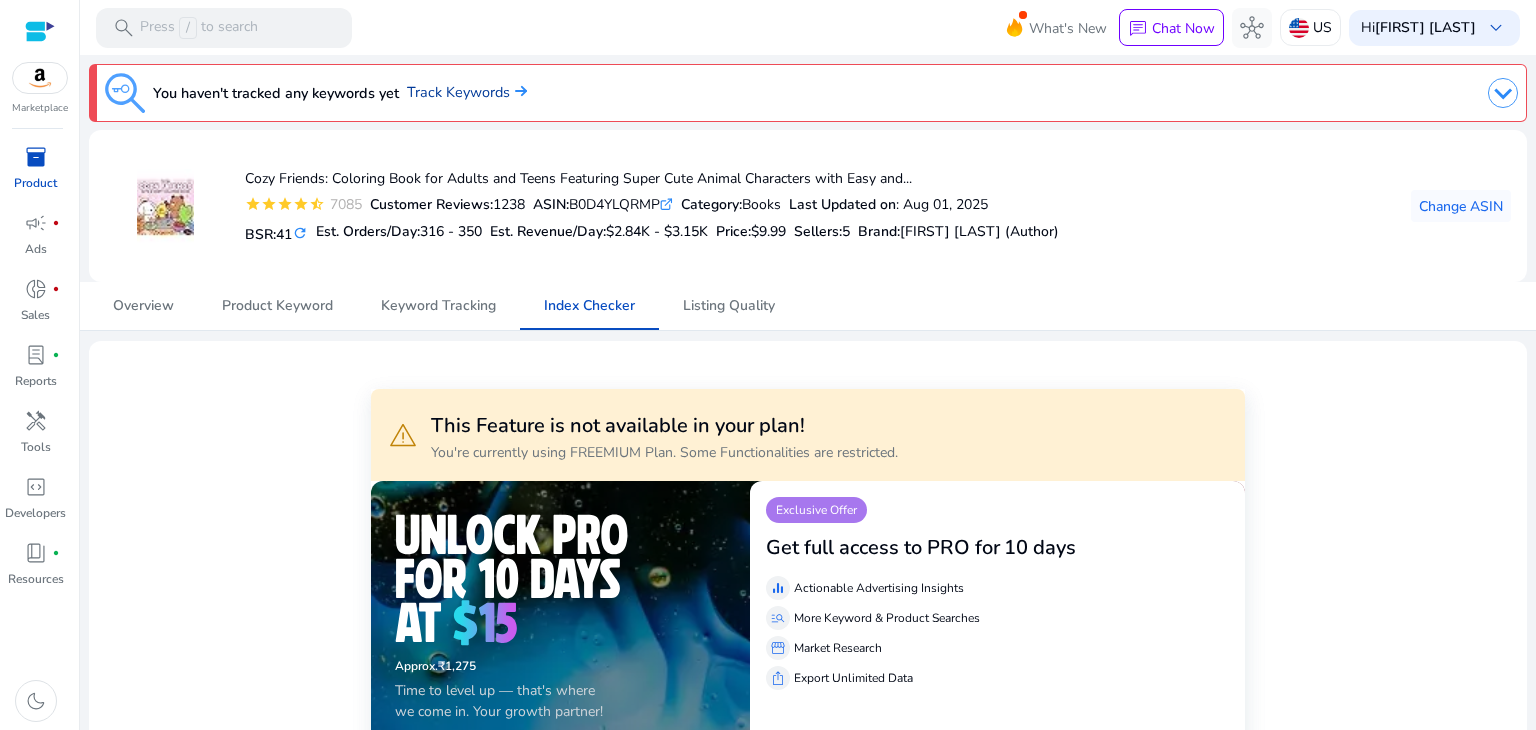 click on "Track Keywords" 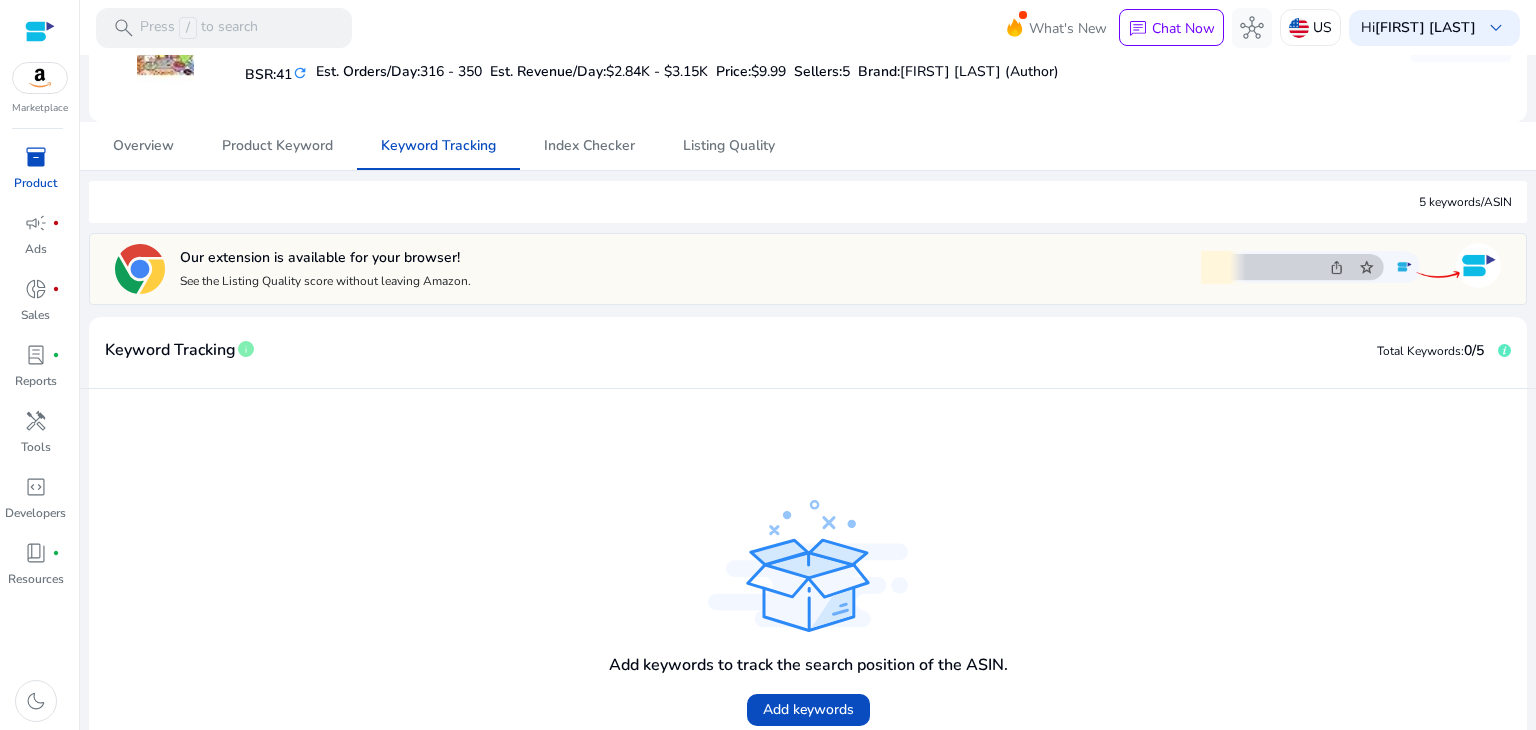 scroll, scrollTop: 0, scrollLeft: 0, axis: both 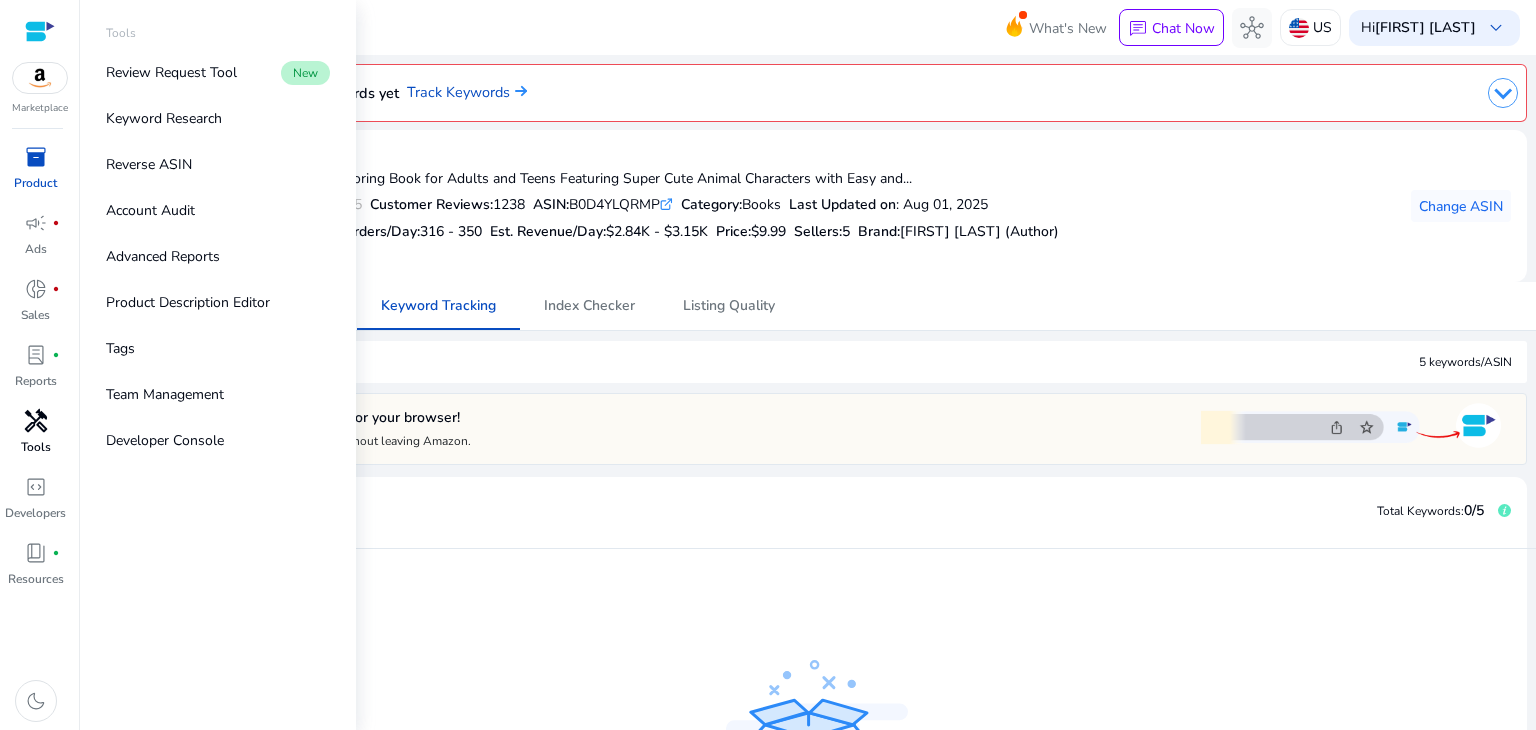 click on "Tools" at bounding box center (36, 447) 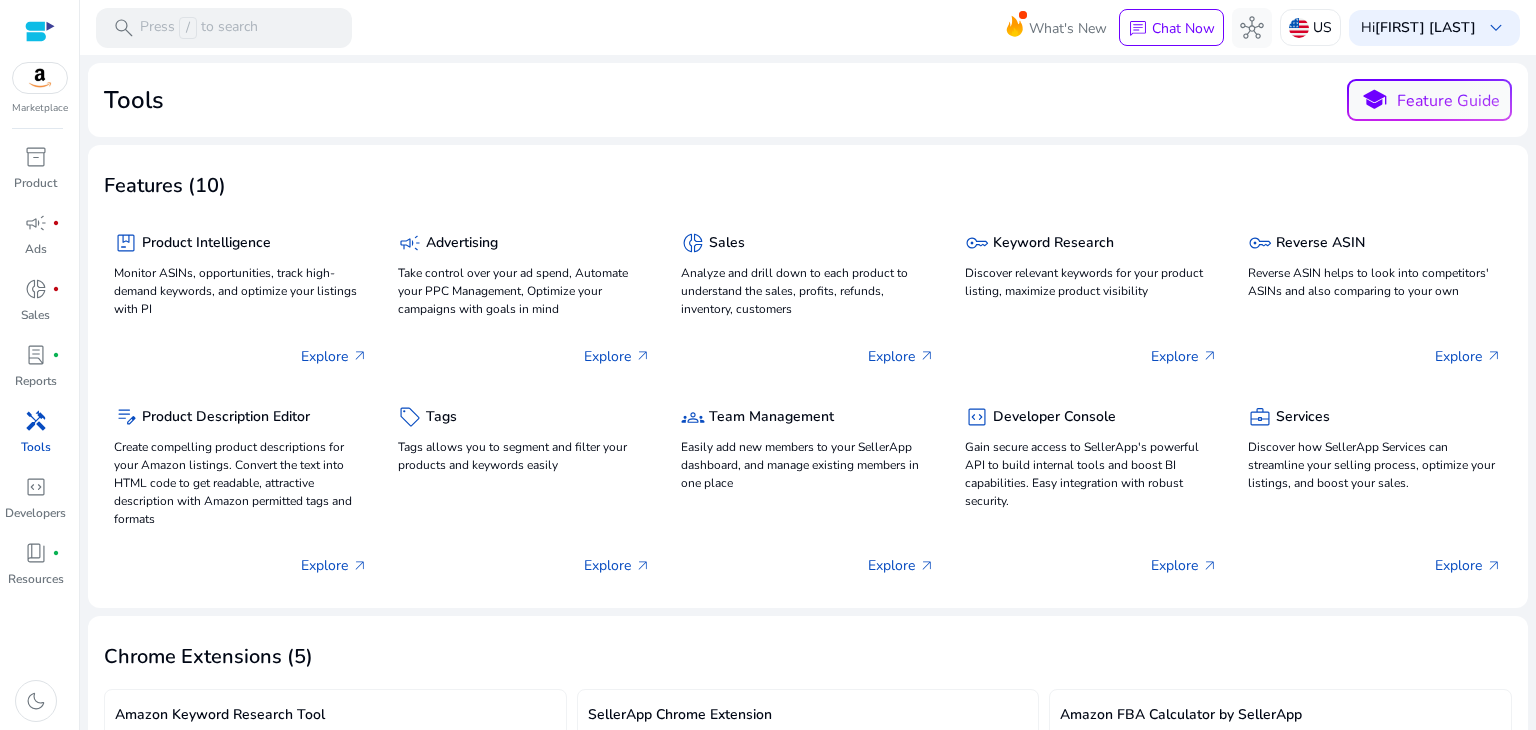 click at bounding box center (40, 31) 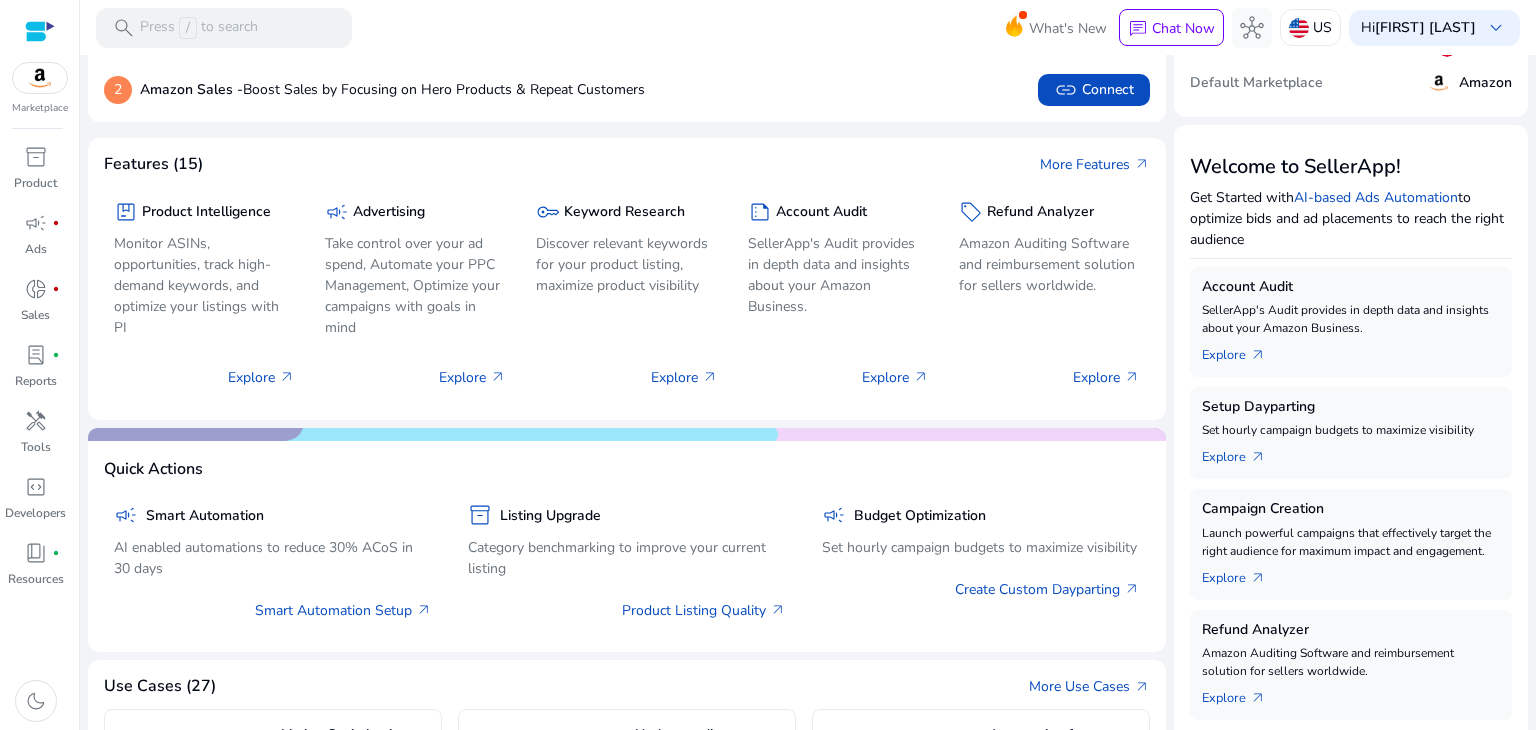 scroll, scrollTop: 0, scrollLeft: 0, axis: both 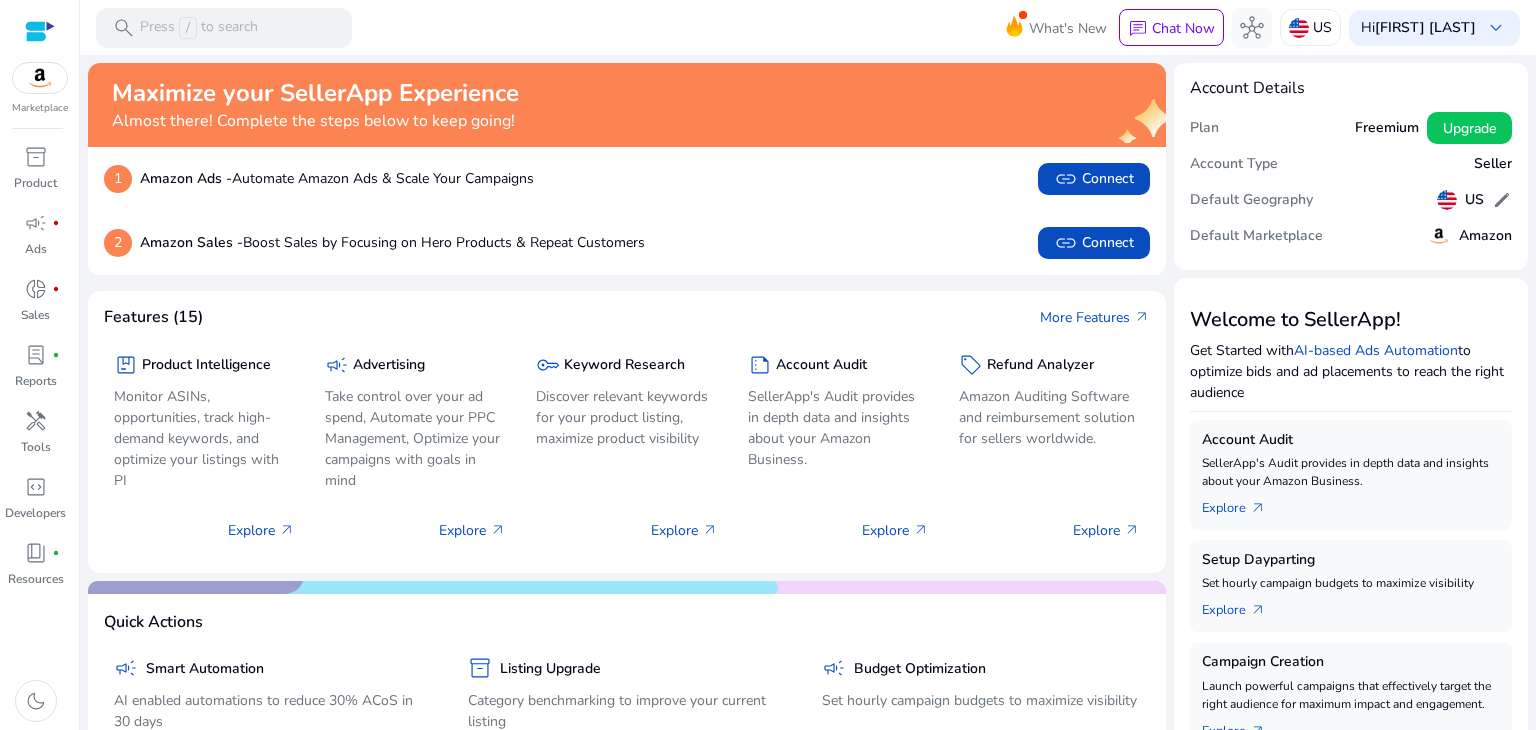click at bounding box center [40, 31] 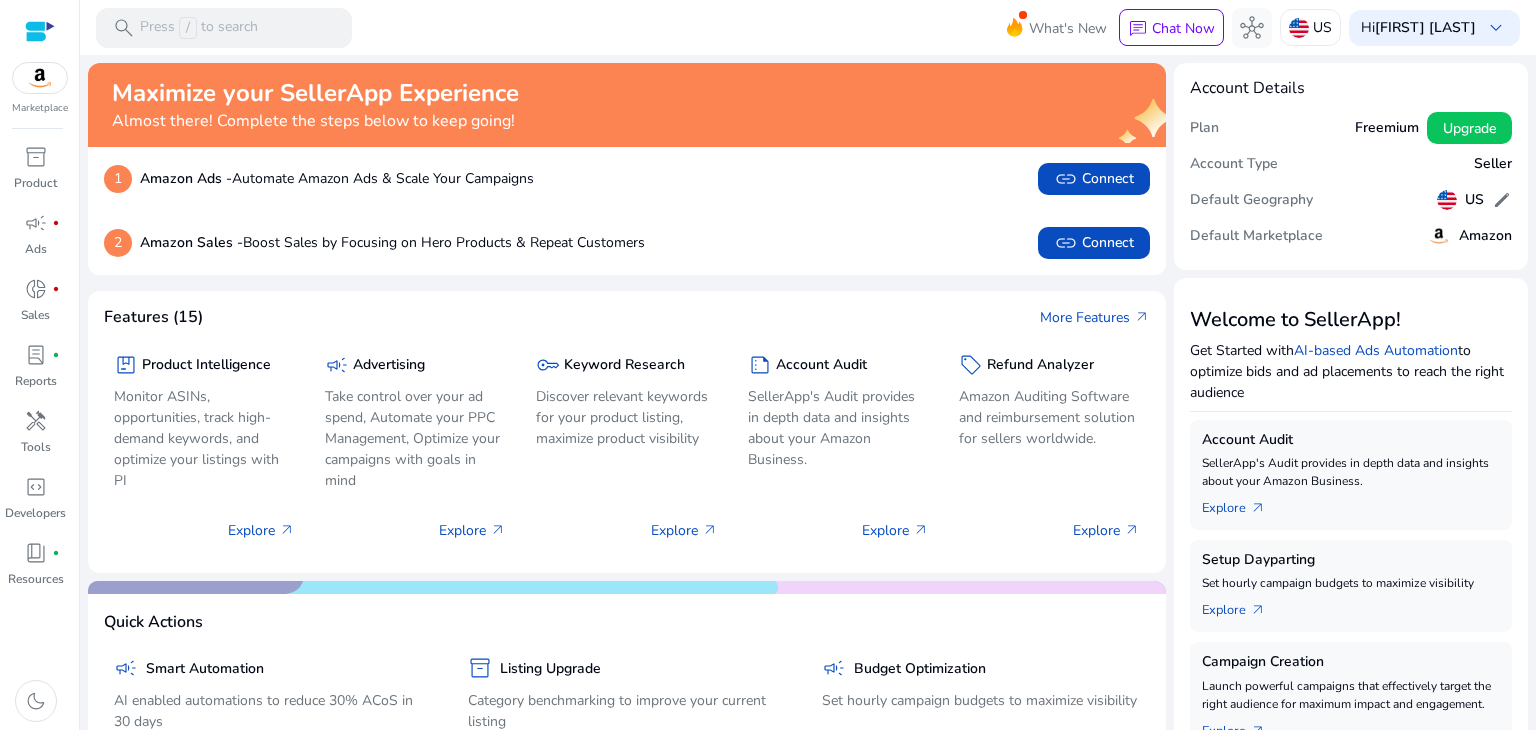 click at bounding box center [40, 31] 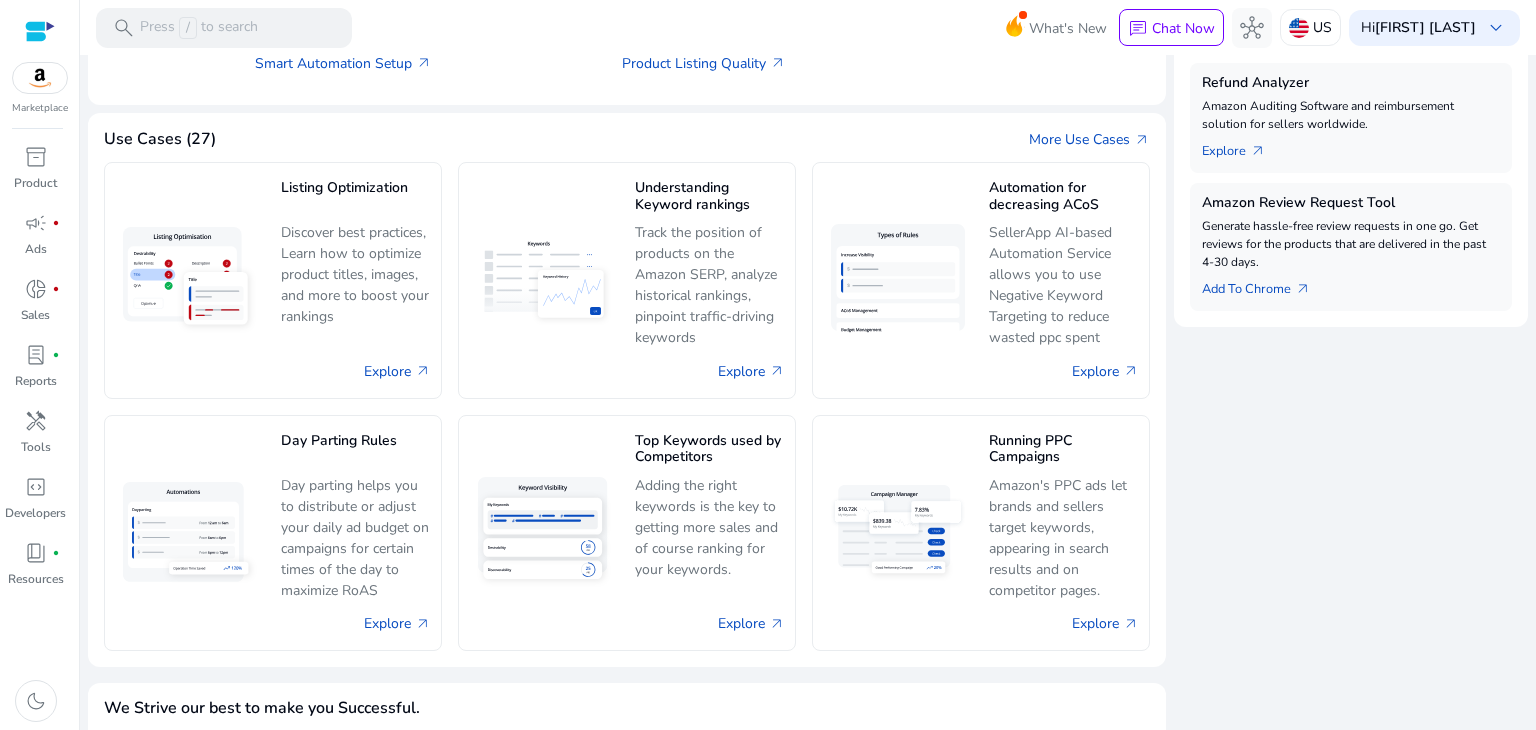 scroll, scrollTop: 868, scrollLeft: 0, axis: vertical 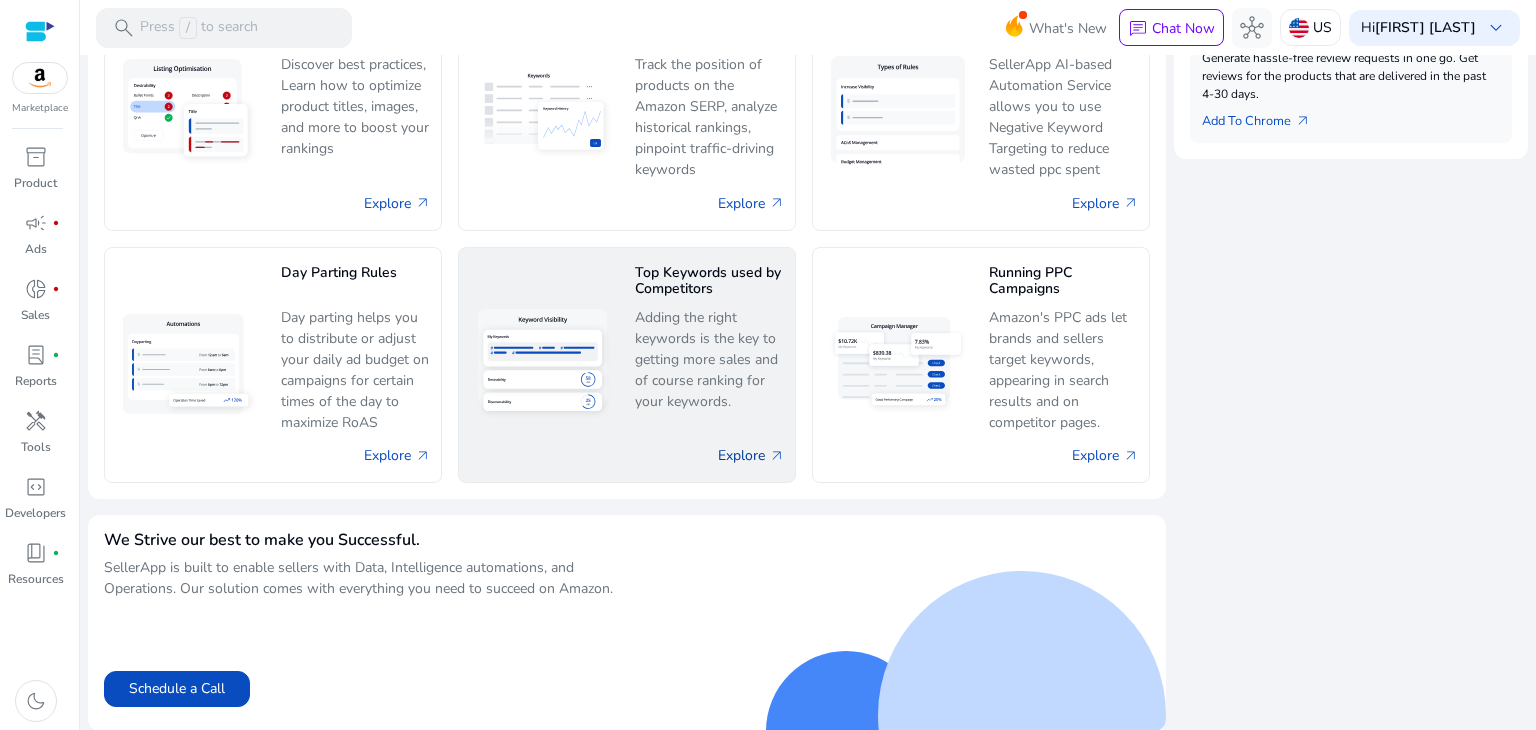 click on "Explore   arrow_outward" 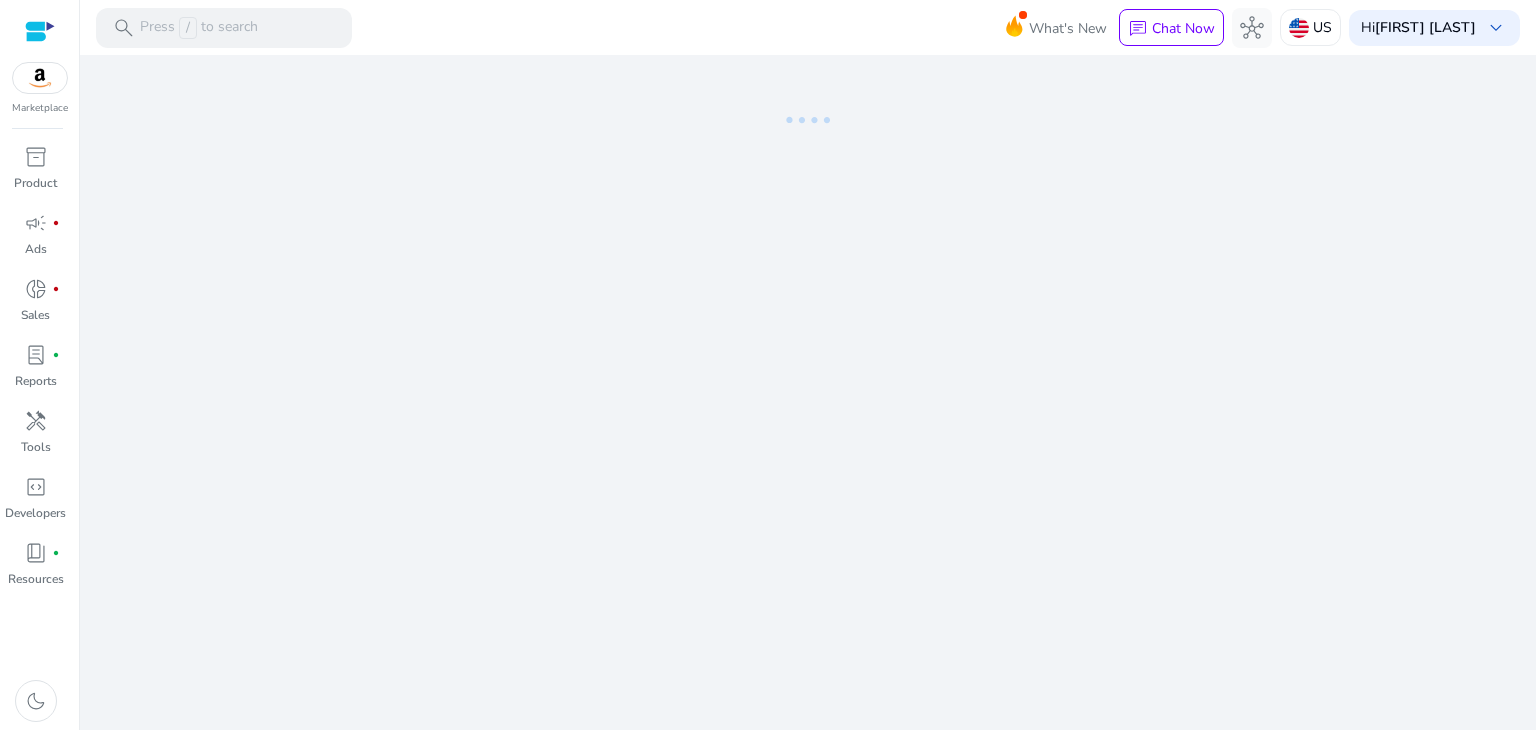 scroll, scrollTop: 0, scrollLeft: 0, axis: both 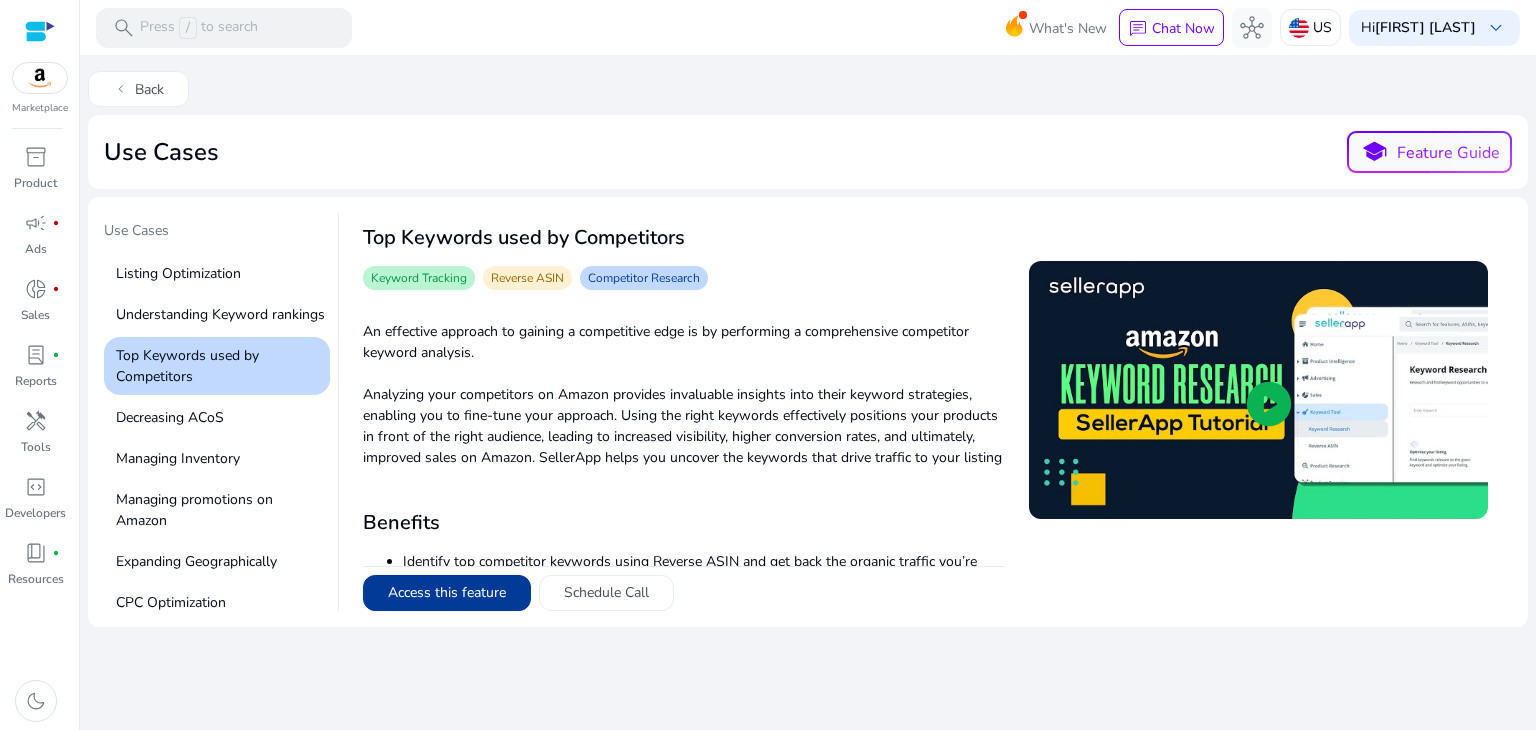 click on "Access this feature" 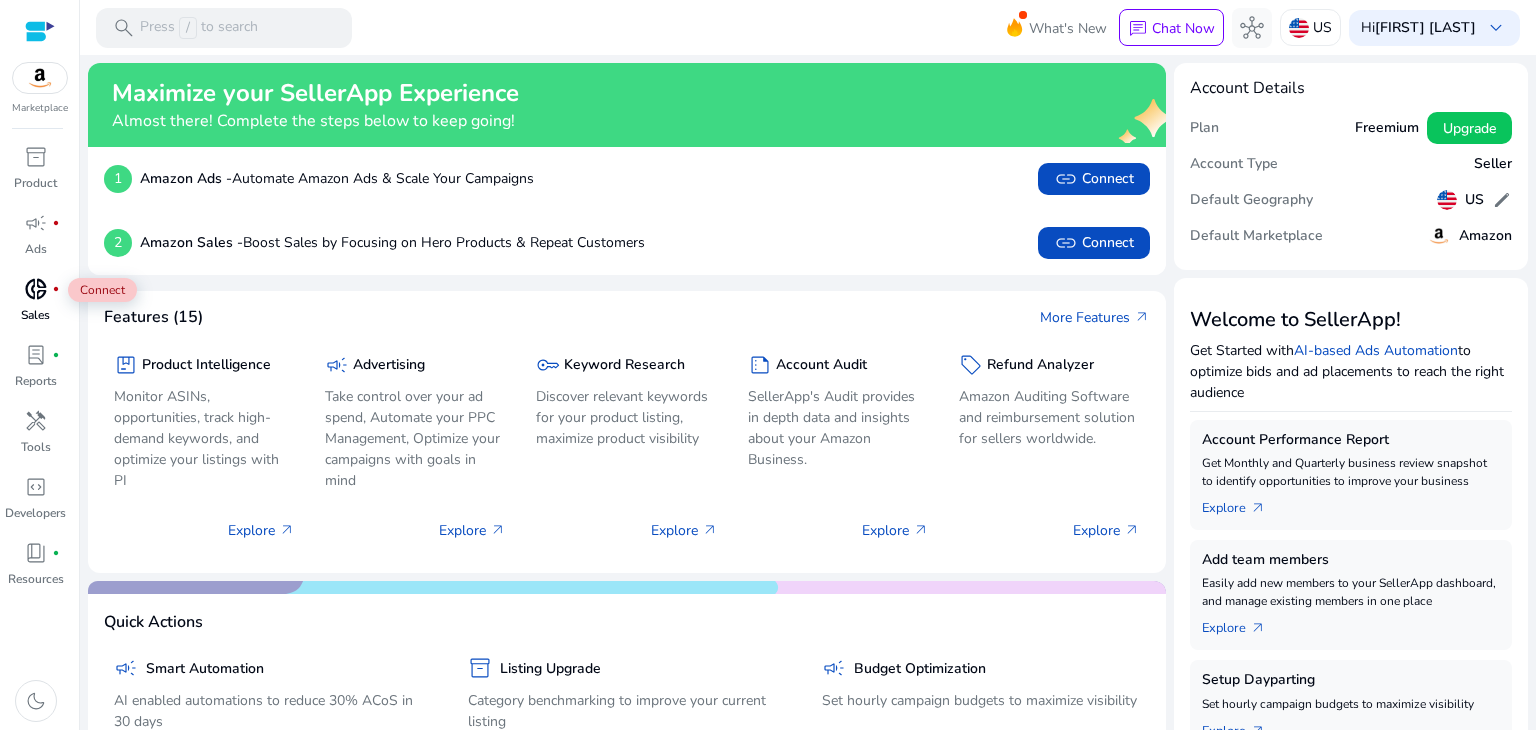 click on "donut_small" at bounding box center (36, 289) 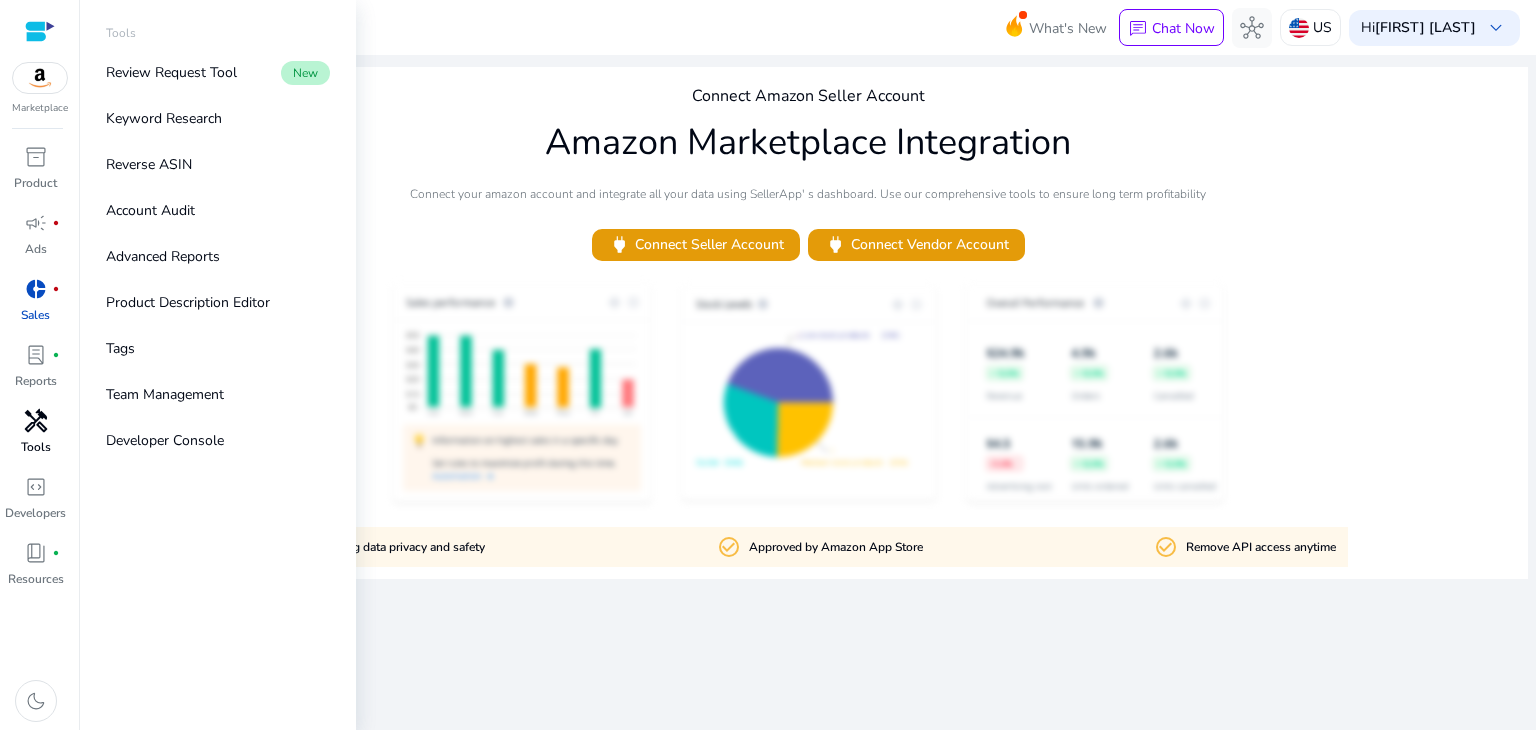 click on "handyman" at bounding box center [36, 421] 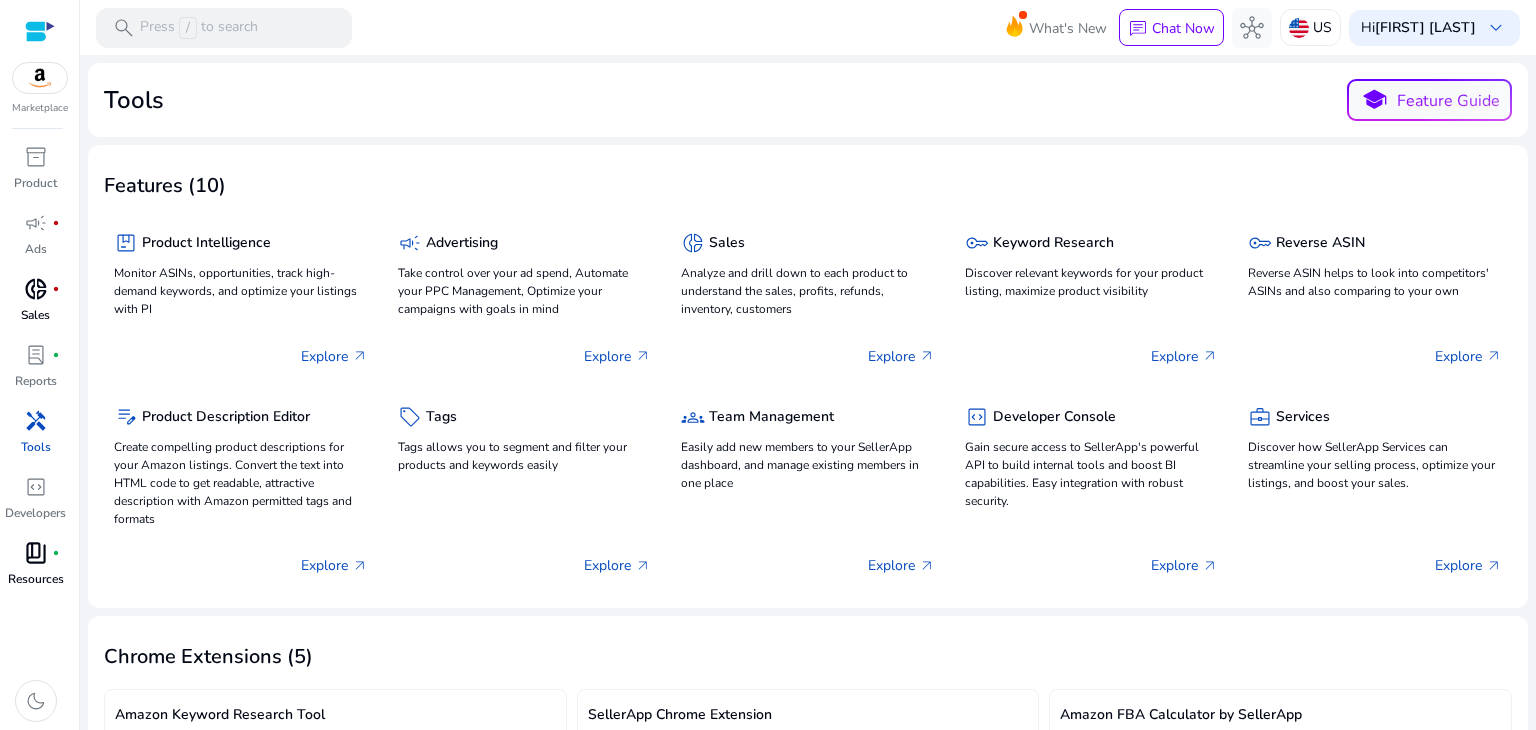 click on "book_4" at bounding box center [36, 553] 